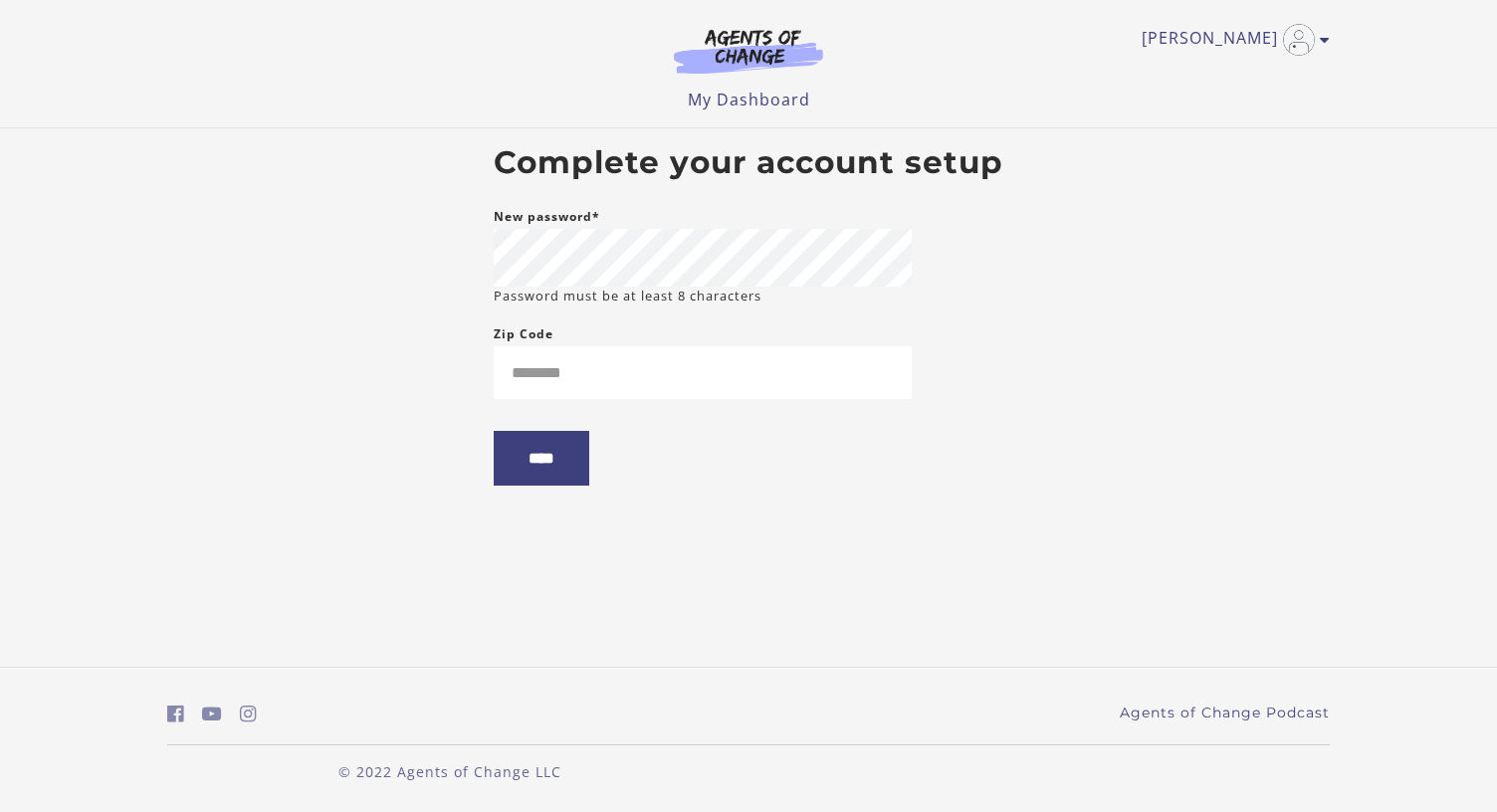 scroll, scrollTop: 0, scrollLeft: 0, axis: both 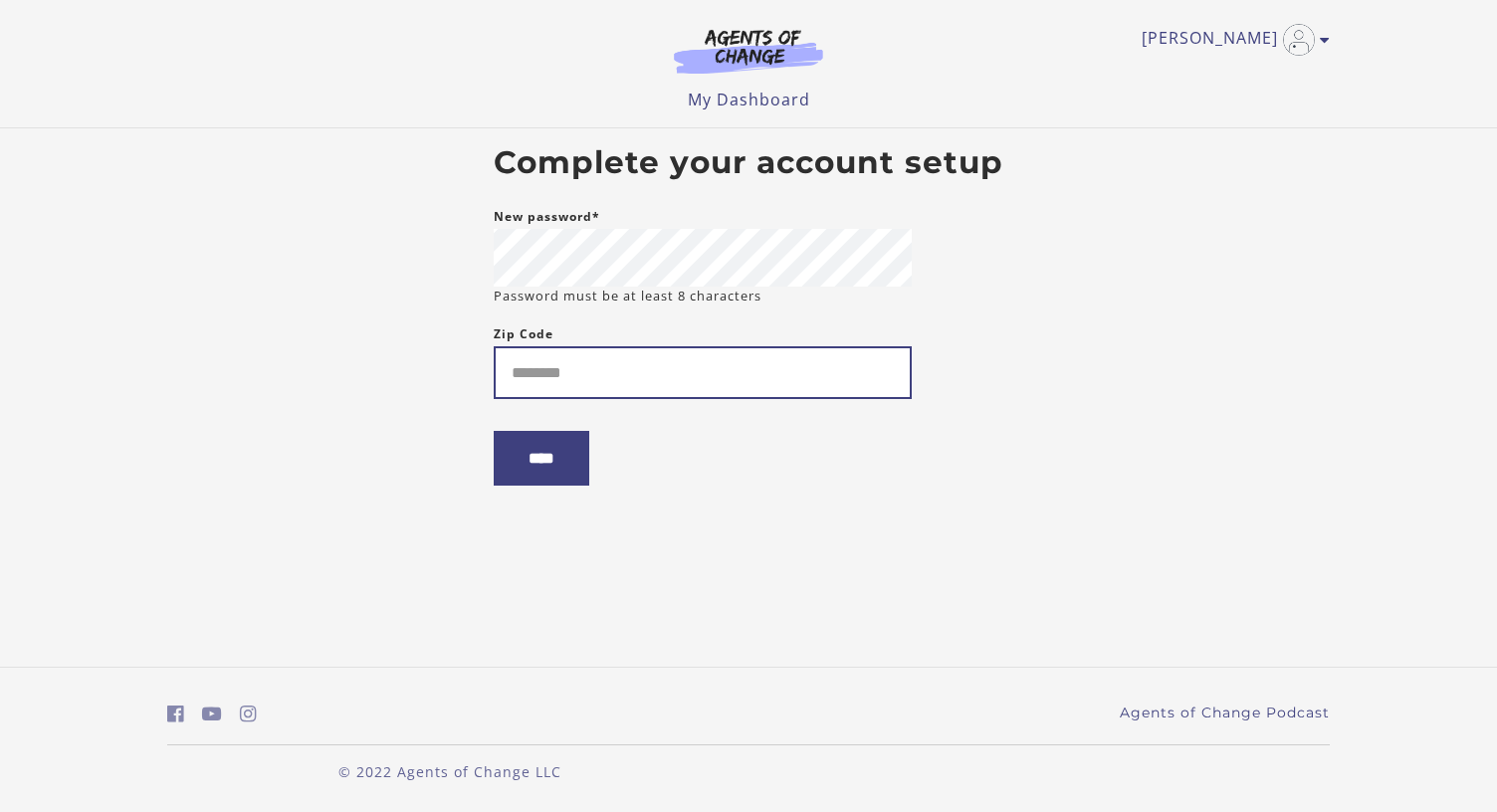 click on "Zip Code" at bounding box center [703, 372] 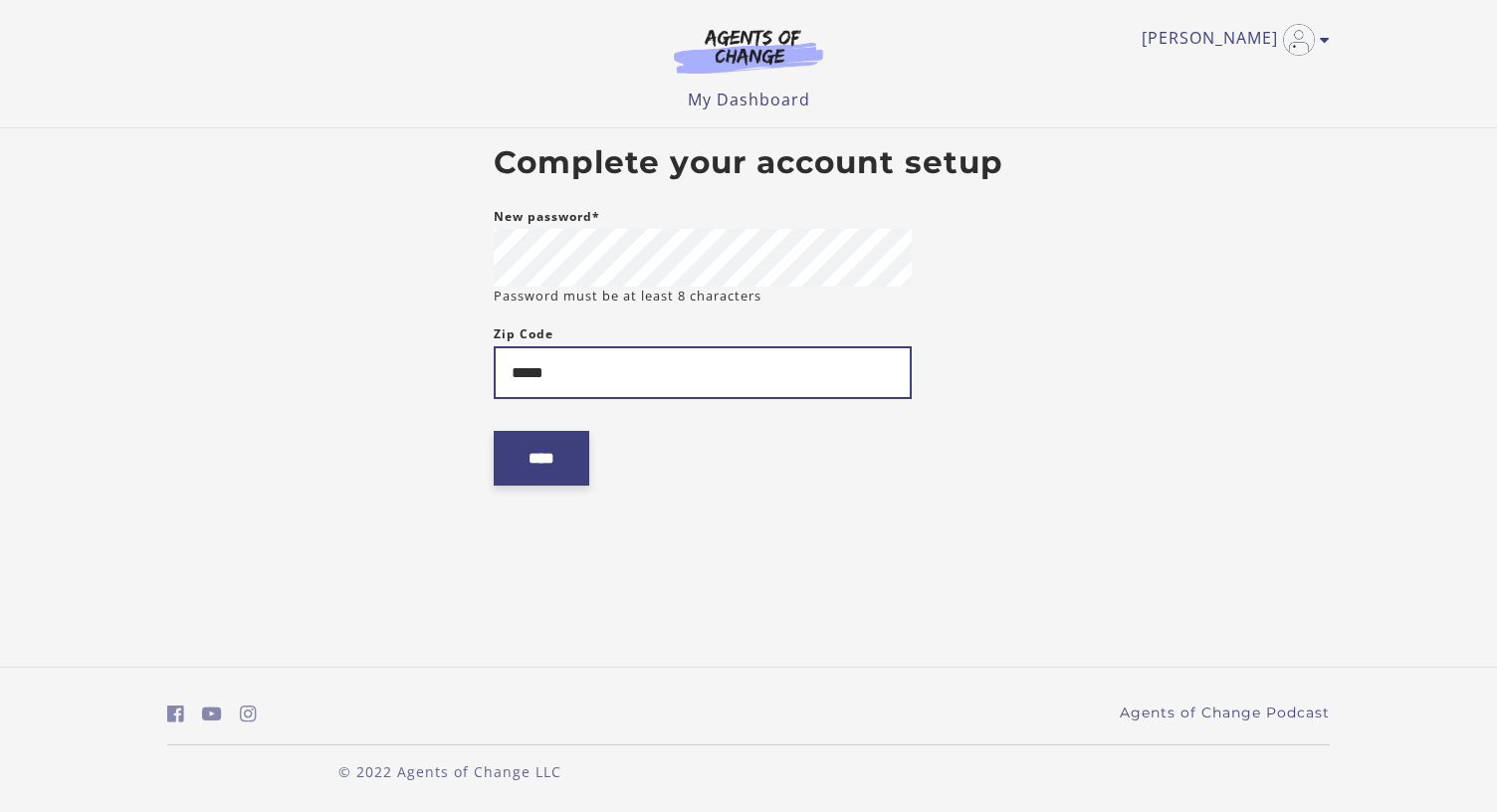 type on "*****" 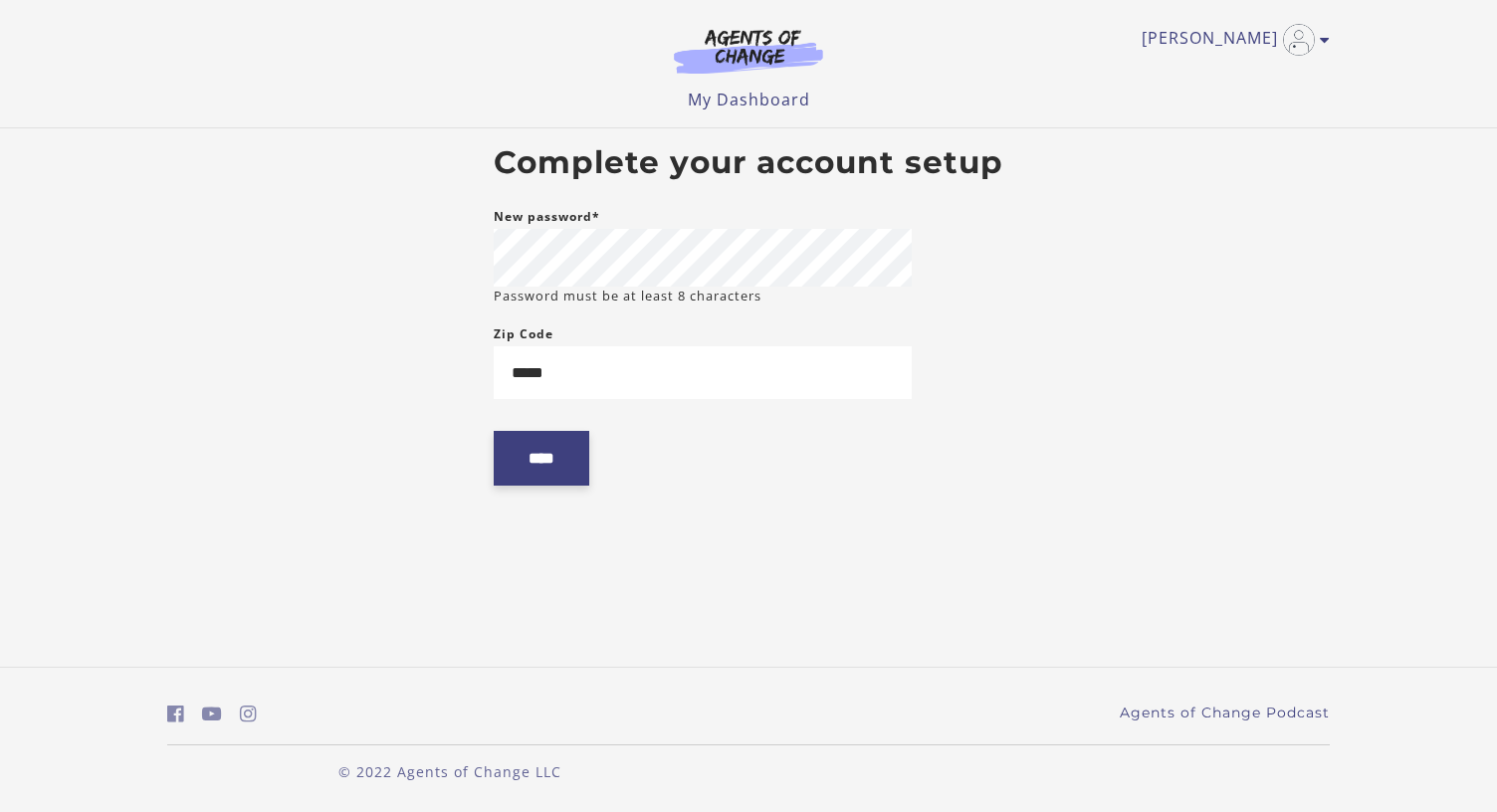click on "****" at bounding box center (541, 458) 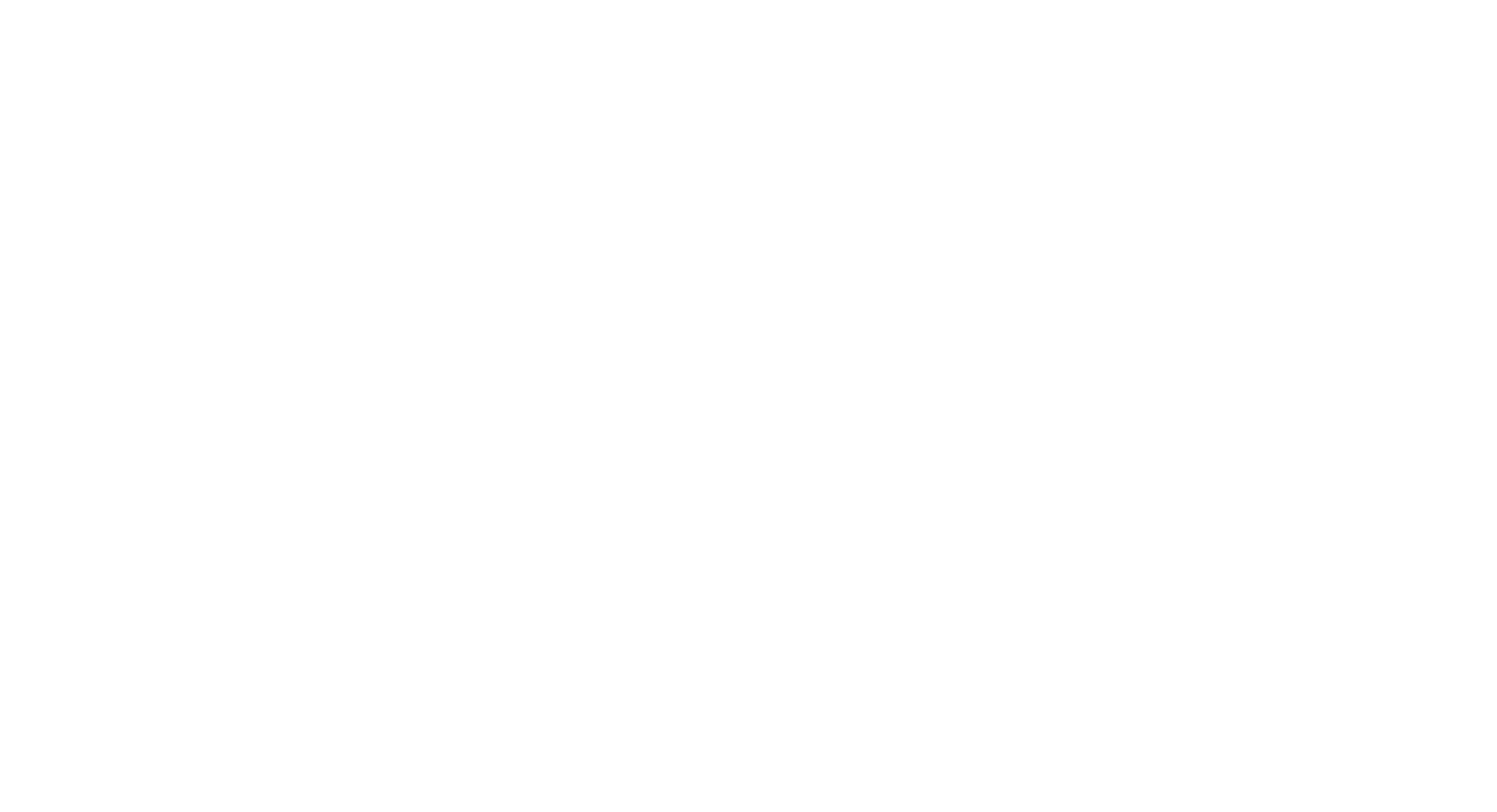 scroll, scrollTop: 0, scrollLeft: 0, axis: both 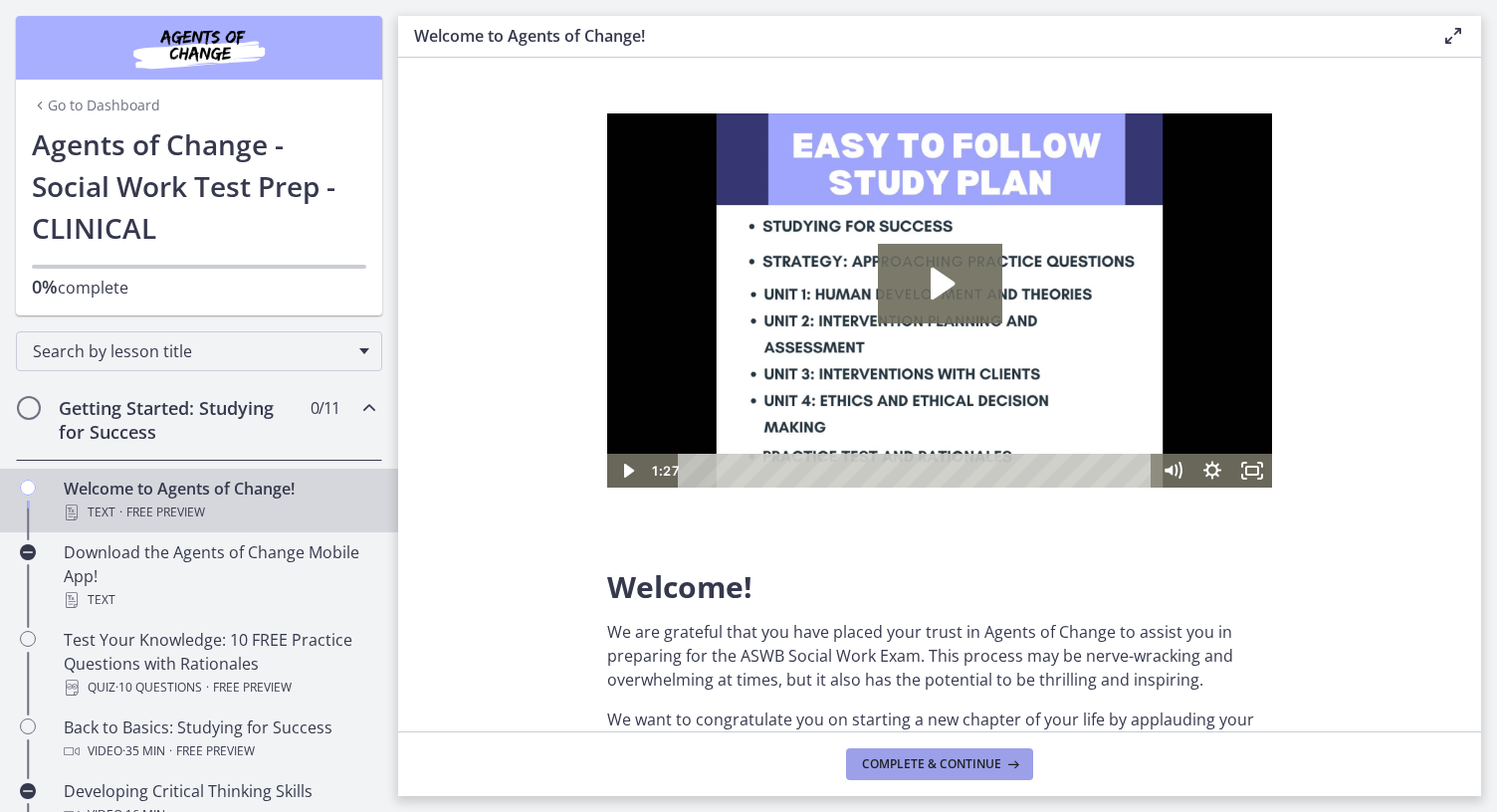 click on "Complete & continue" at bounding box center (932, 764) 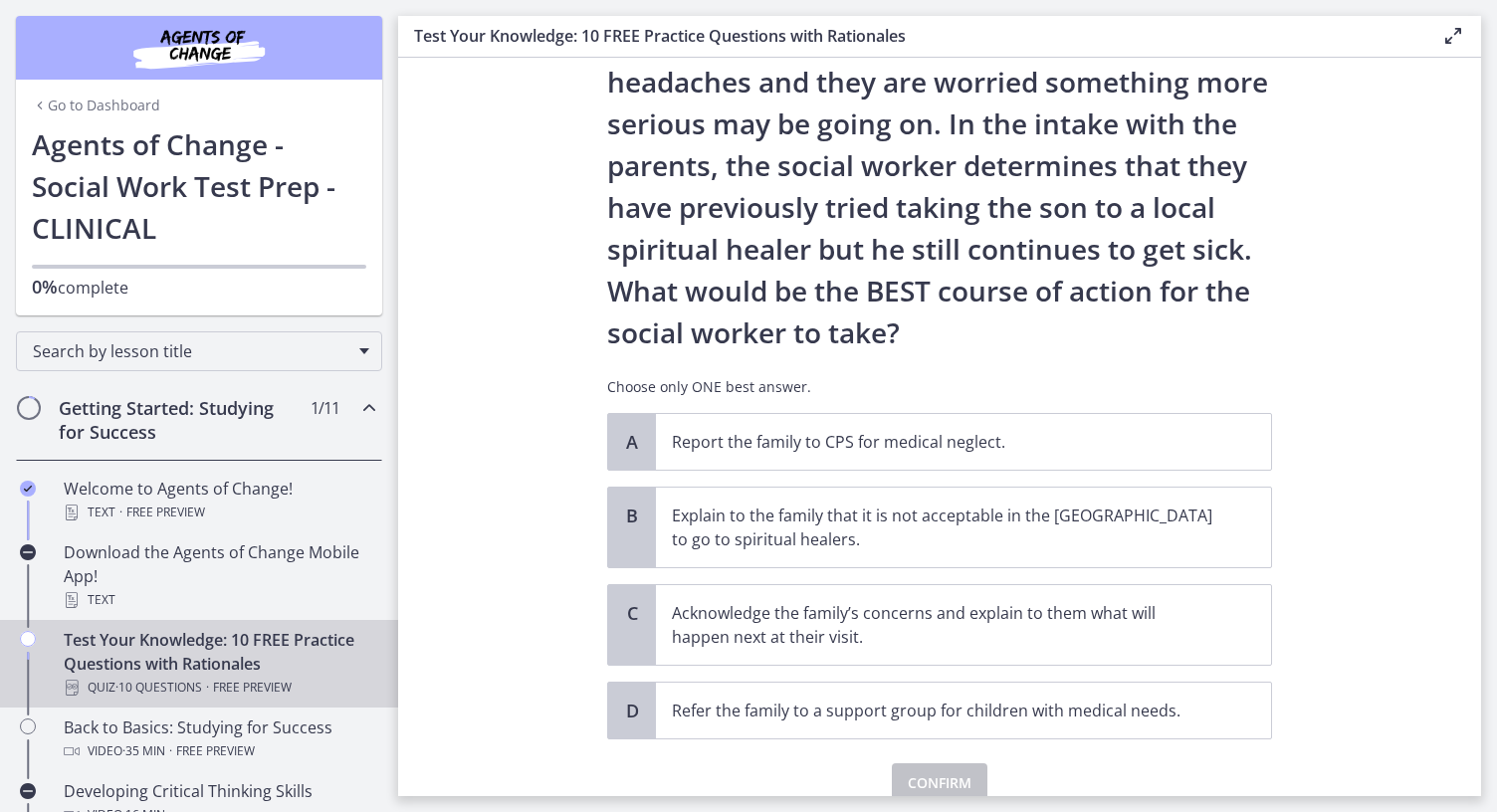 scroll, scrollTop: 232, scrollLeft: 0, axis: vertical 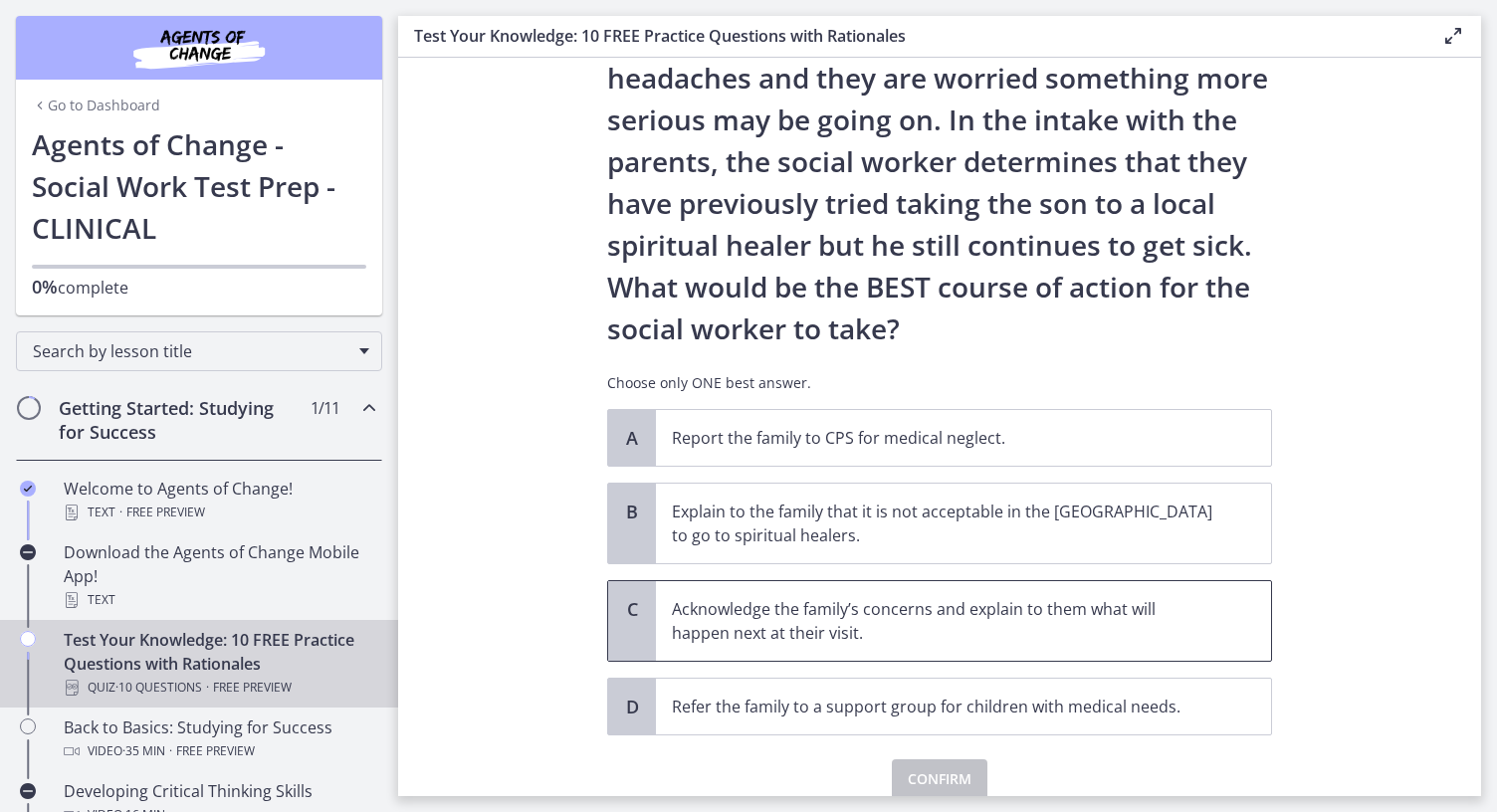 click on "Acknowledge the family’s concerns and explain to them what will happen next at their visit." at bounding box center (944, 621) 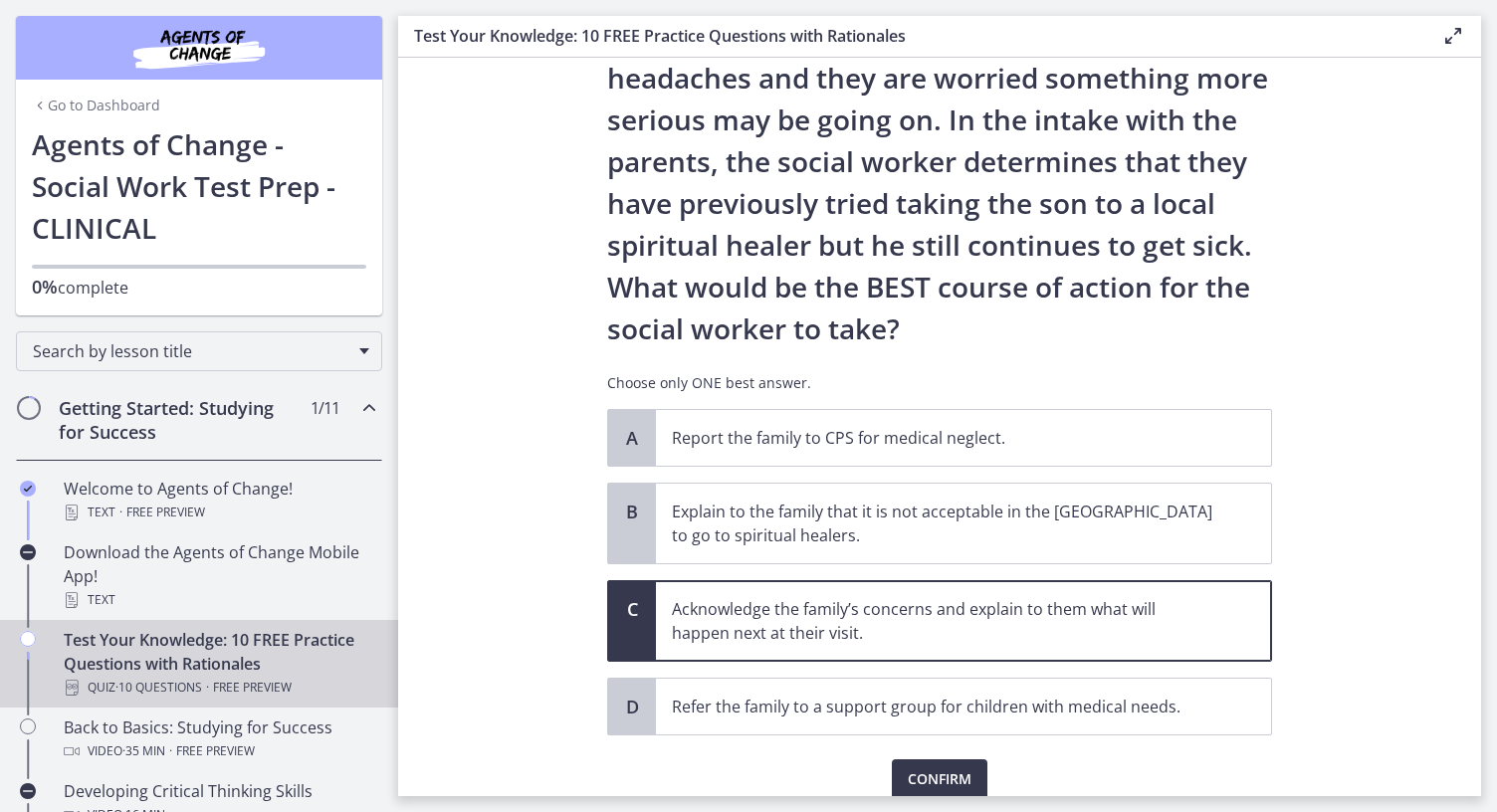 scroll, scrollTop: 311, scrollLeft: 0, axis: vertical 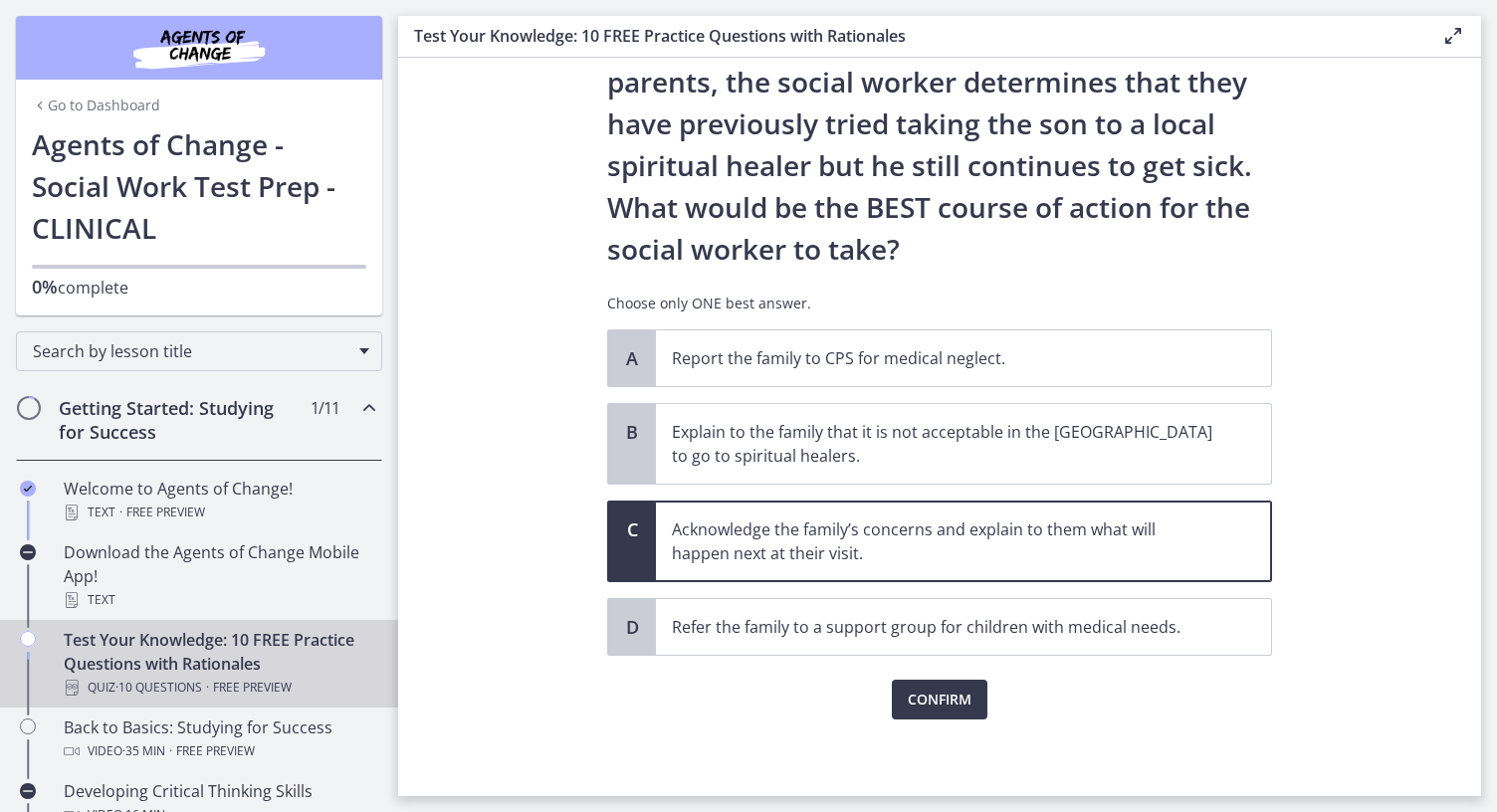 click on "Acknowledge the family’s concerns and explain to them what will happen next at their visit." at bounding box center [944, 541] 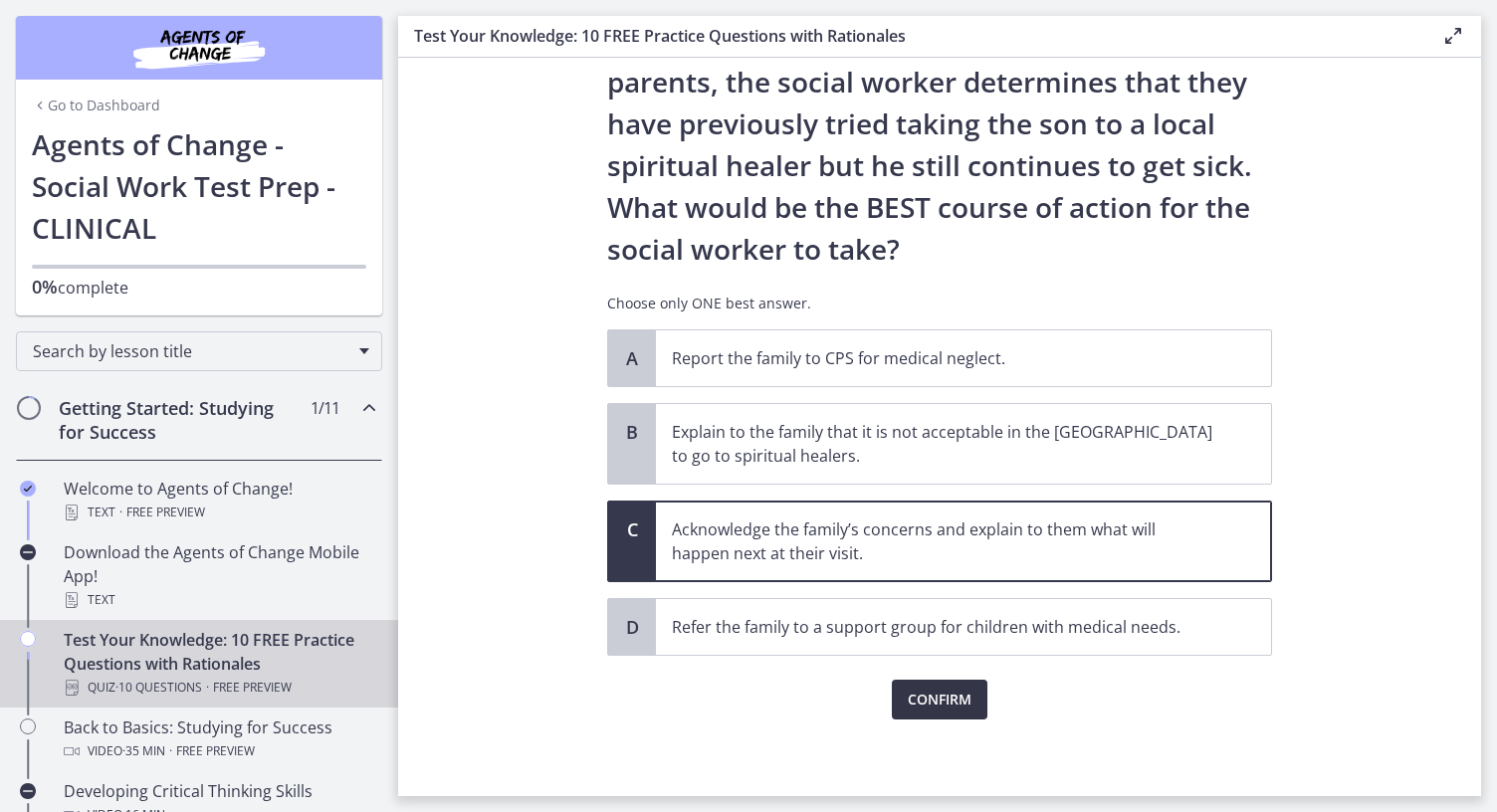 click on "Confirm" at bounding box center (940, 700) 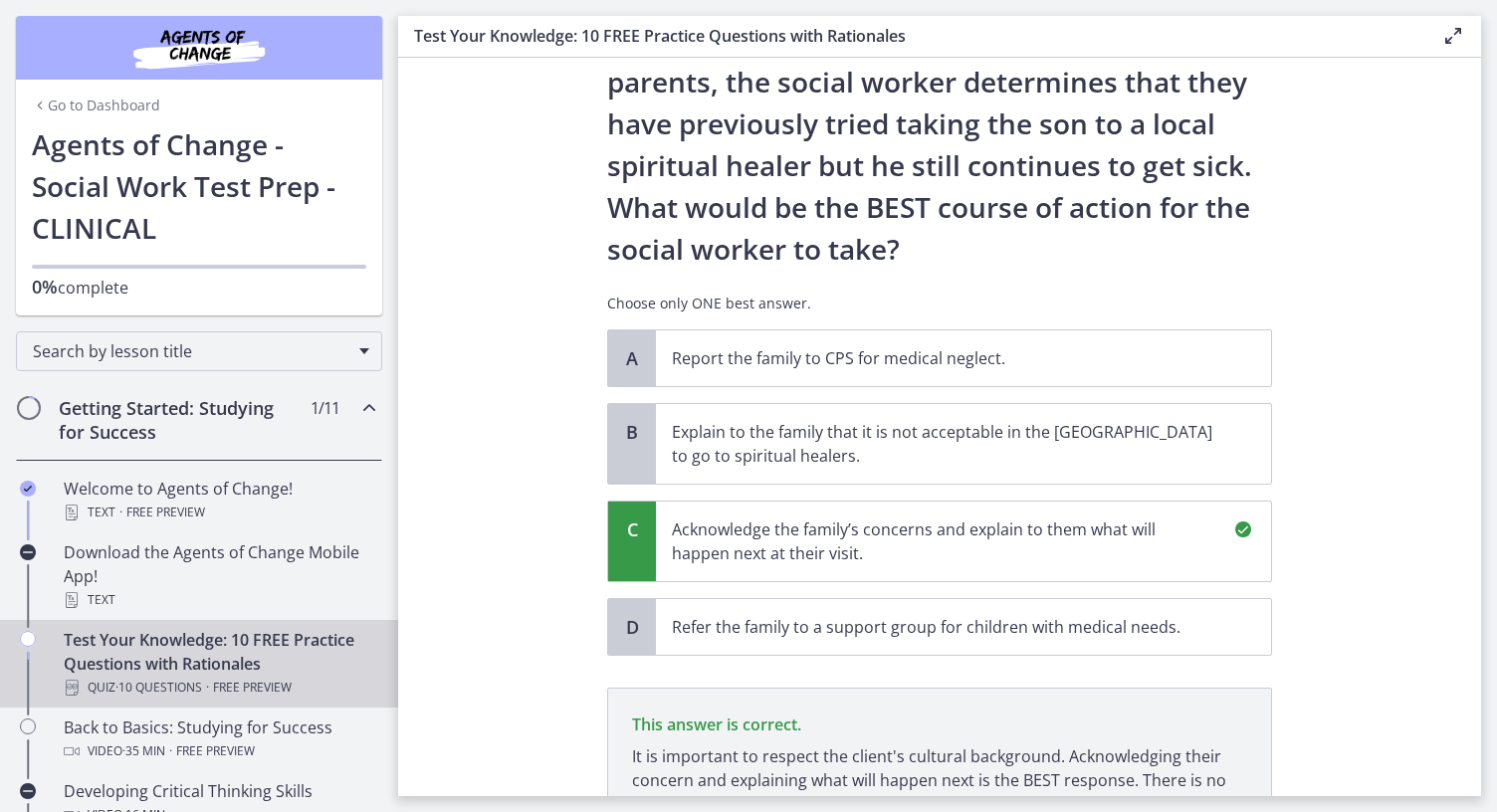 scroll, scrollTop: 543, scrollLeft: 0, axis: vertical 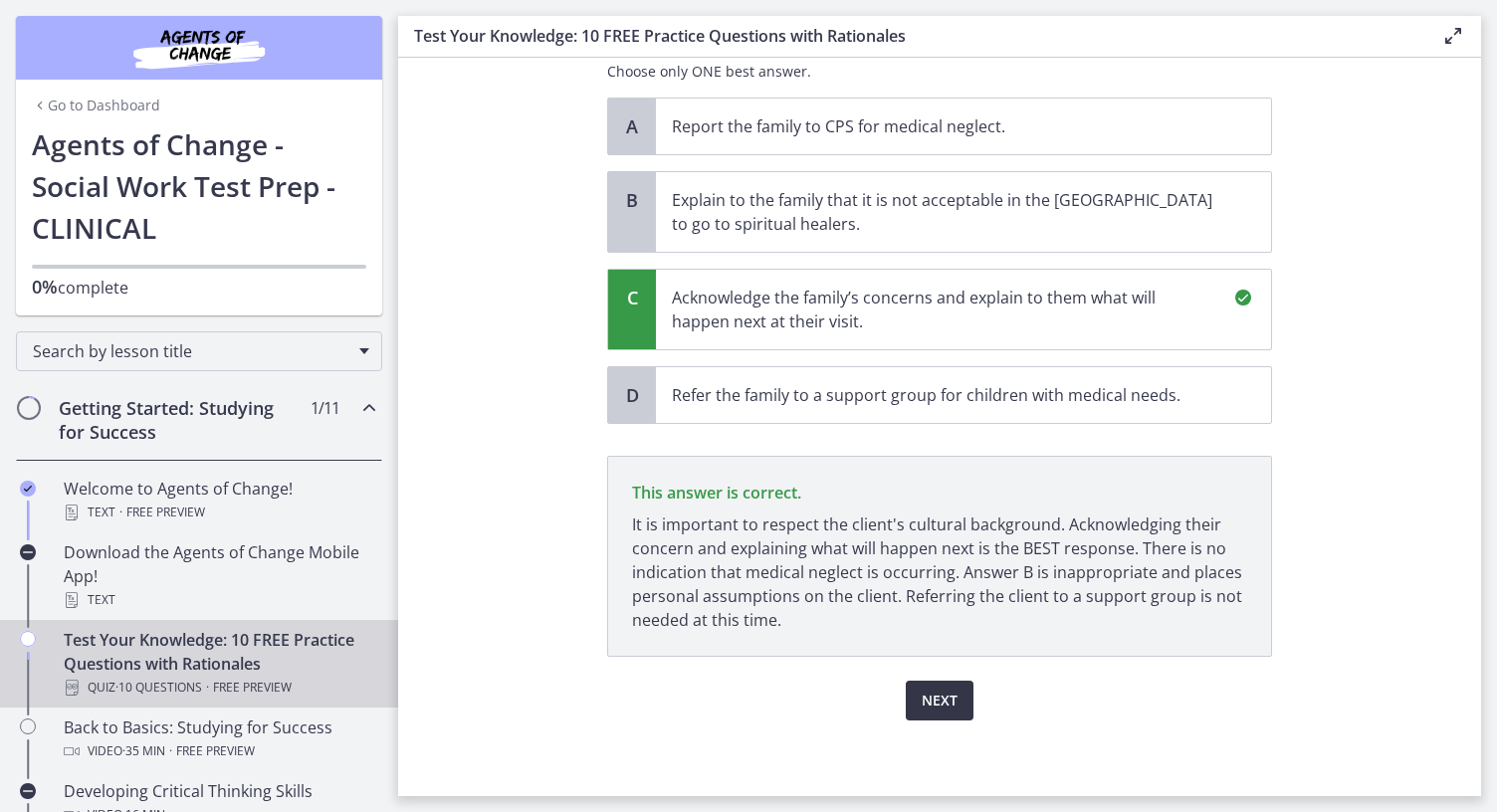 click on "Next" at bounding box center (940, 701) 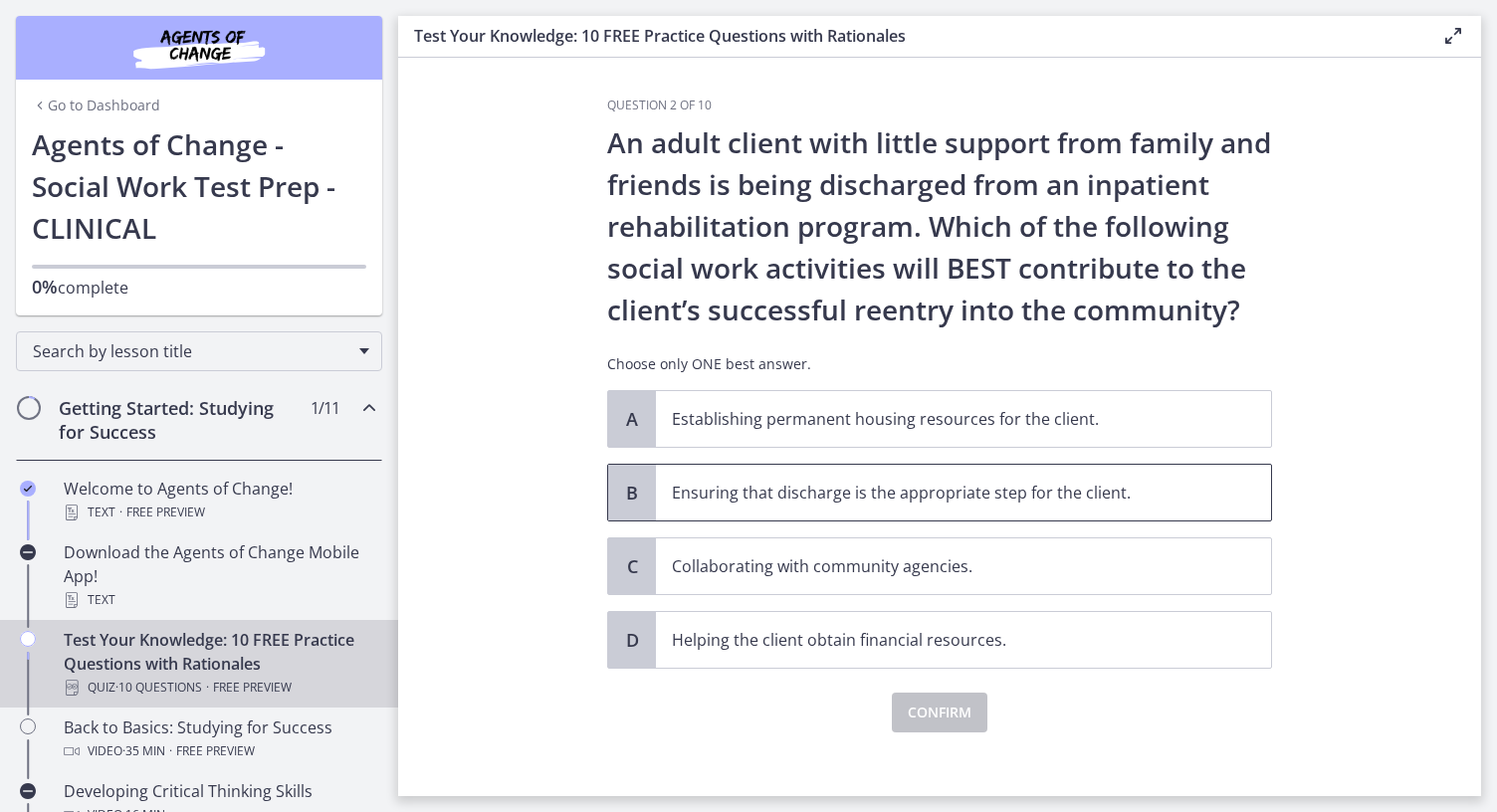 click on "Ensuring that discharge is the appropriate step for the client." at bounding box center (963, 493) 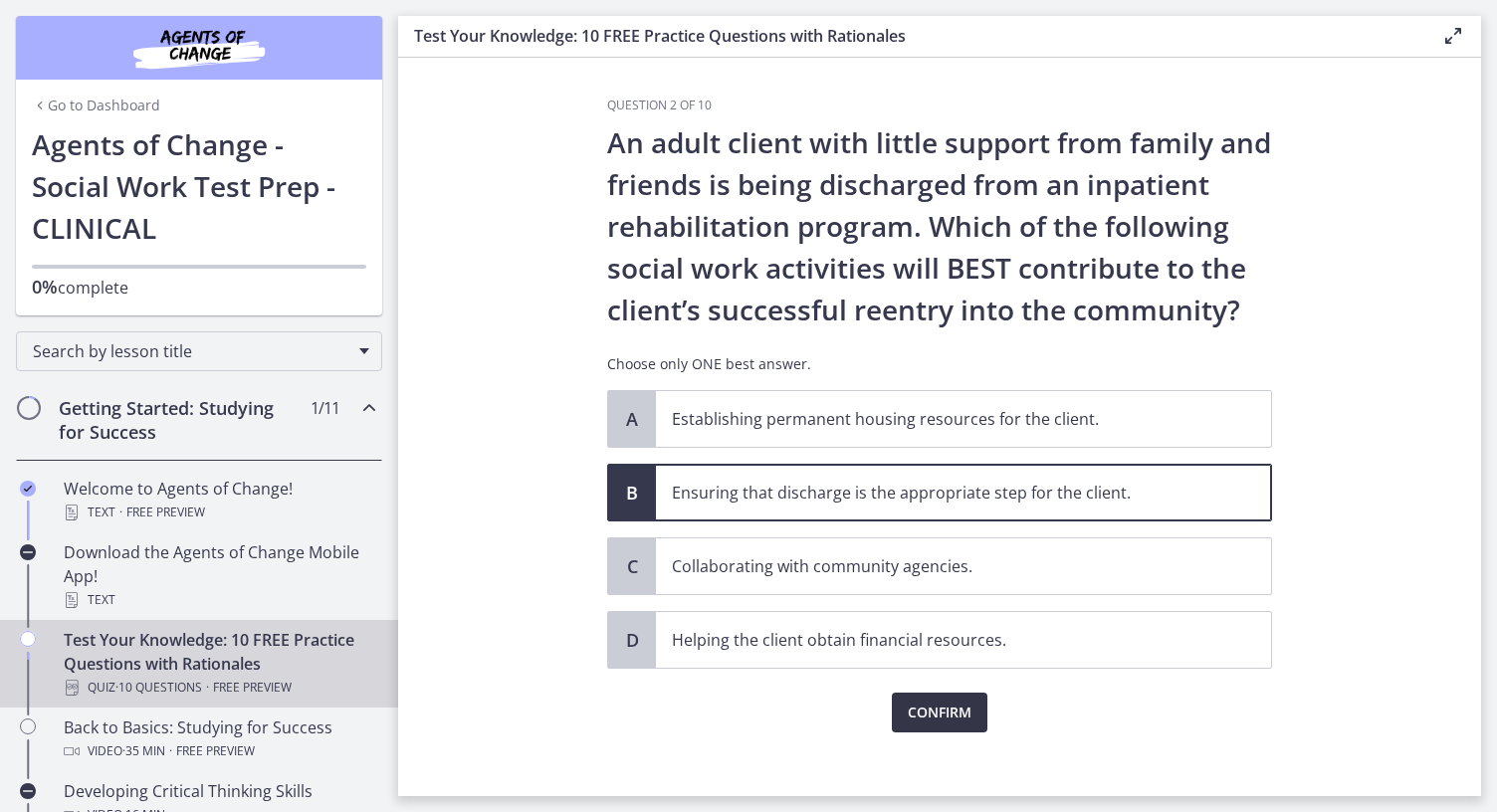 click on "Confirm" at bounding box center [940, 712] 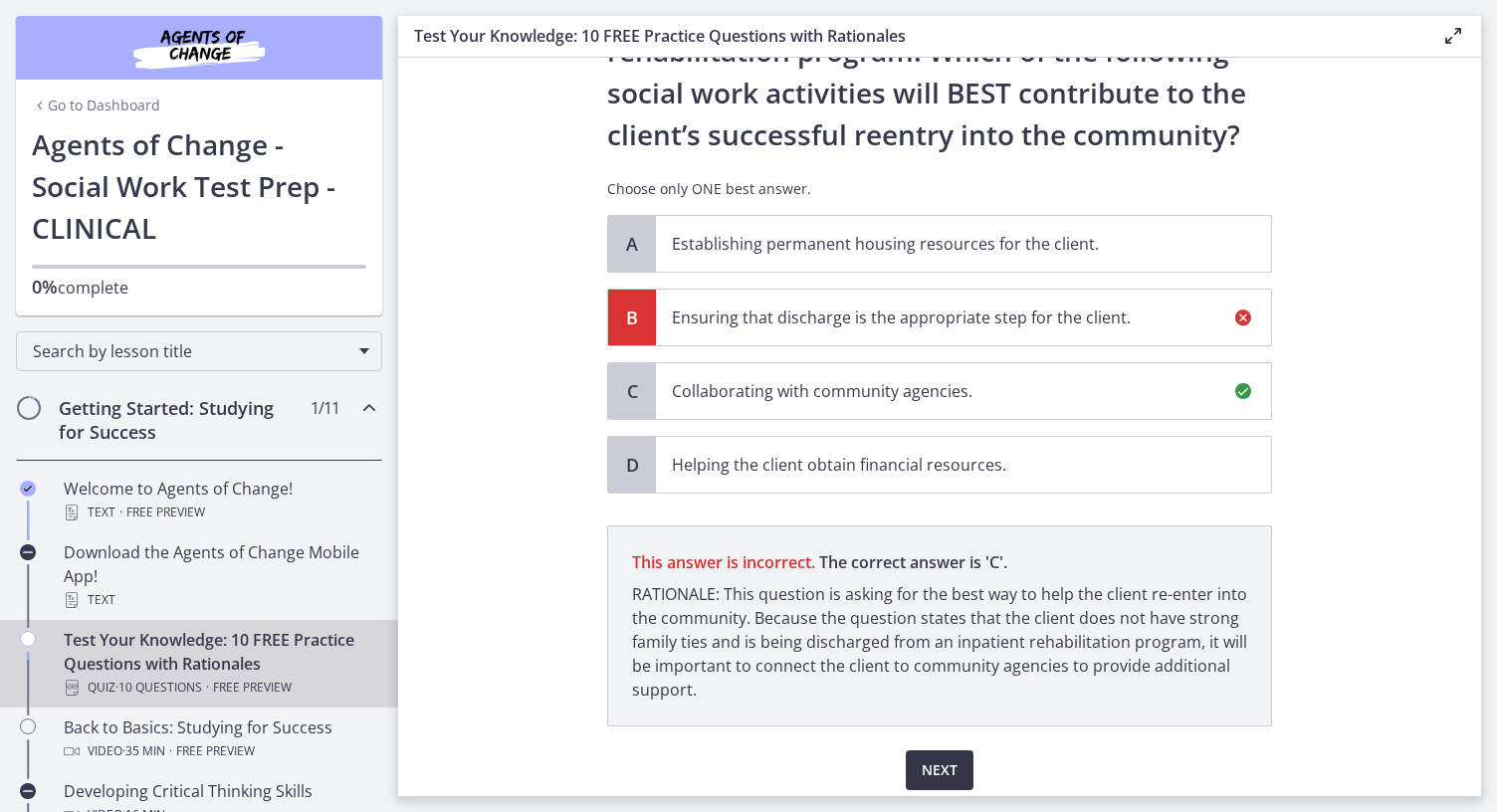 scroll, scrollTop: 245, scrollLeft: 0, axis: vertical 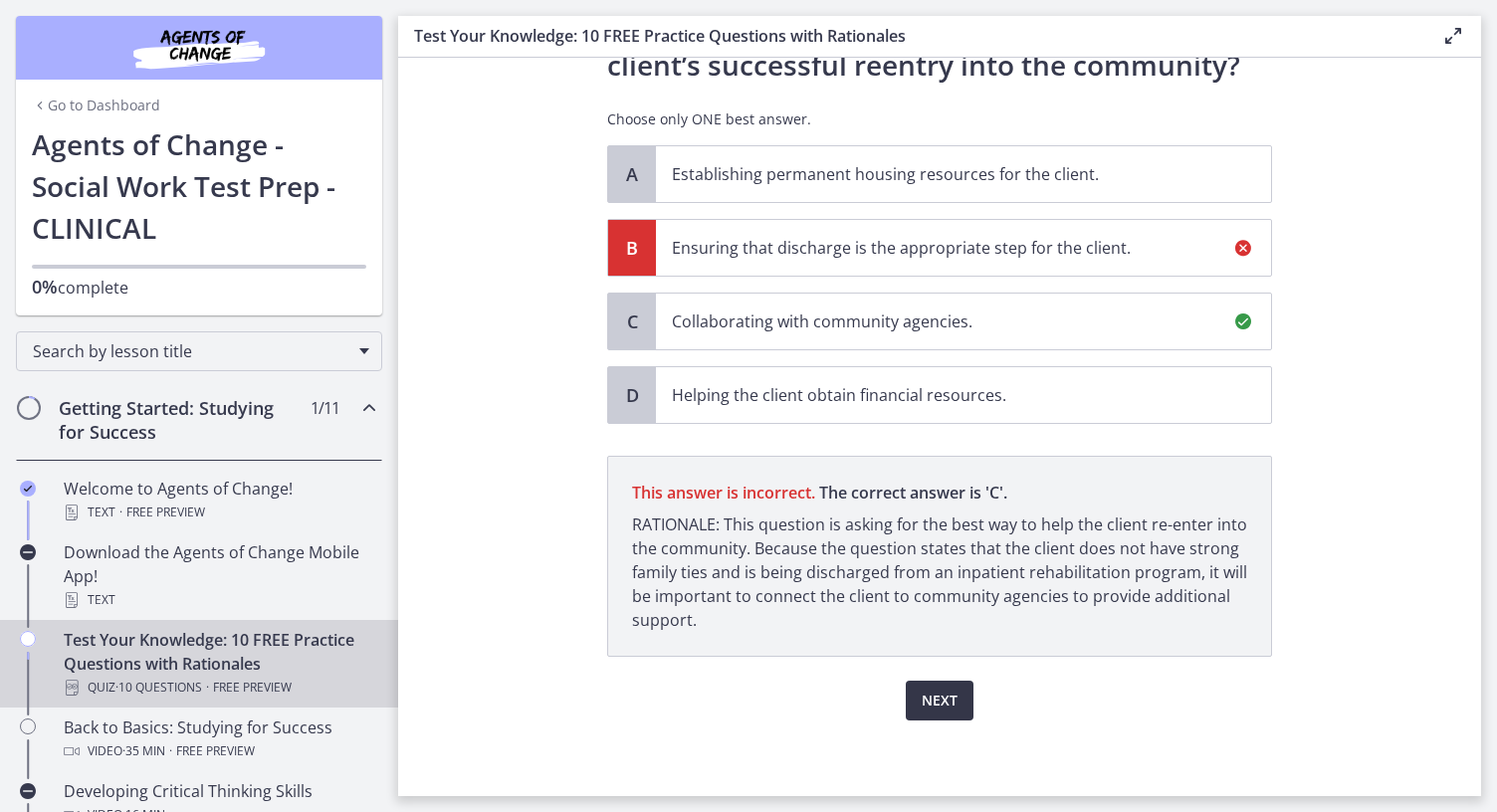 click on "Next" at bounding box center (940, 701) 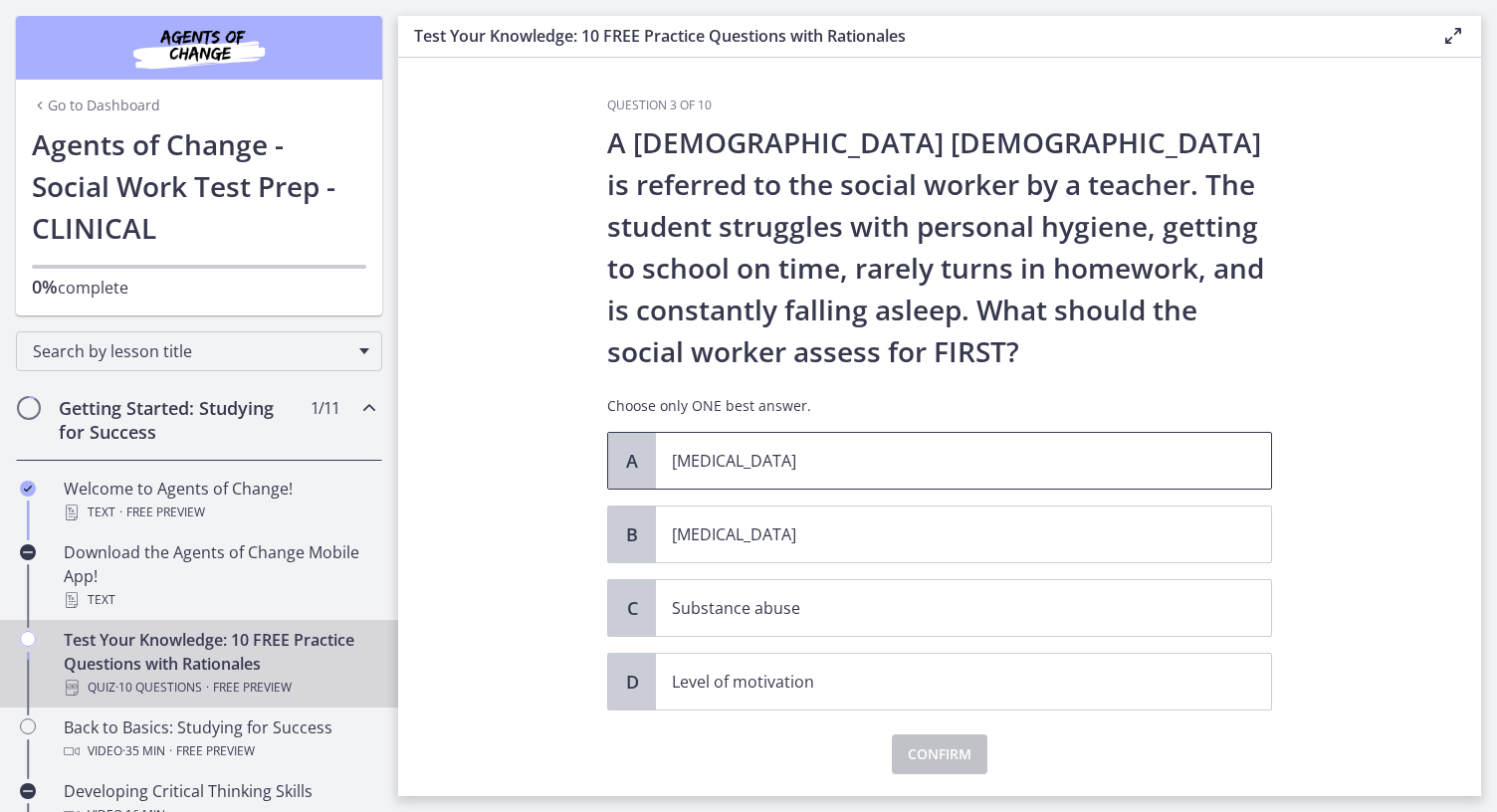 click on "[MEDICAL_DATA]" at bounding box center (944, 461) 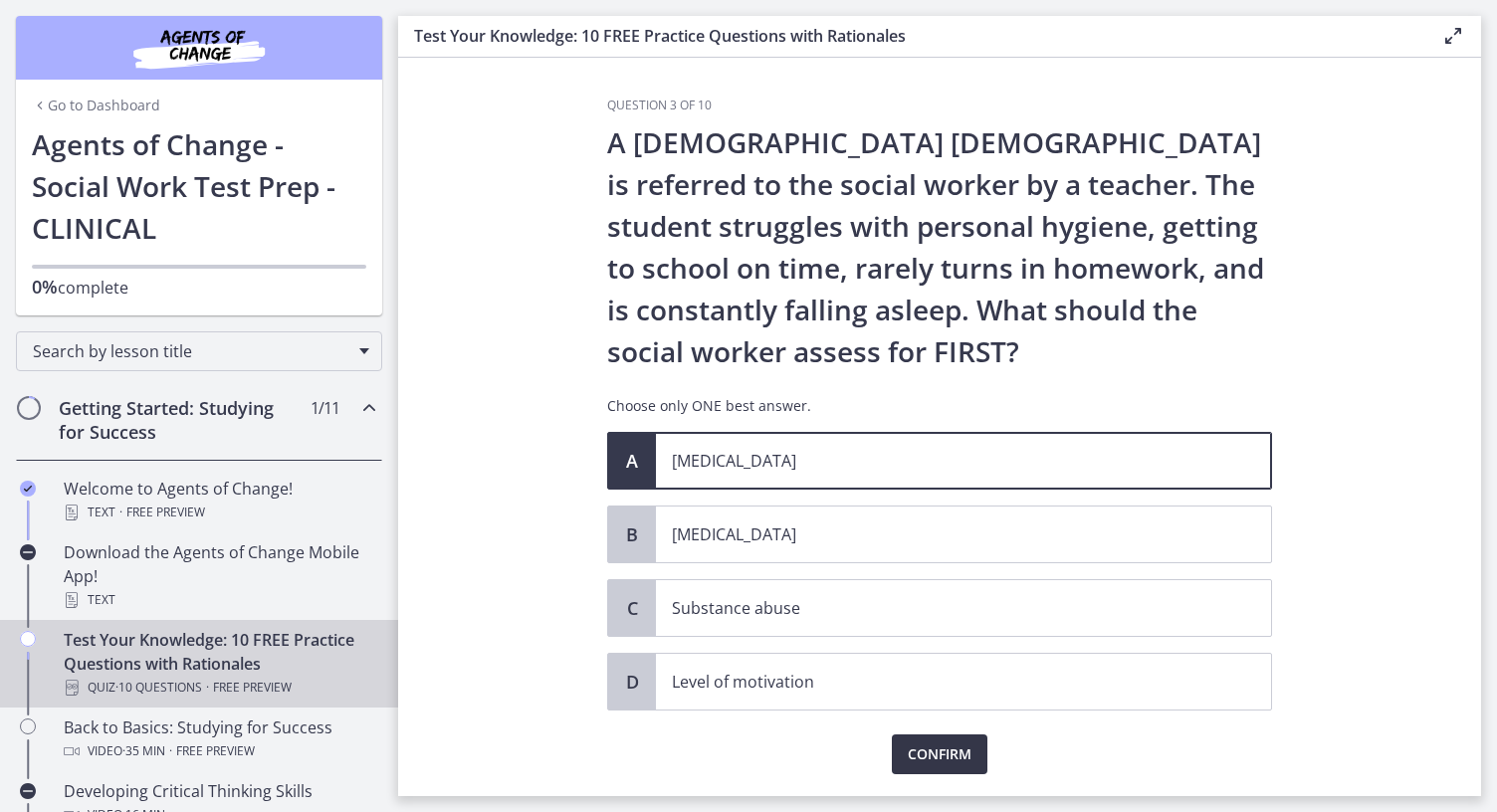 click on "Confirm" at bounding box center [940, 754] 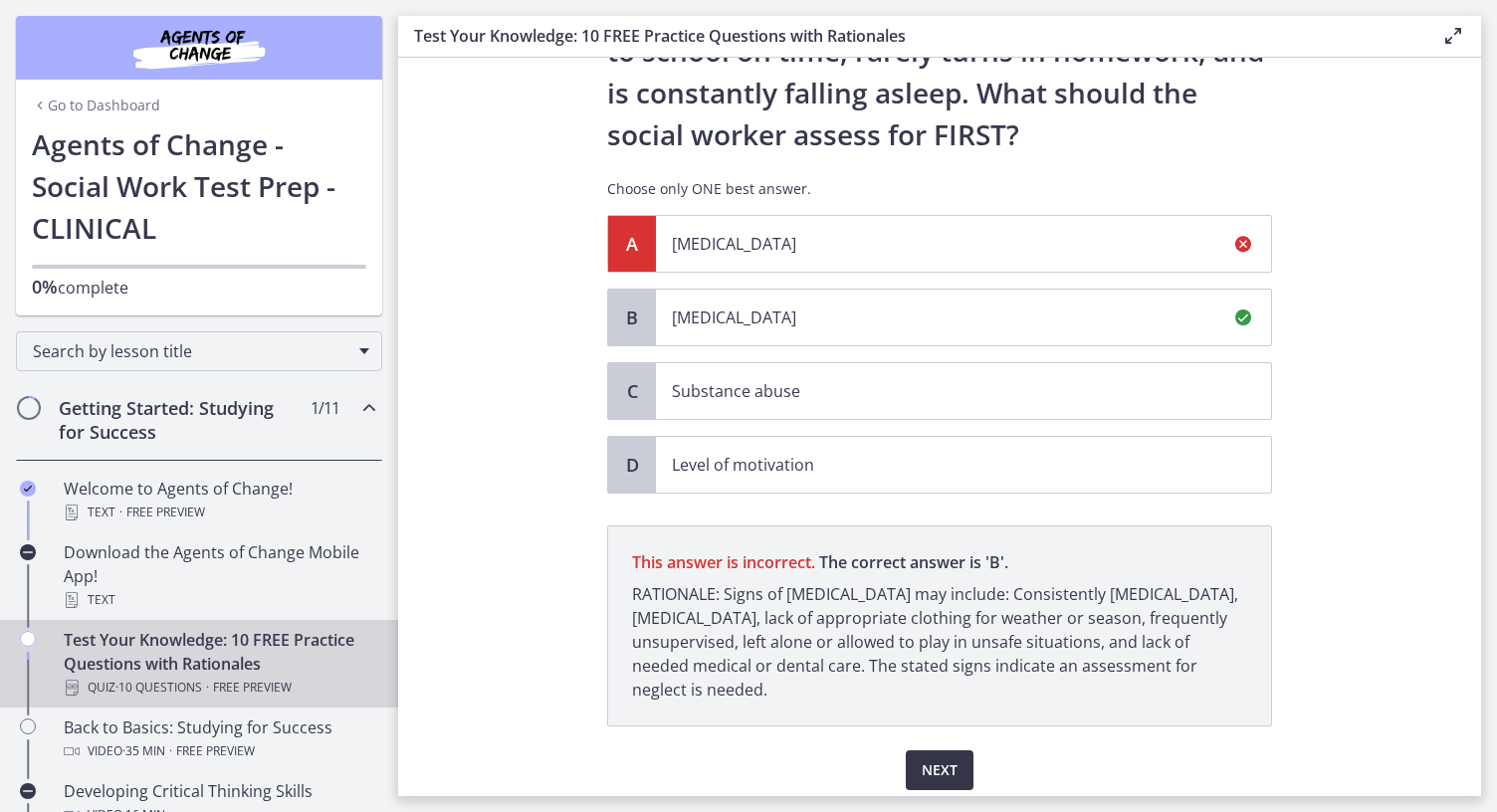 scroll, scrollTop: 287, scrollLeft: 0, axis: vertical 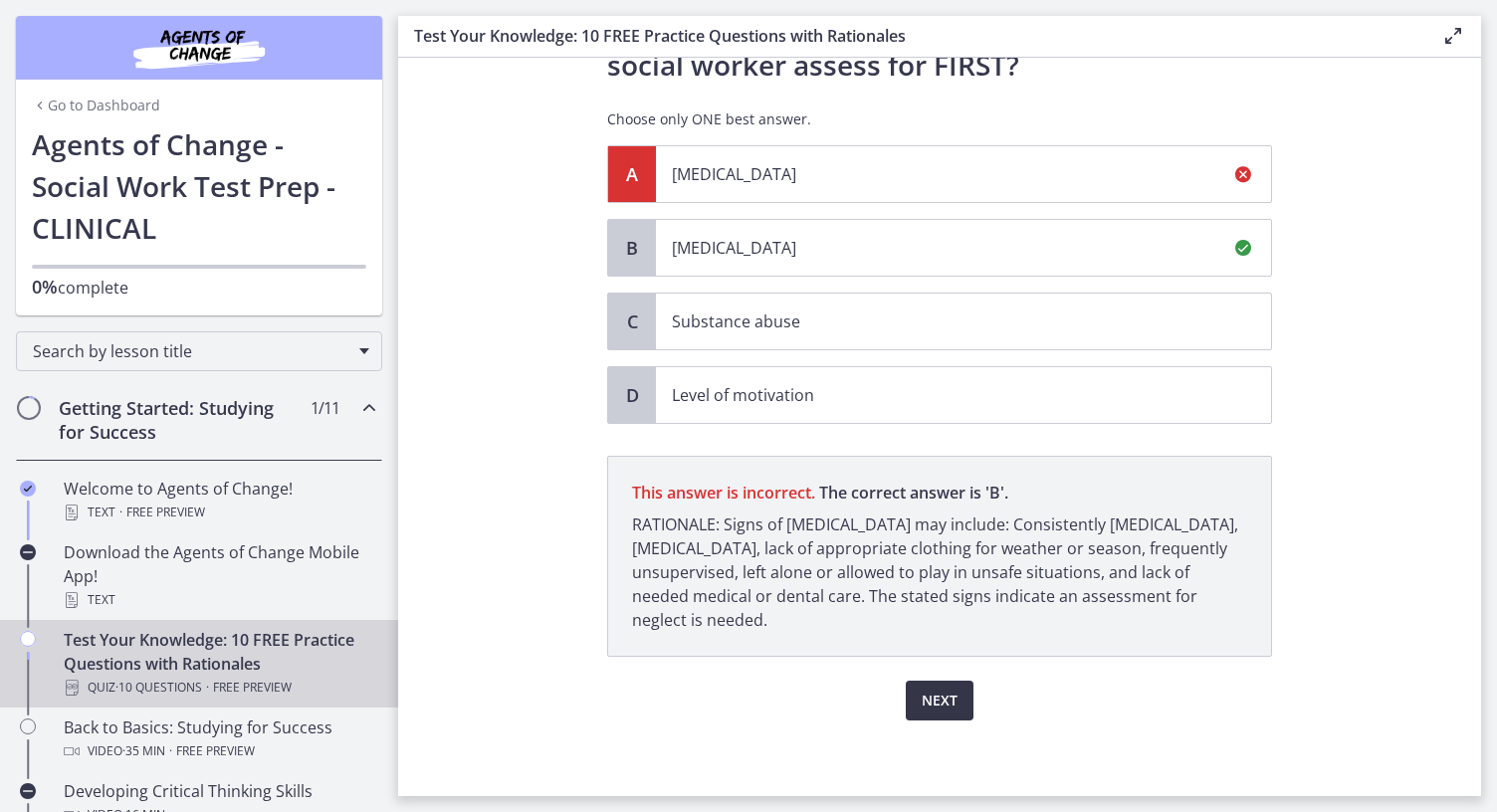 click on "Next" at bounding box center [940, 701] 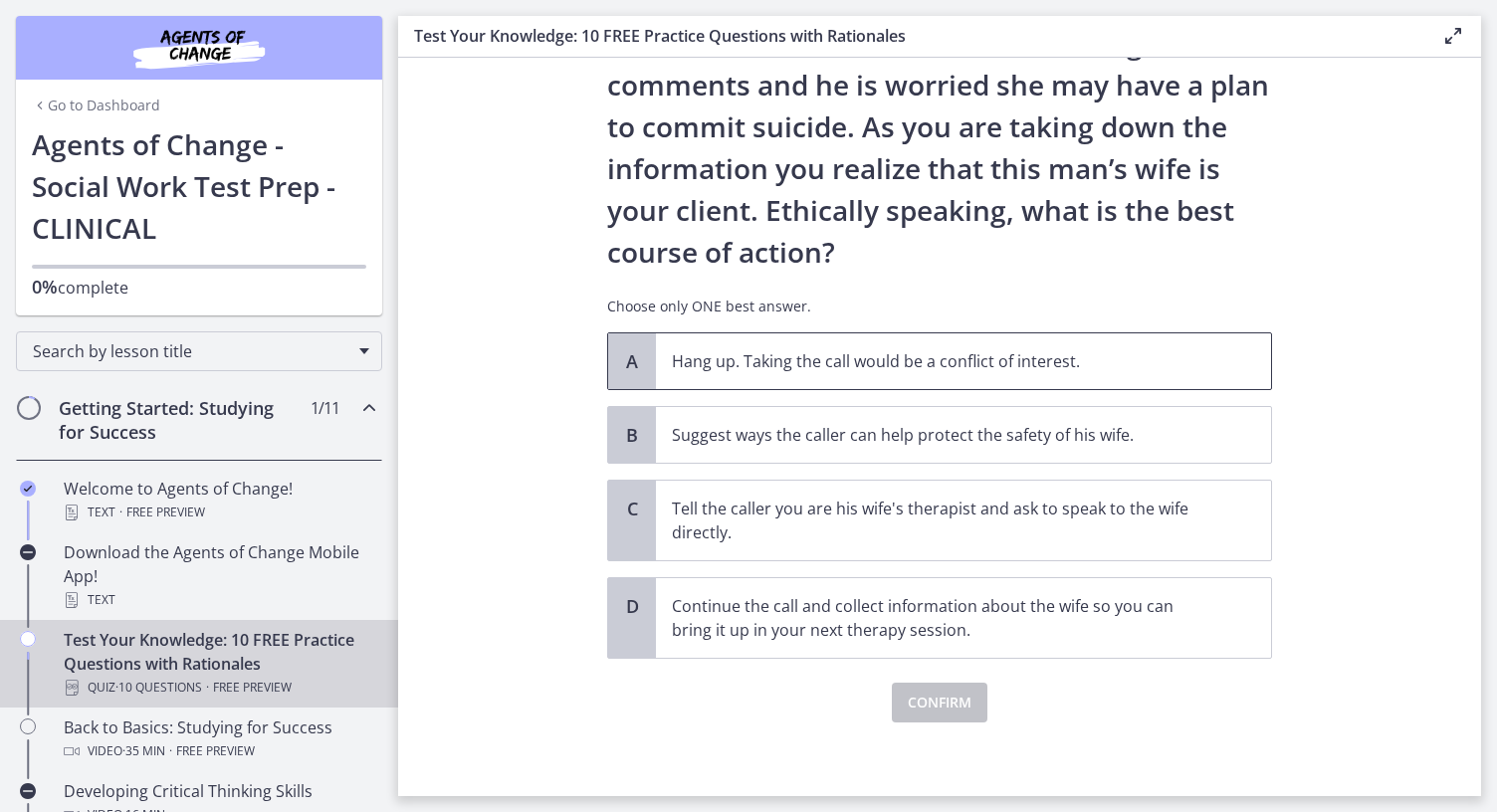 scroll, scrollTop: 186, scrollLeft: 0, axis: vertical 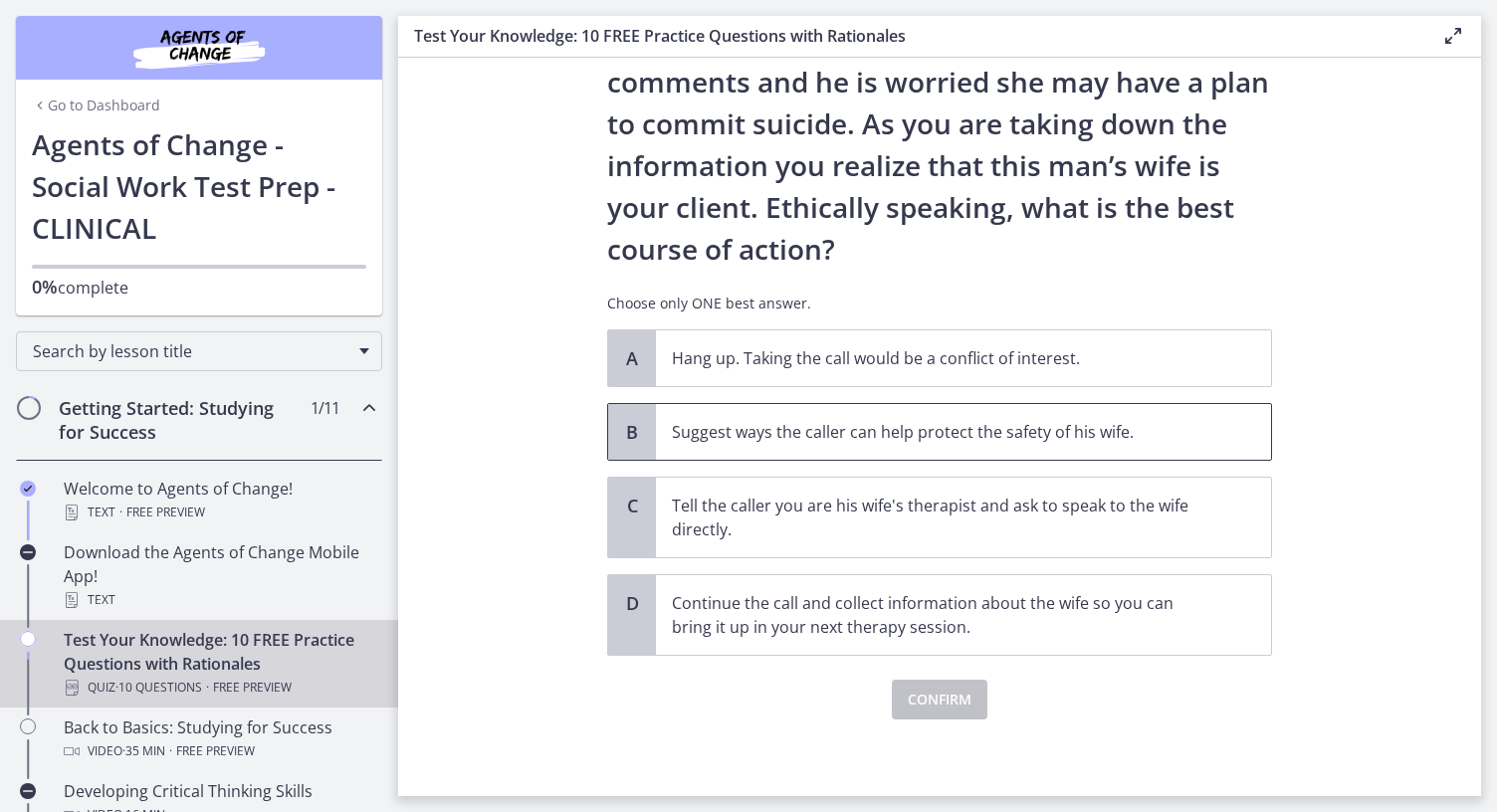 click on "Suggest ways the caller can help protect the safety of his wife." at bounding box center [963, 432] 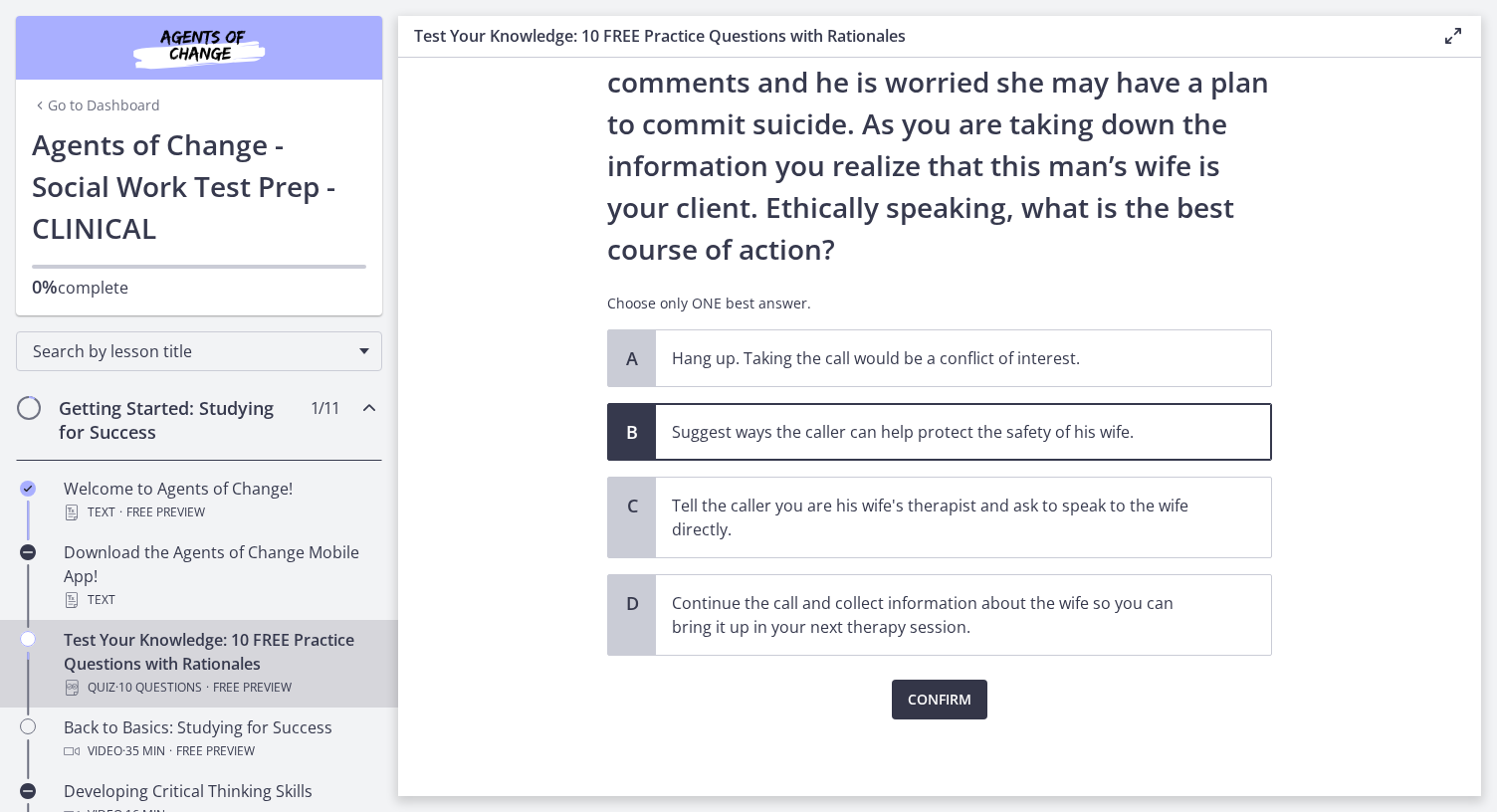 click on "Confirm" at bounding box center (940, 700) 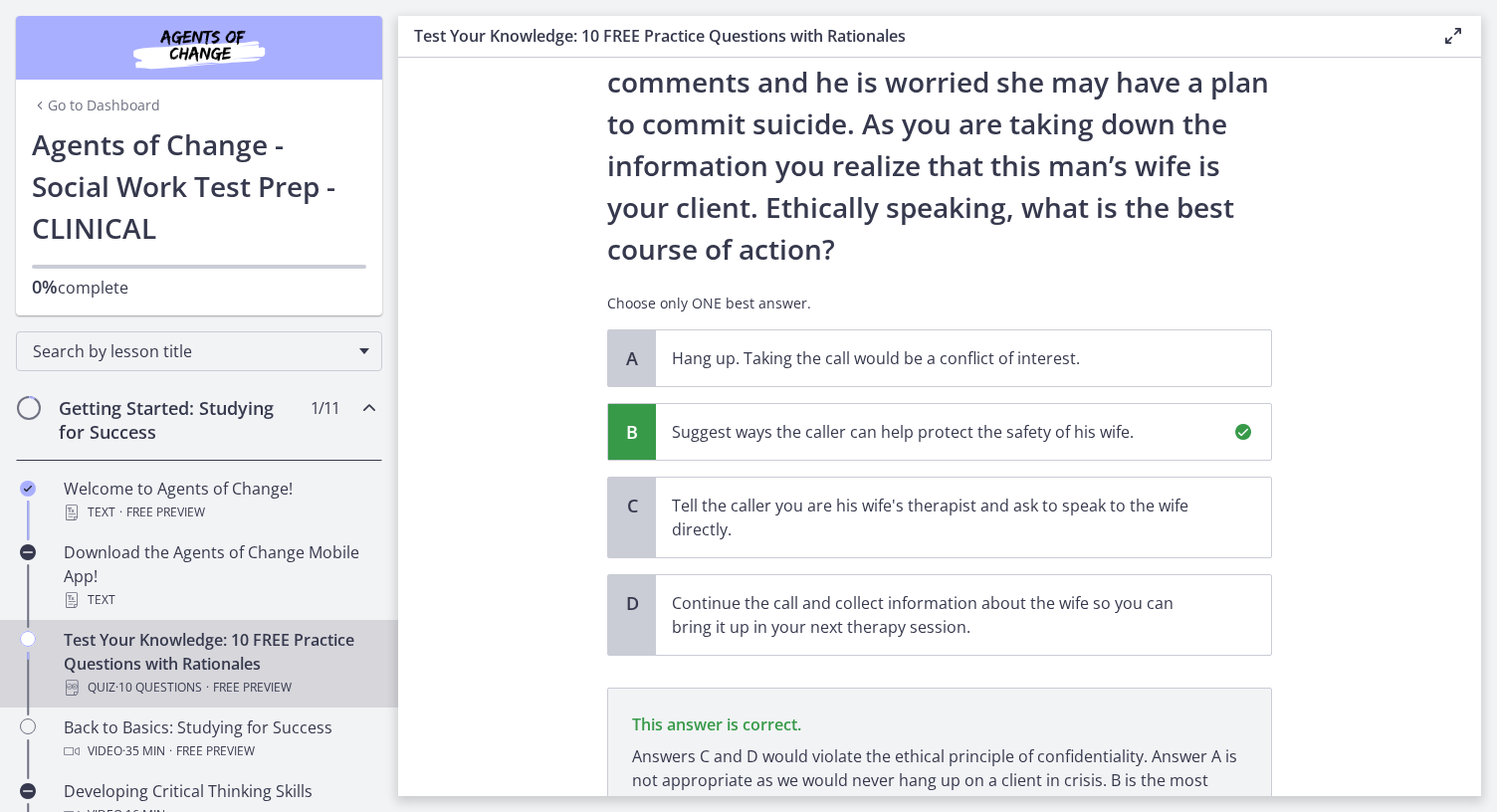 scroll, scrollTop: 370, scrollLeft: 0, axis: vertical 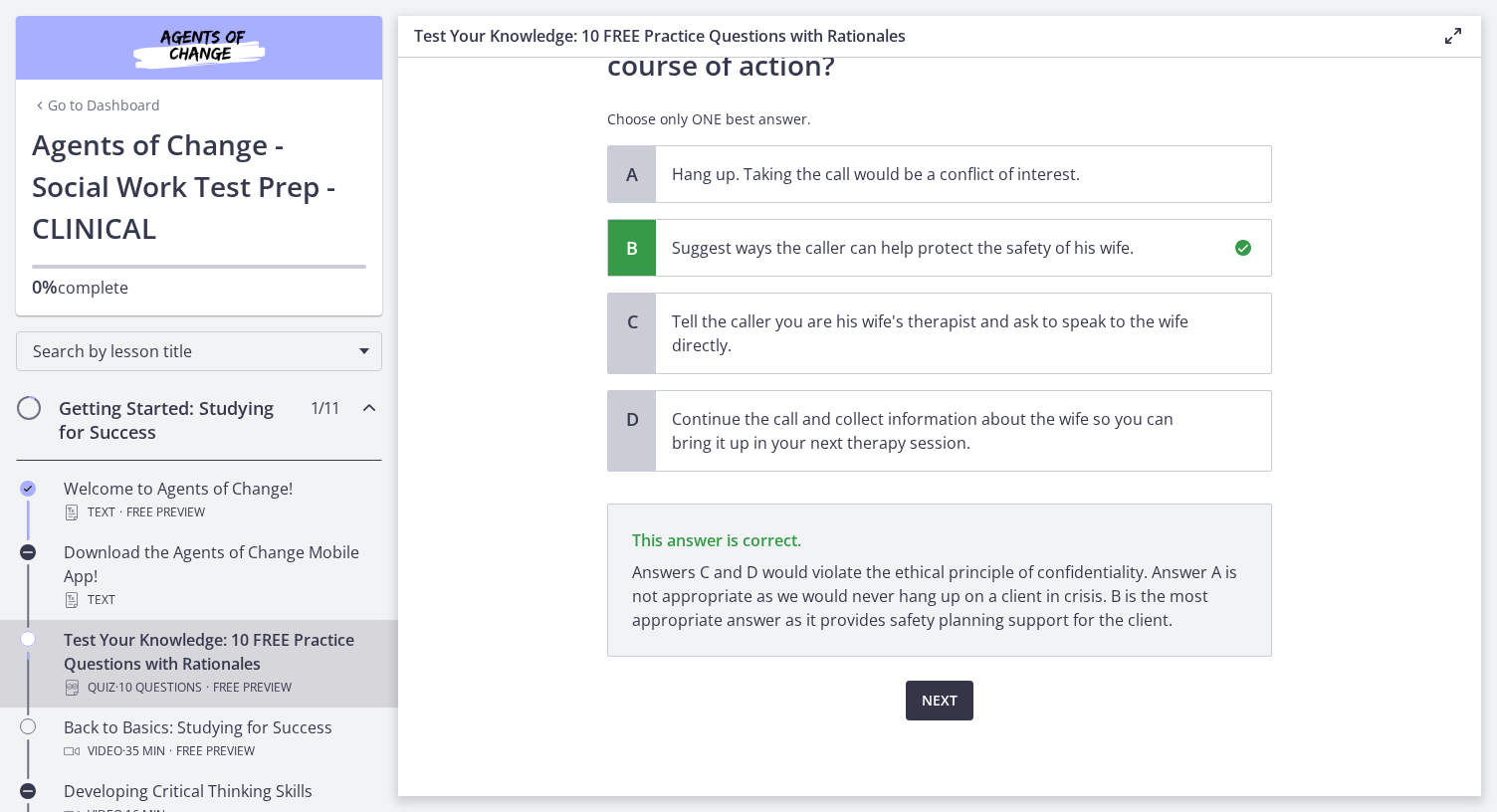 click on "Next" at bounding box center [940, 701] 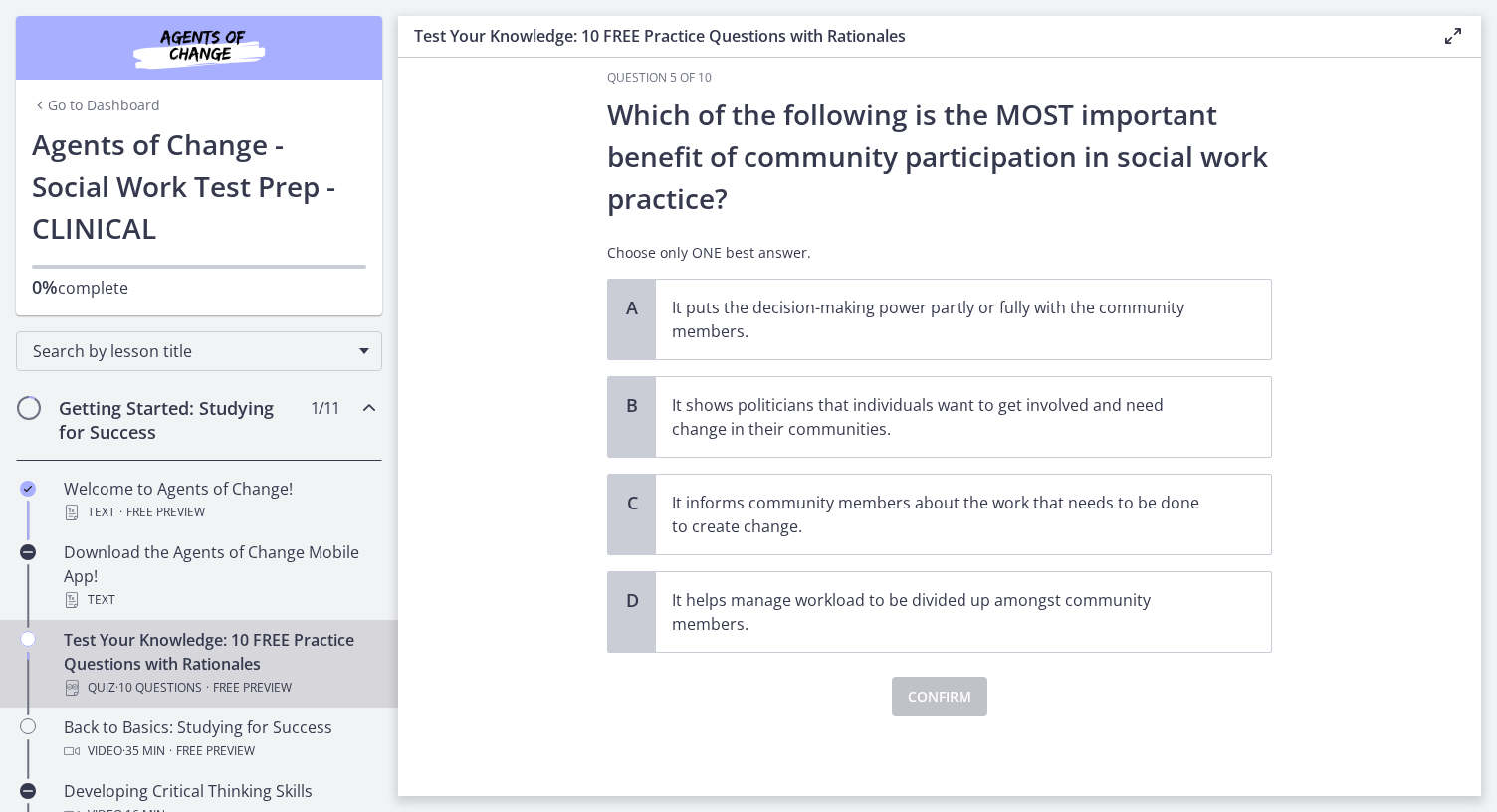 scroll, scrollTop: 0, scrollLeft: 0, axis: both 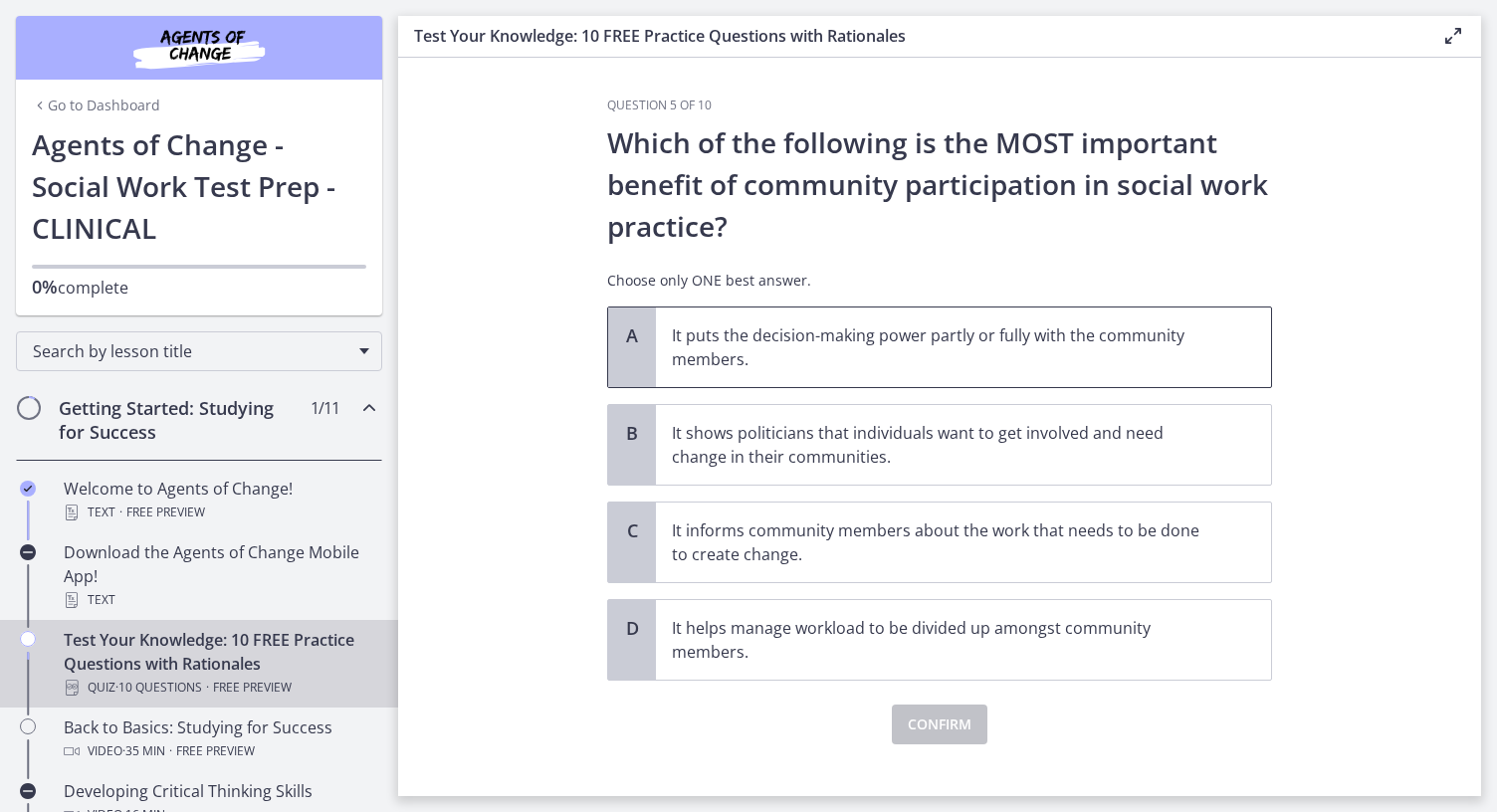 click on "It puts the decision-making power partly or fully with the community members." at bounding box center [944, 347] 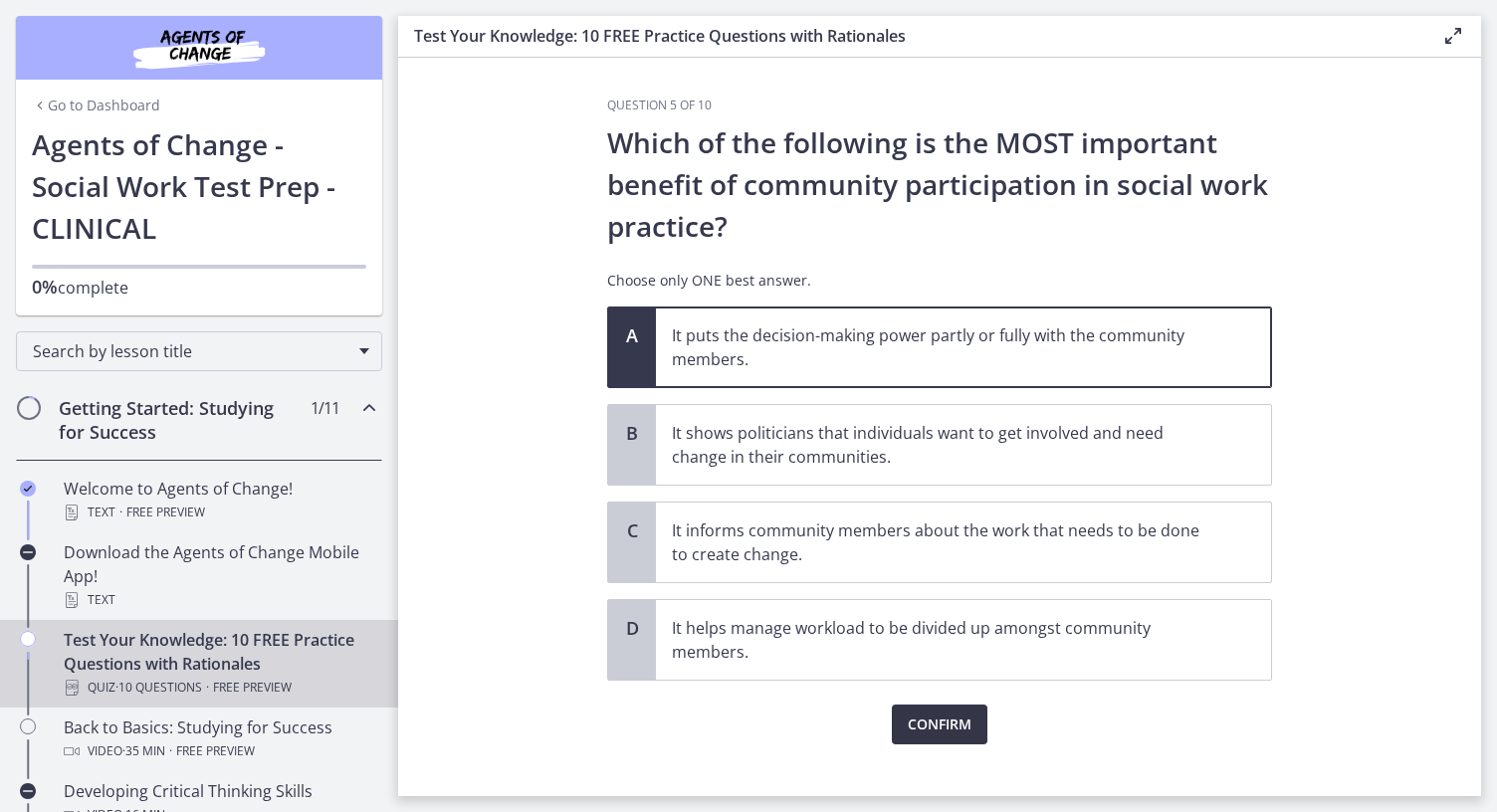 click on "Confirm" at bounding box center [940, 724] 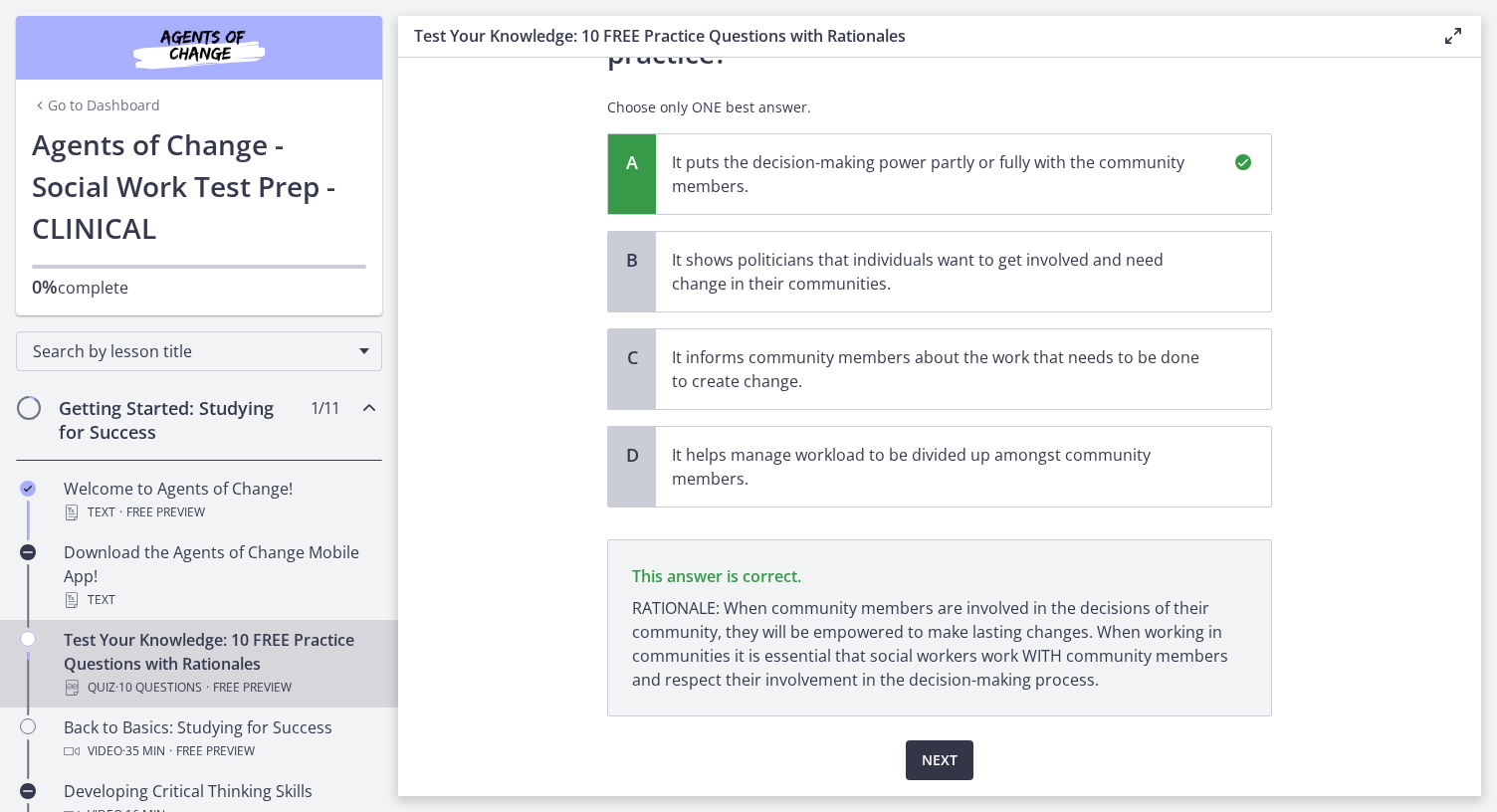 scroll, scrollTop: 233, scrollLeft: 0, axis: vertical 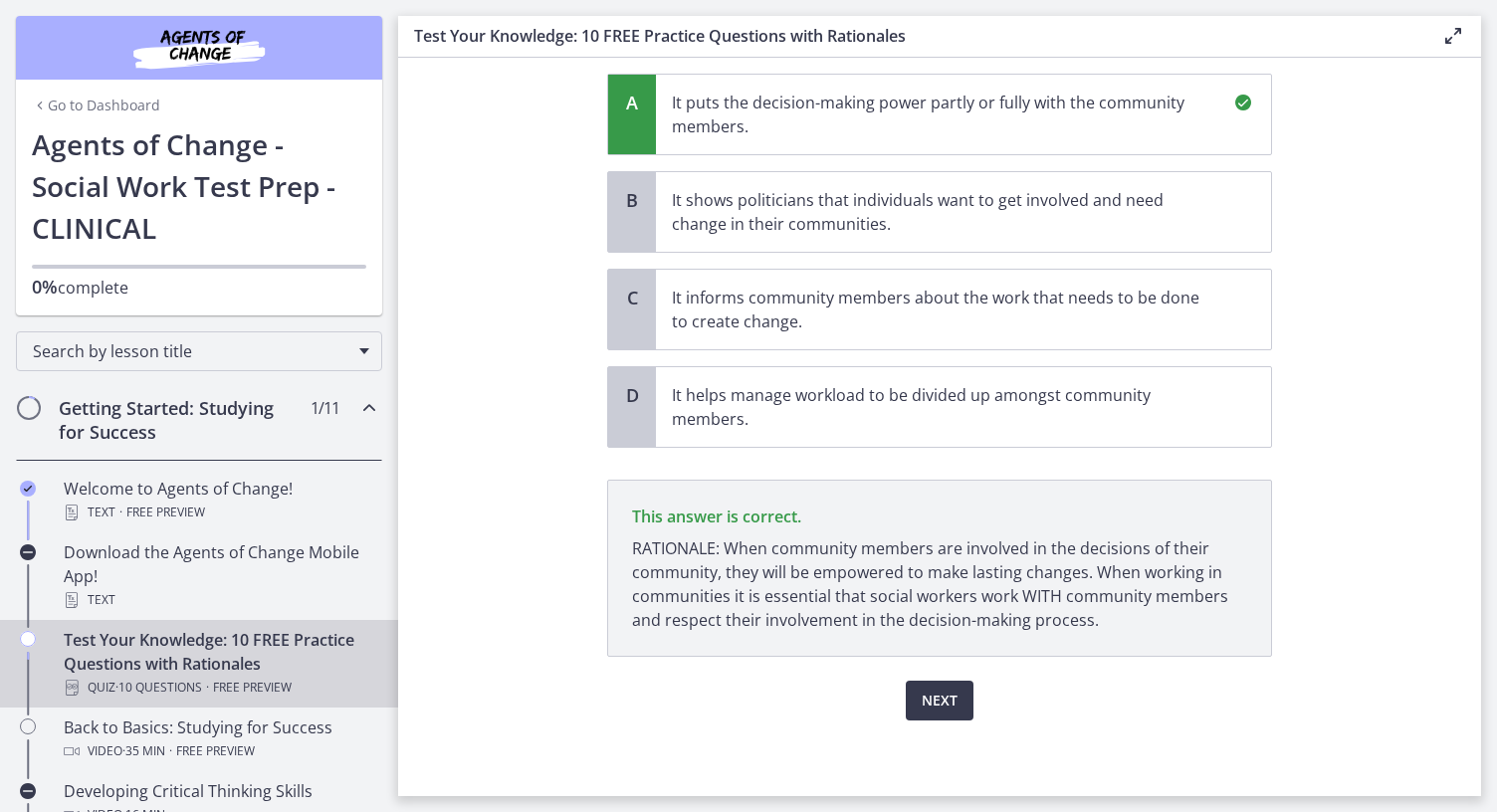 click on "Next" at bounding box center [940, 689] 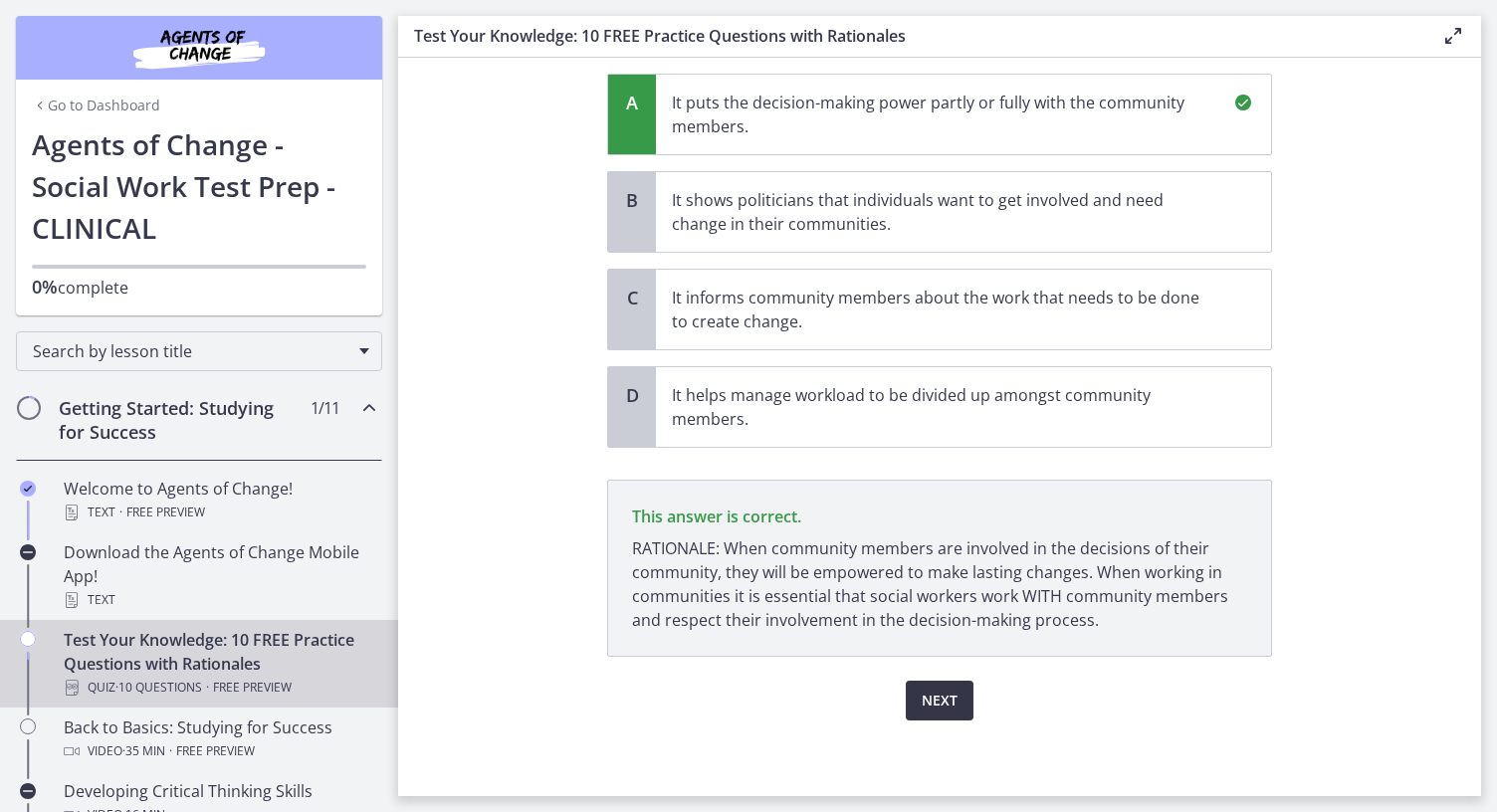 click on "Next" at bounding box center [940, 701] 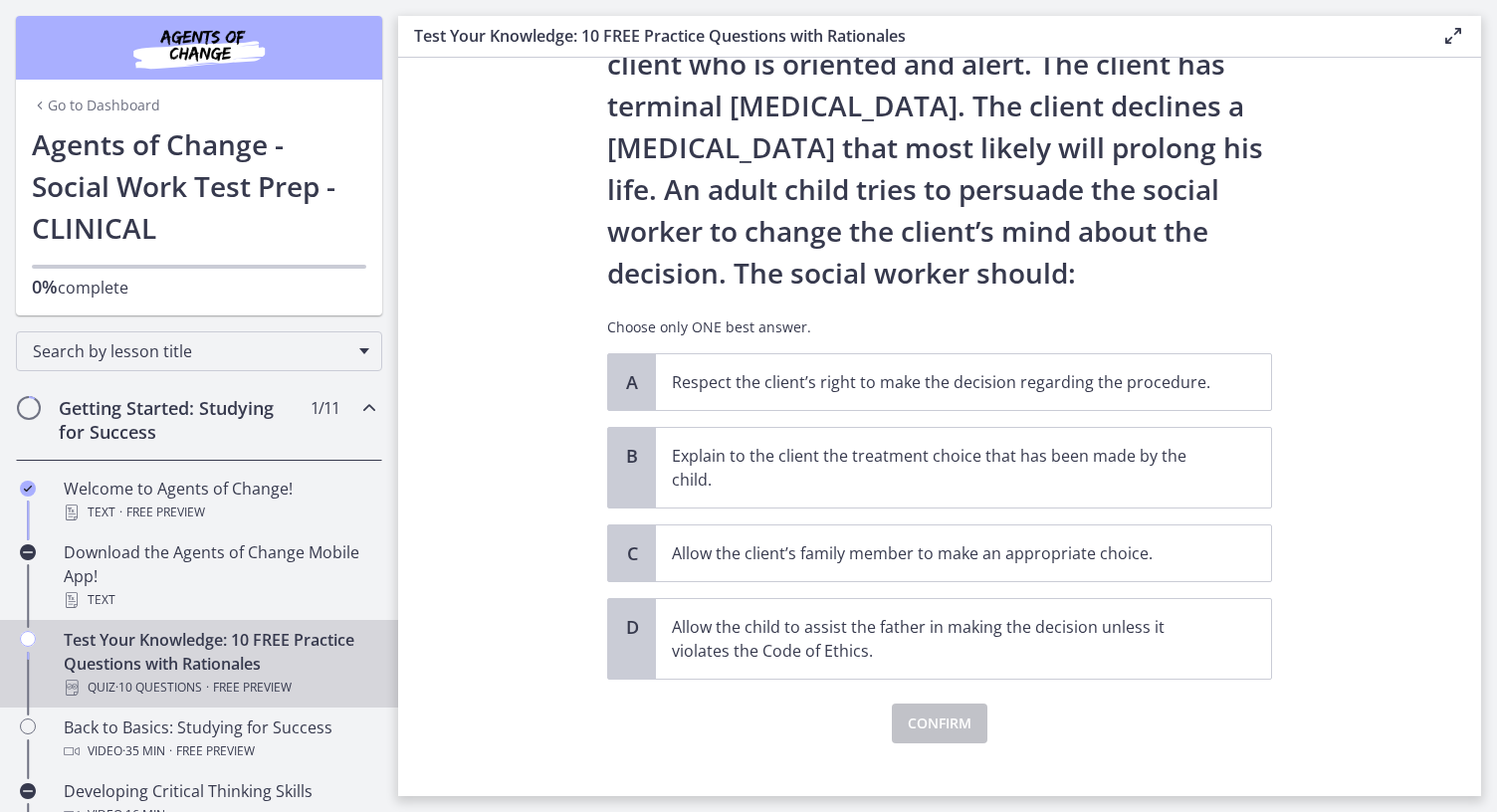 scroll, scrollTop: 123, scrollLeft: 0, axis: vertical 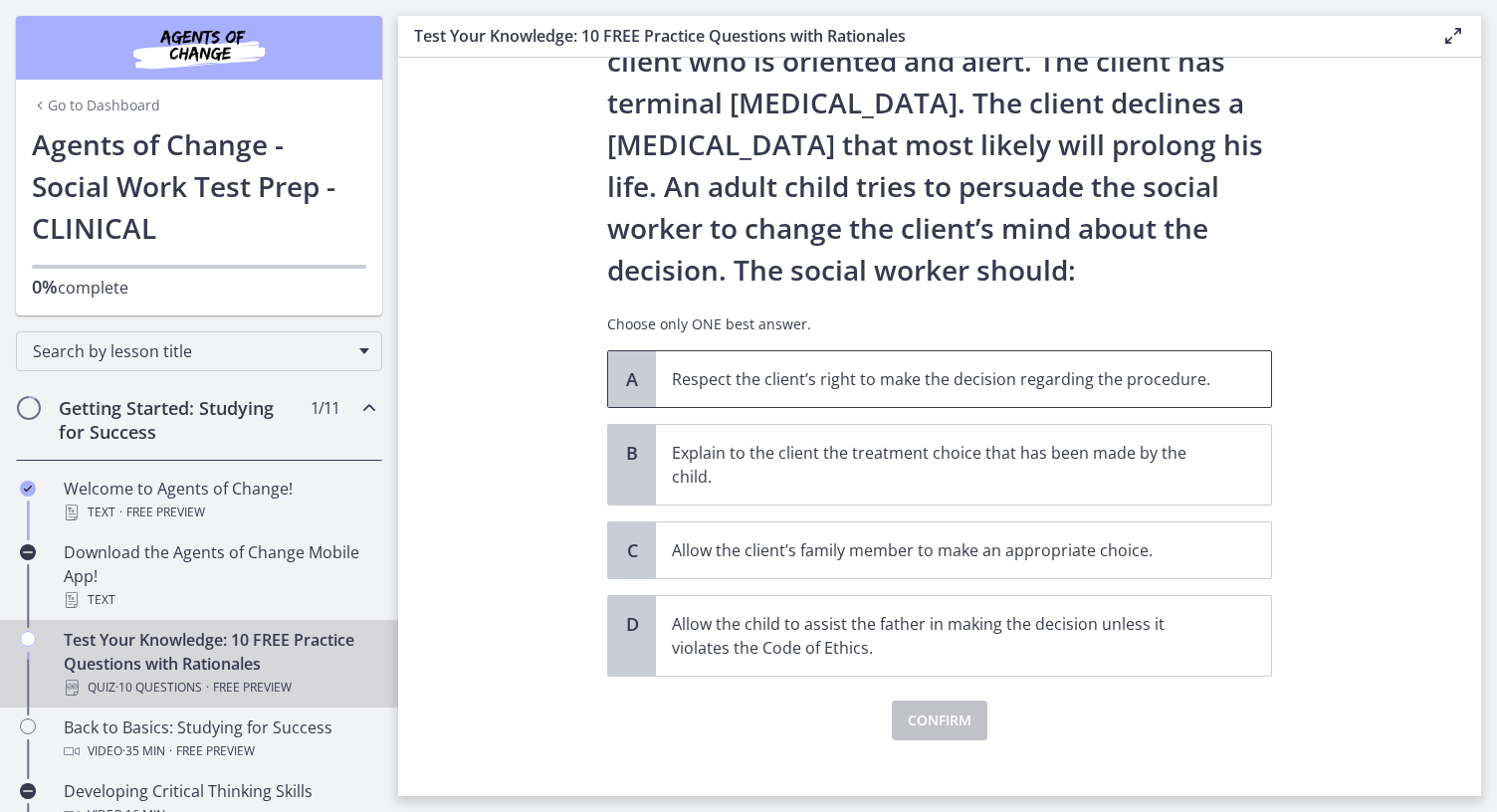 click on "Respect the client’s right to make the decision regarding the procedure." at bounding box center [944, 379] 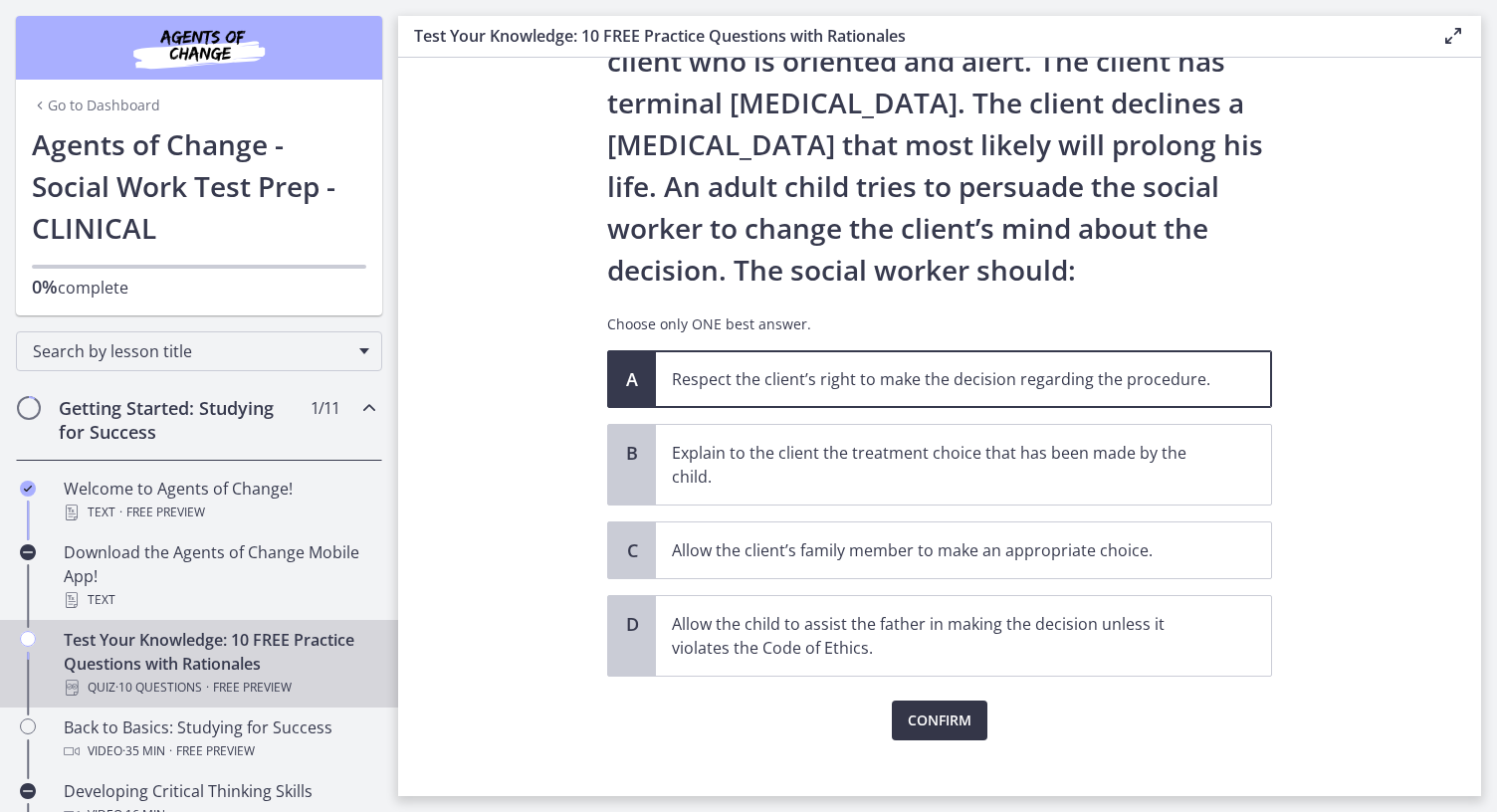 click on "Confirm" at bounding box center (940, 720) 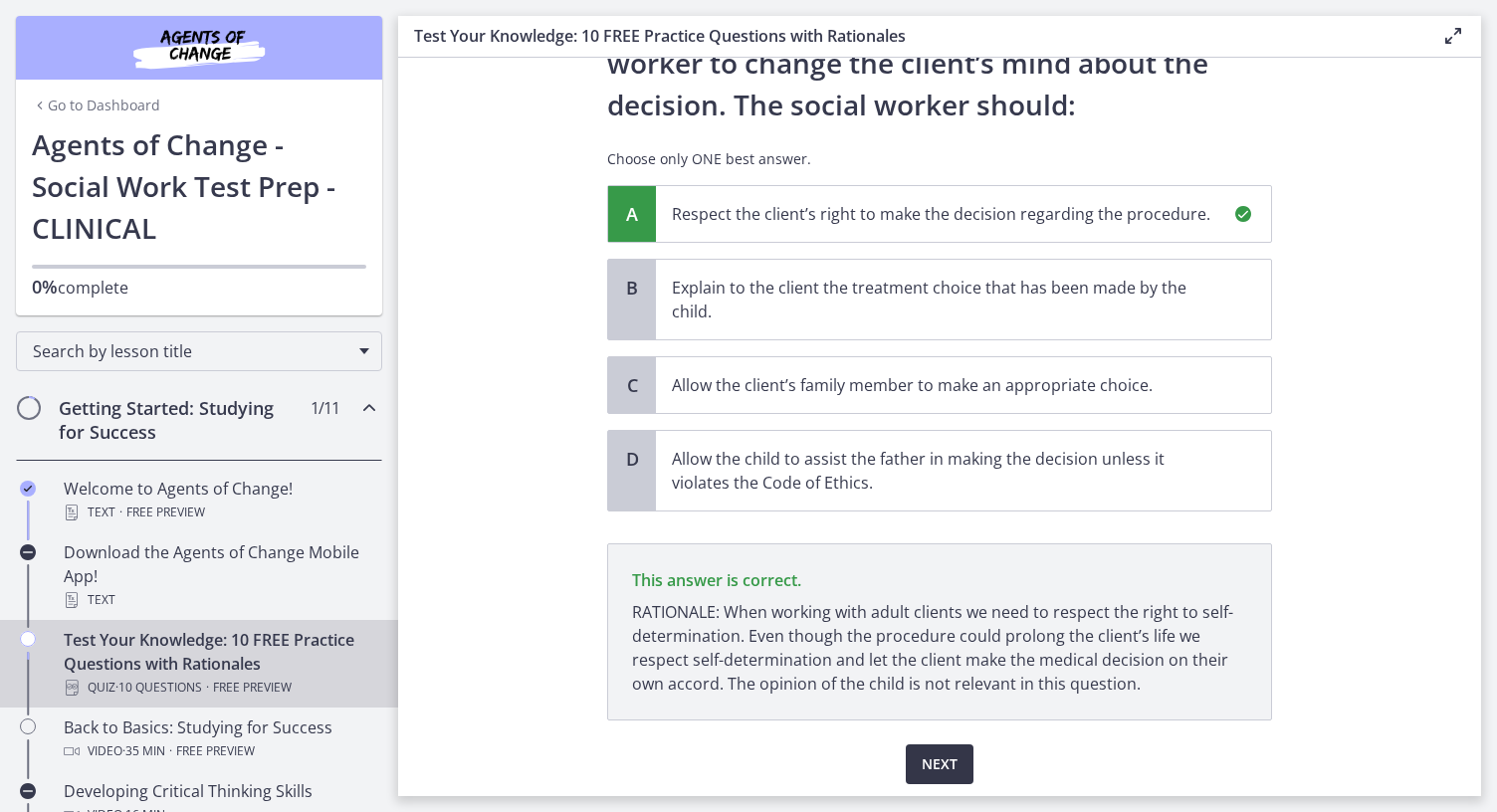 scroll, scrollTop: 352, scrollLeft: 0, axis: vertical 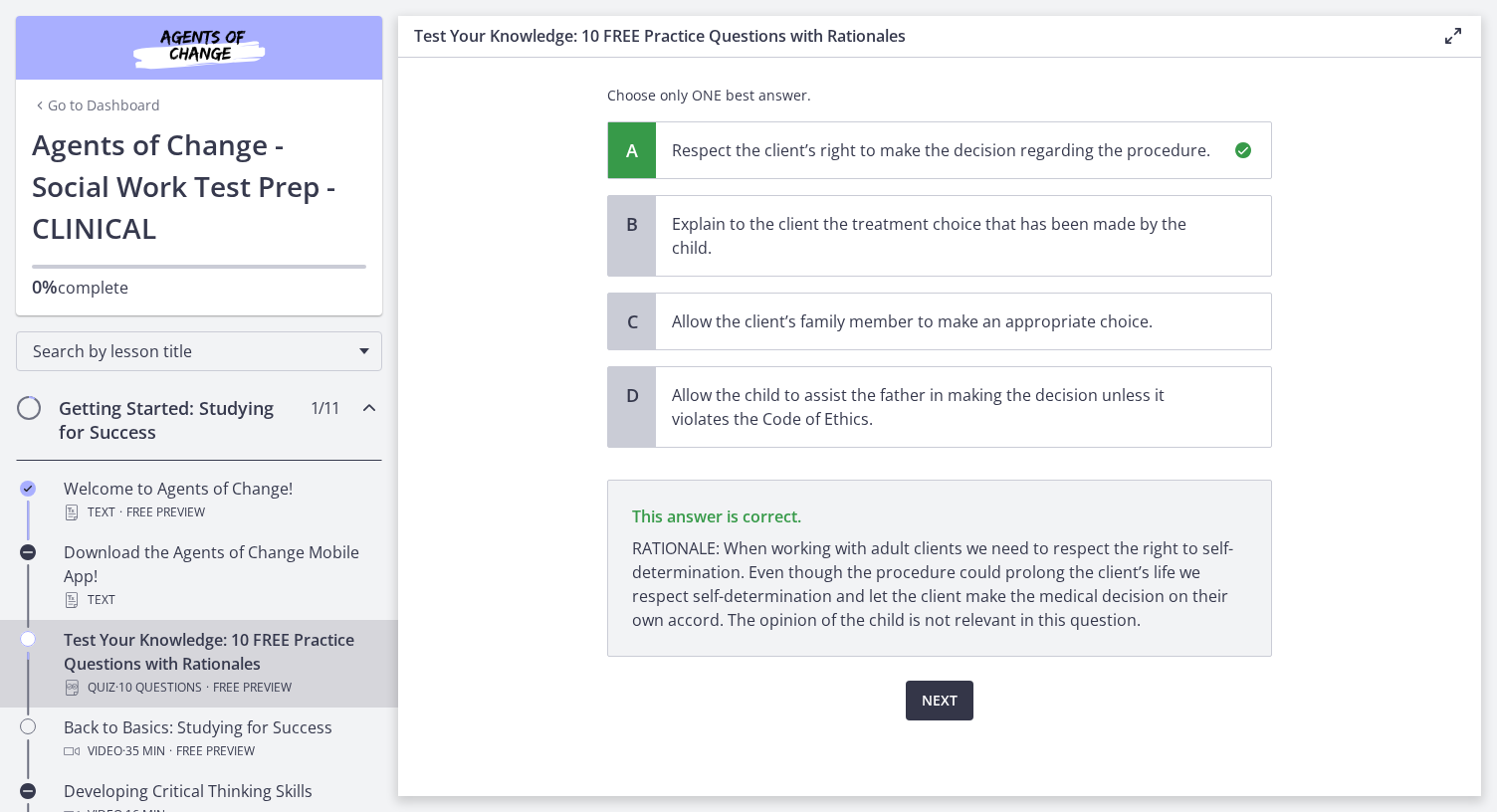 click on "Next" at bounding box center [940, 701] 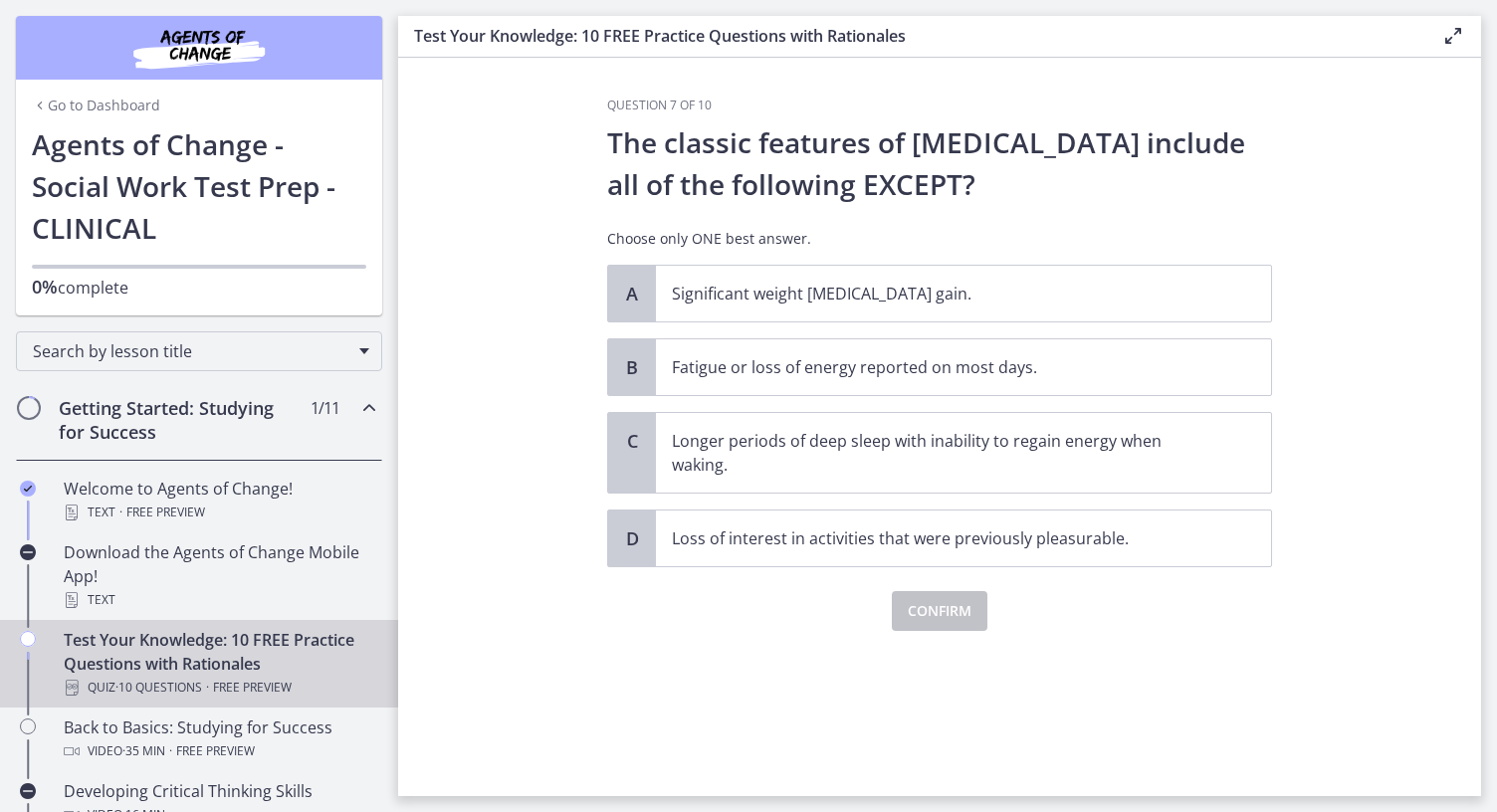 scroll, scrollTop: 0, scrollLeft: 0, axis: both 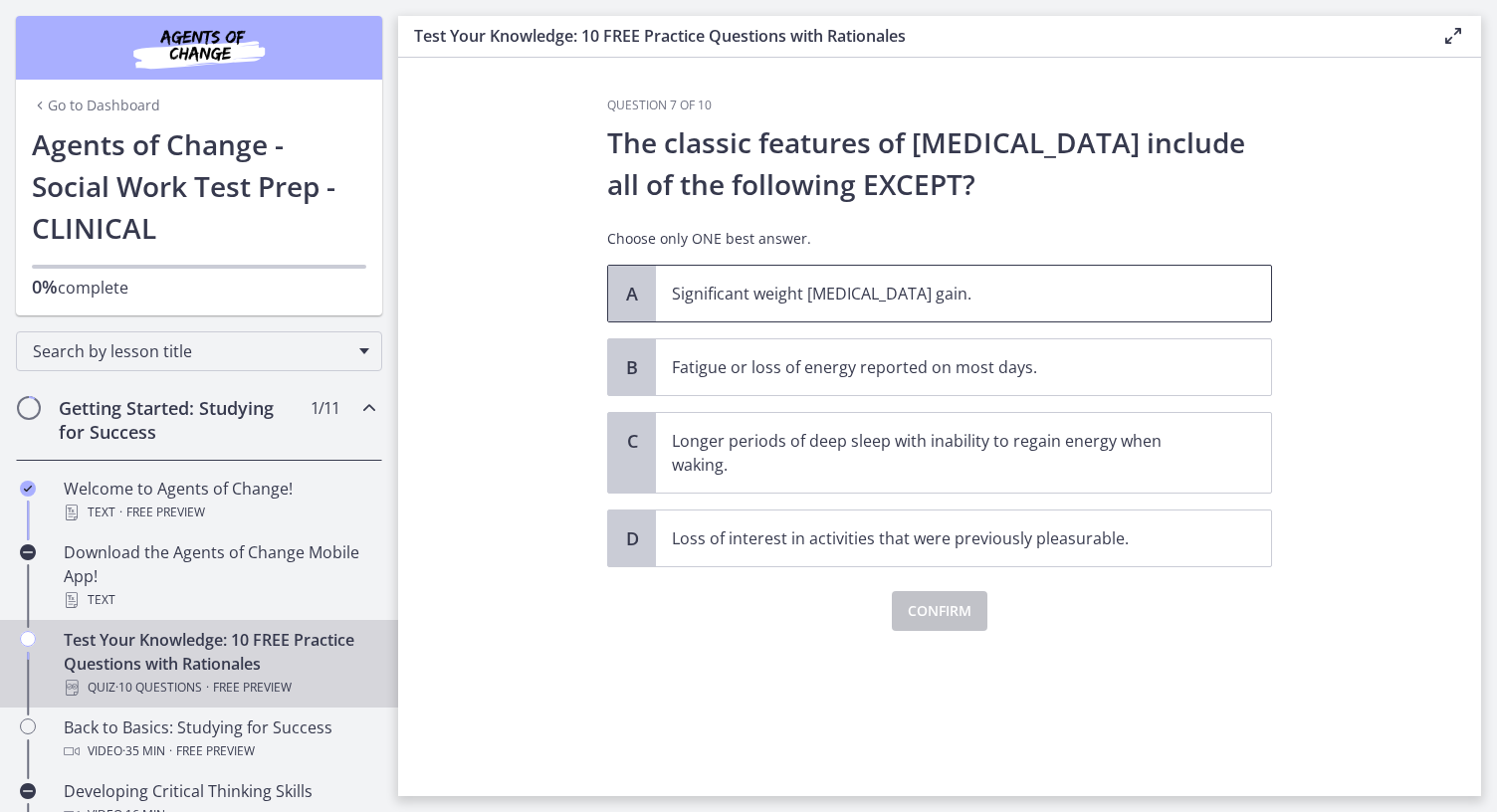 click on "Significant weight [MEDICAL_DATA] gain." at bounding box center [944, 294] 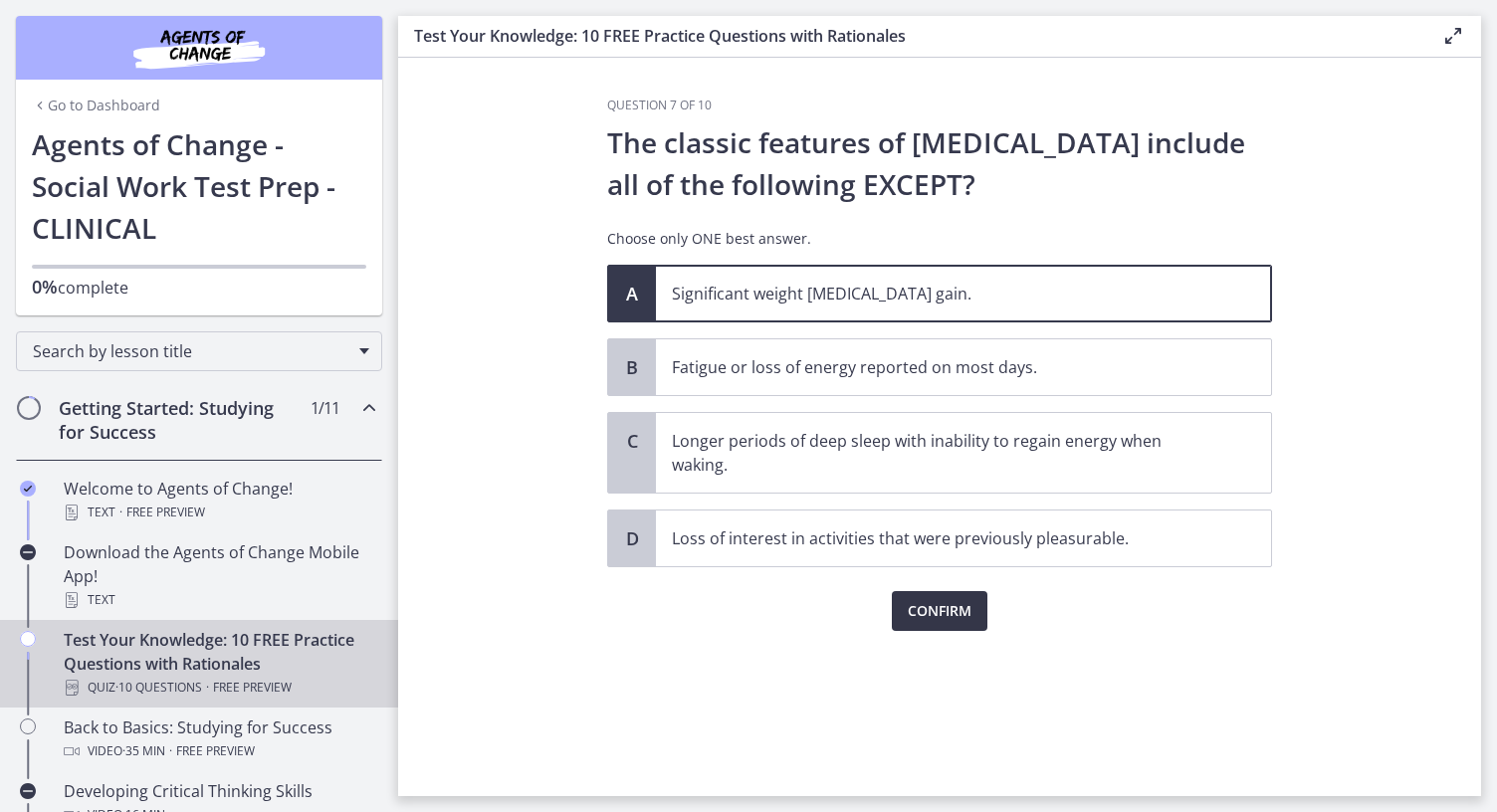 click on "Confirm" at bounding box center [940, 611] 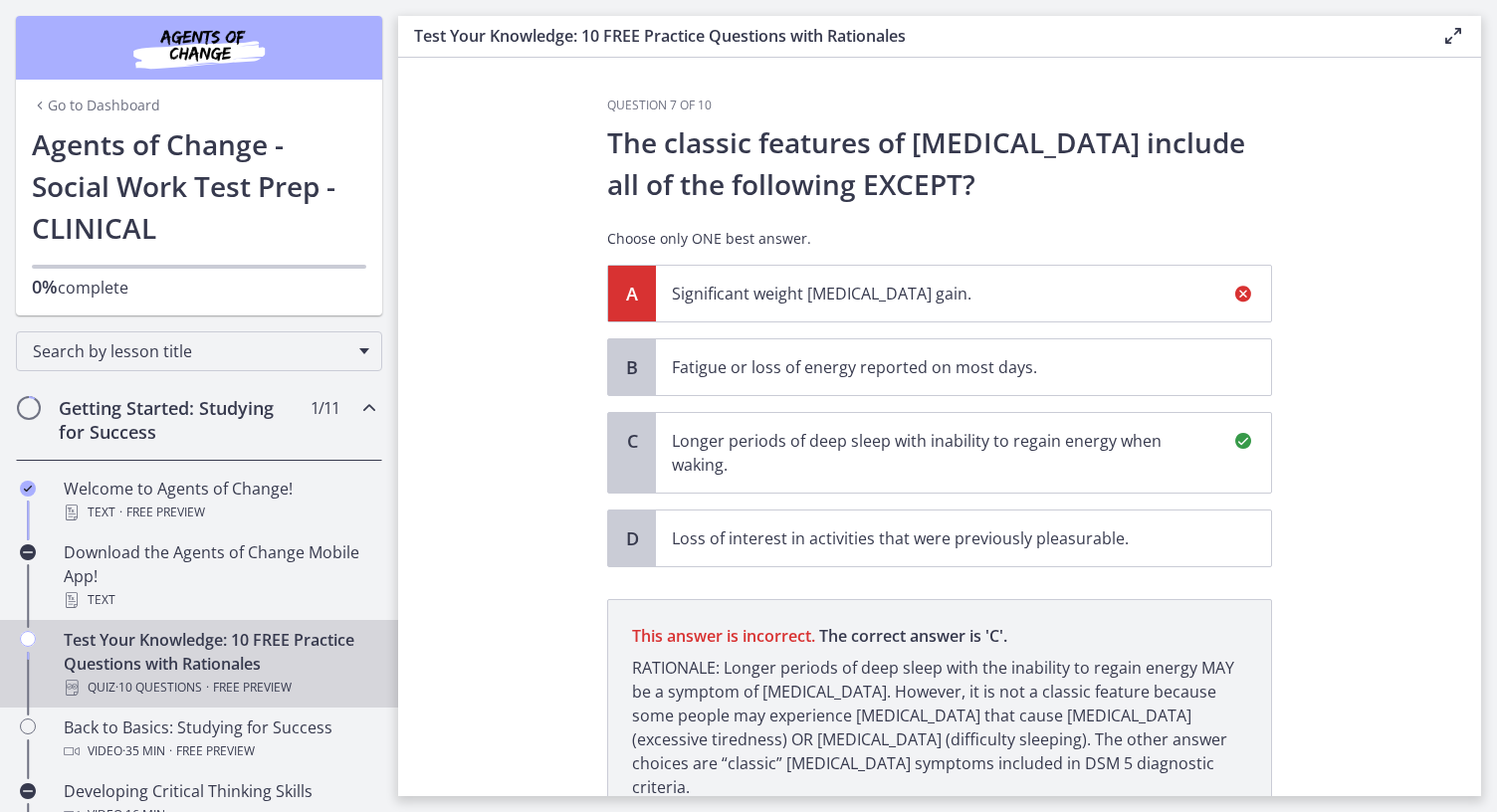 scroll, scrollTop: 143, scrollLeft: 0, axis: vertical 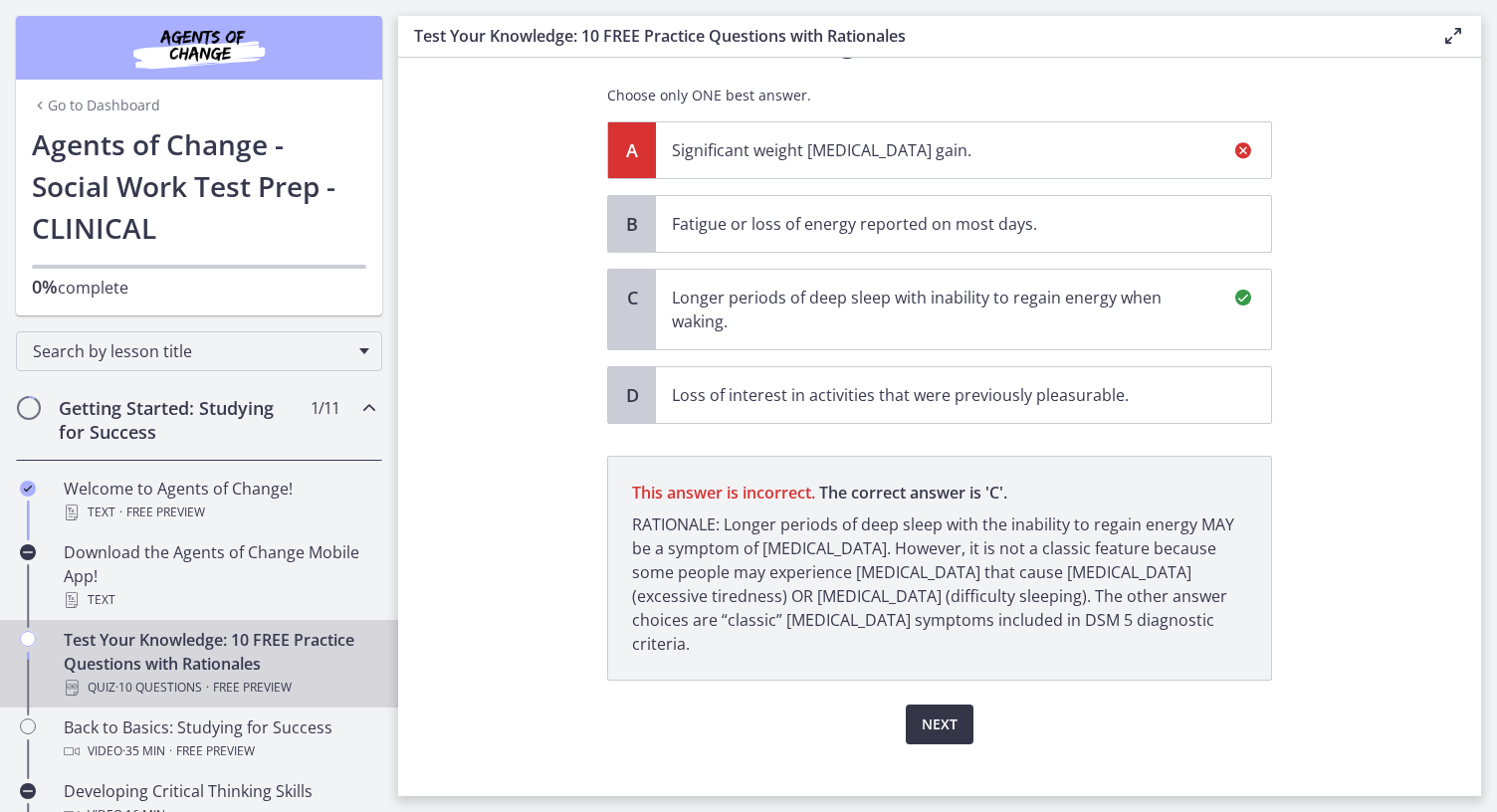 click on "Next" at bounding box center [940, 724] 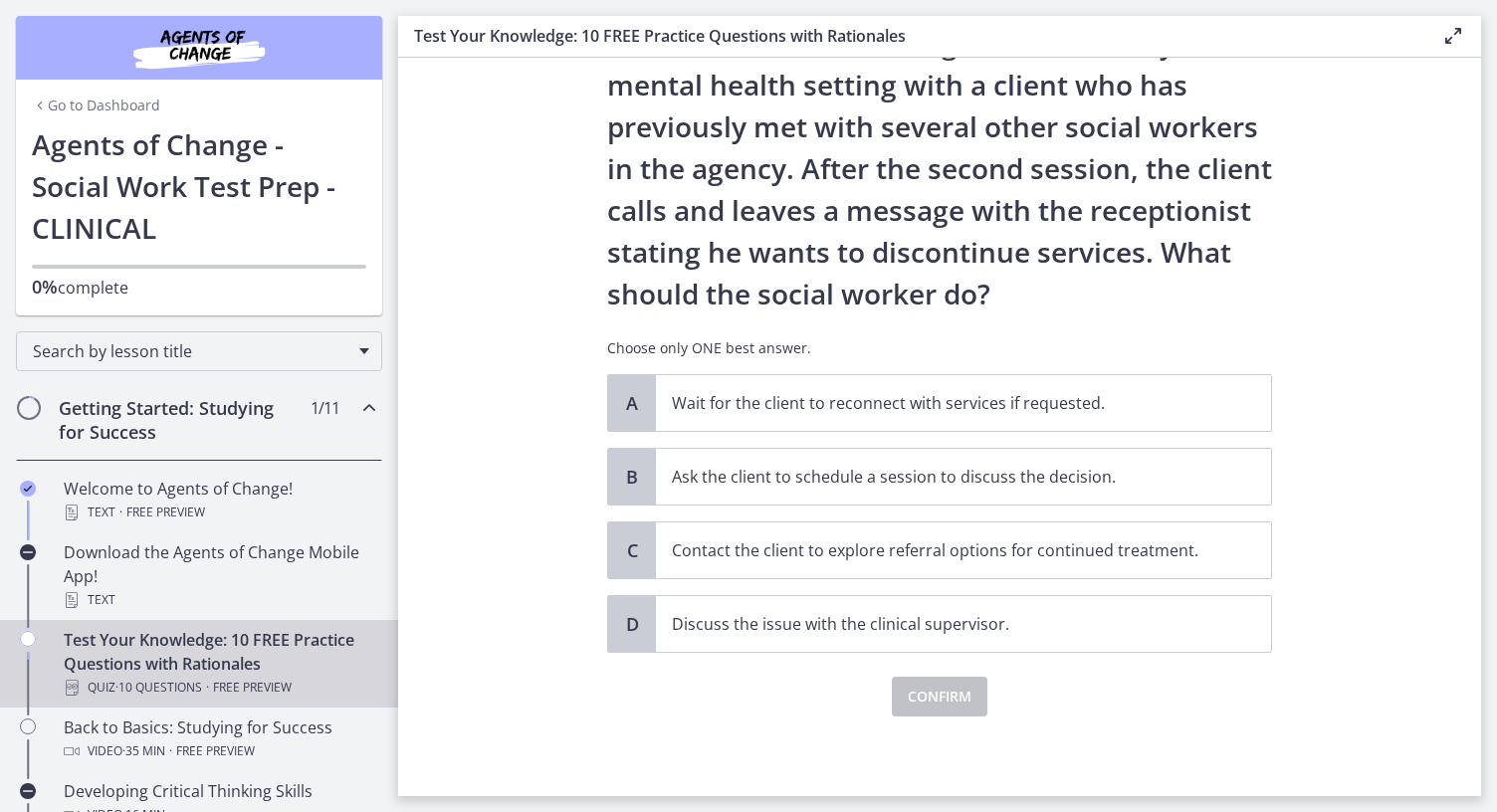 scroll, scrollTop: 0, scrollLeft: 0, axis: both 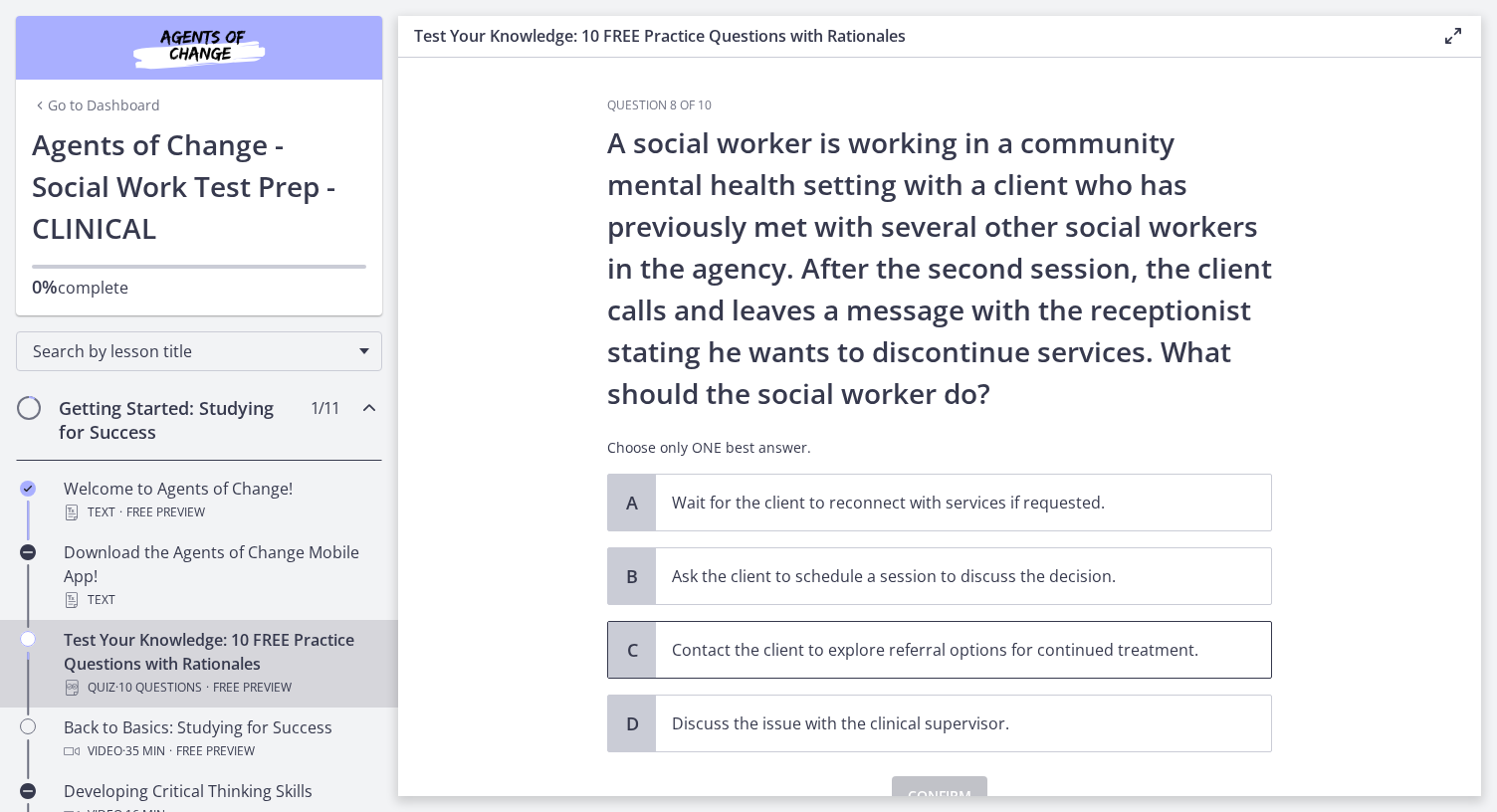 click on "Contact the client to explore referral options for continued treatment." at bounding box center [944, 650] 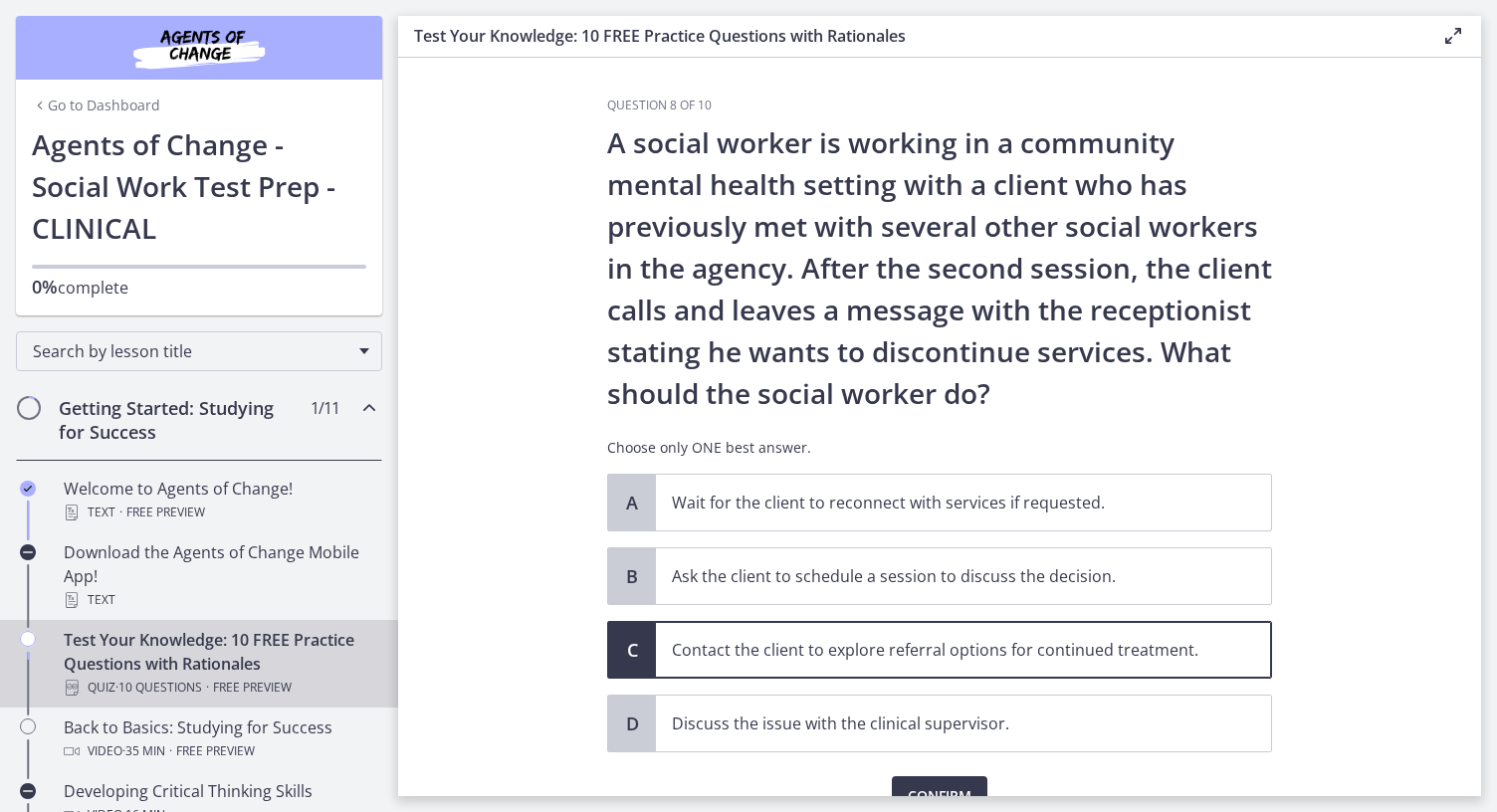 scroll, scrollTop: 97, scrollLeft: 0, axis: vertical 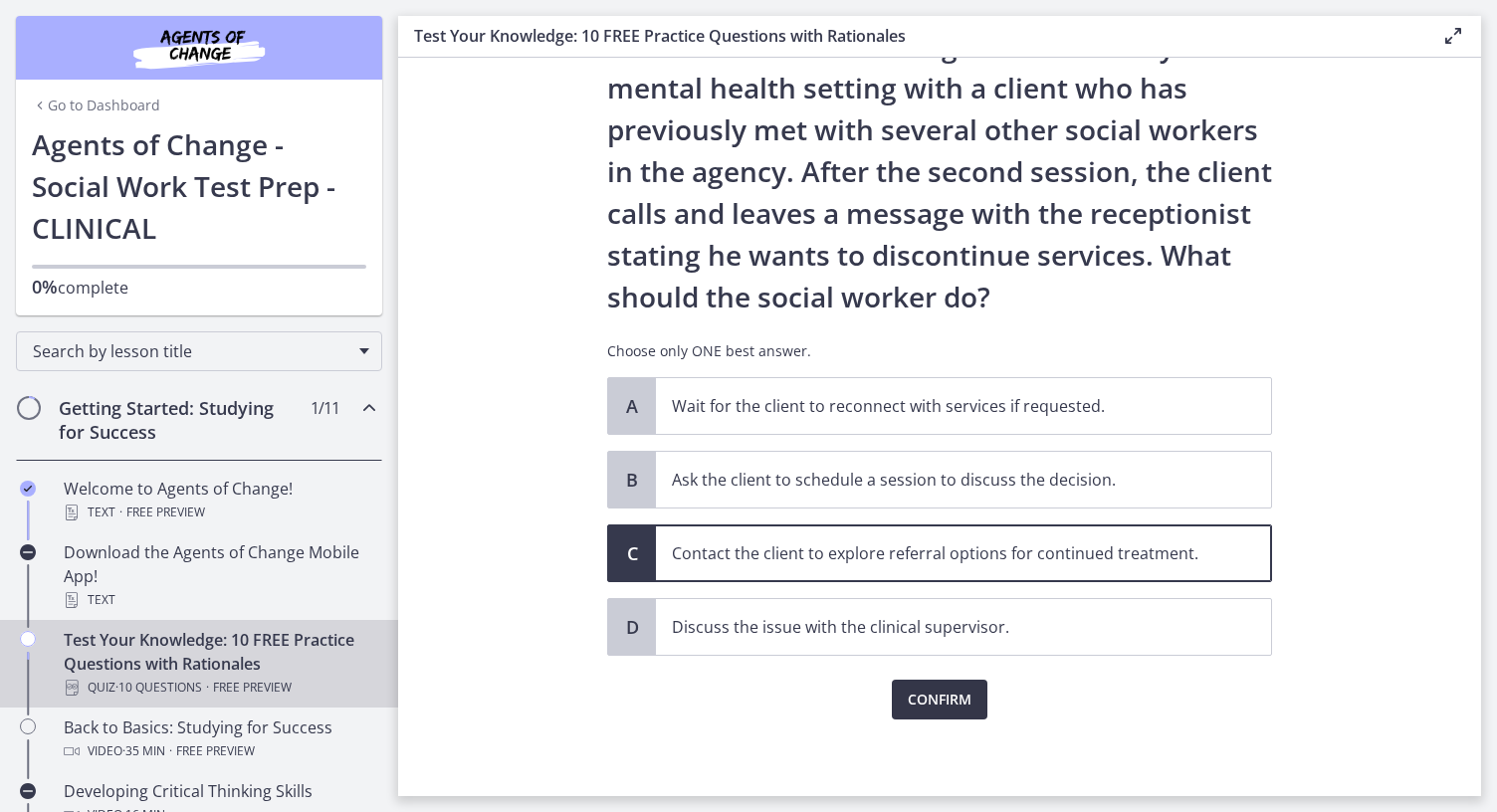 click on "Confirm" at bounding box center (940, 700) 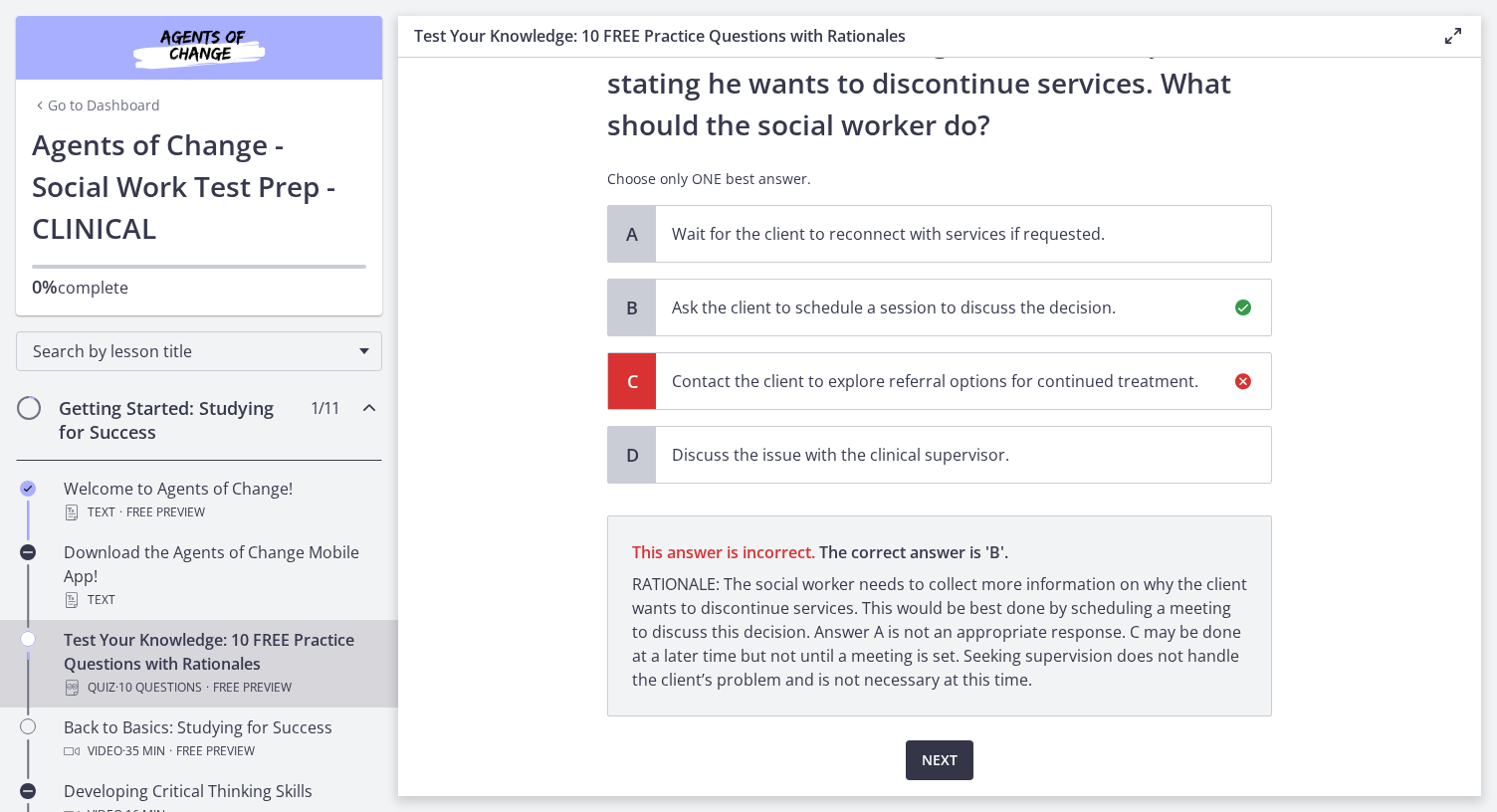 scroll, scrollTop: 328, scrollLeft: 0, axis: vertical 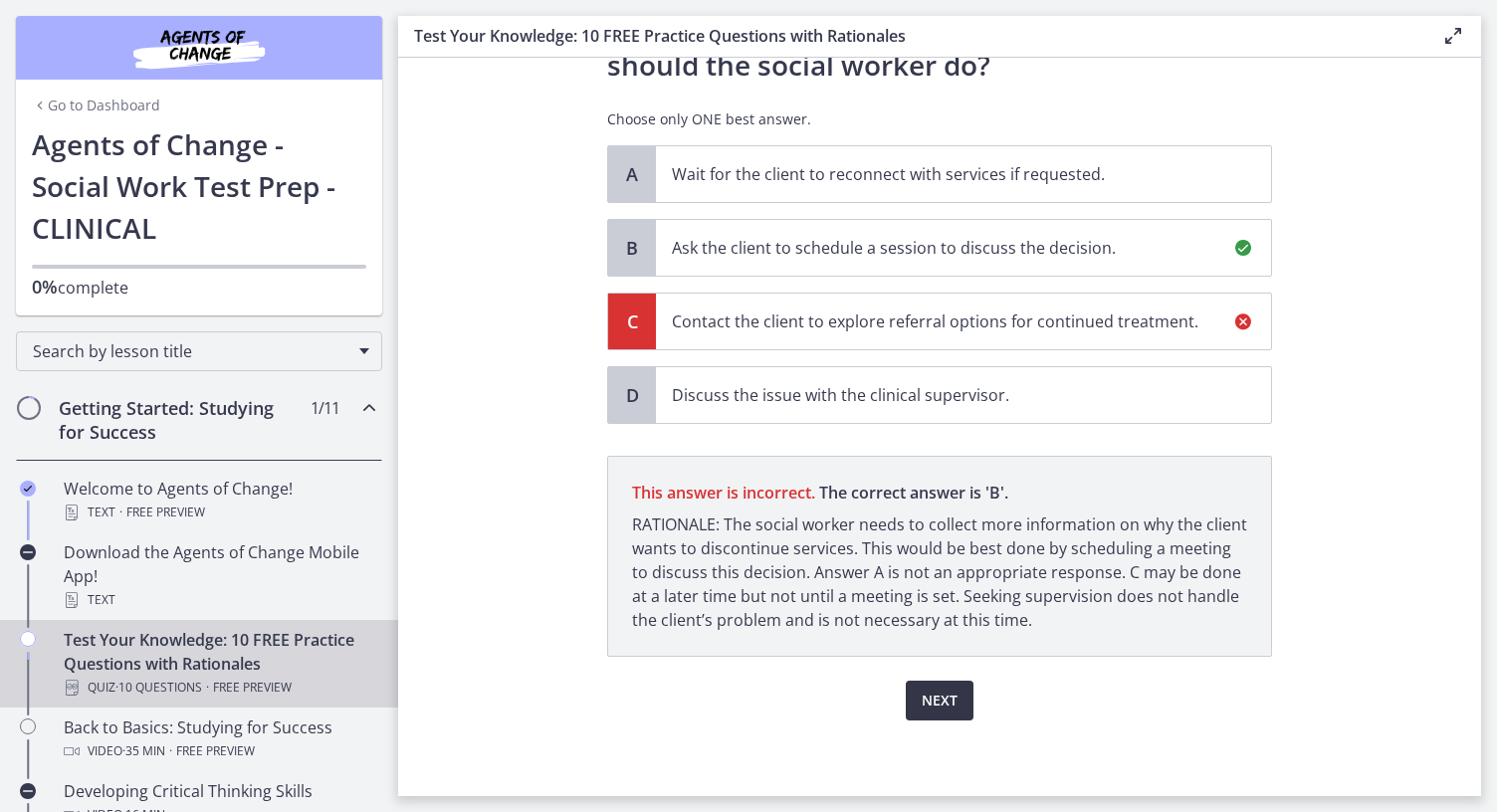 click on "Next" at bounding box center [940, 701] 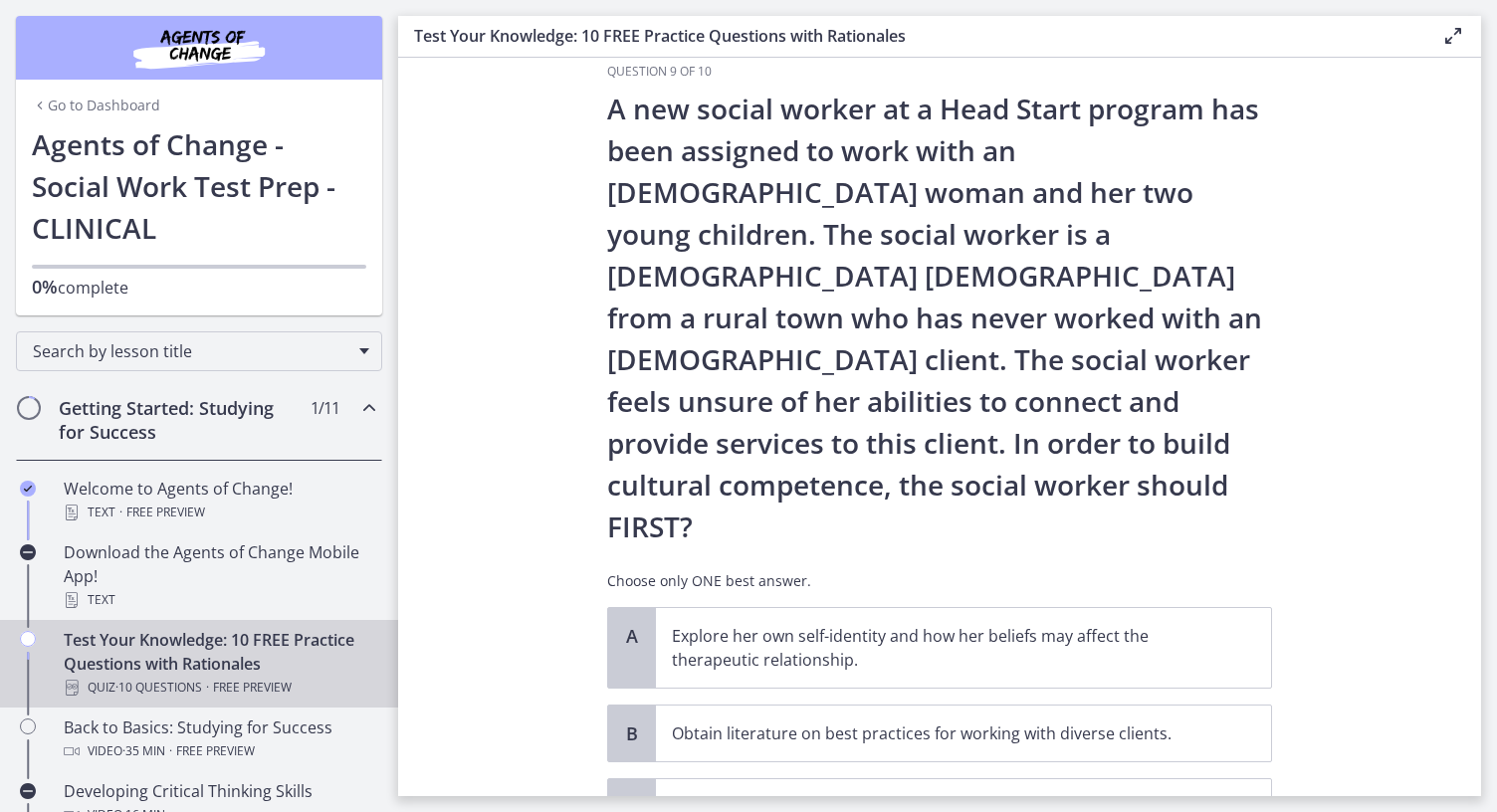 scroll, scrollTop: 204, scrollLeft: 0, axis: vertical 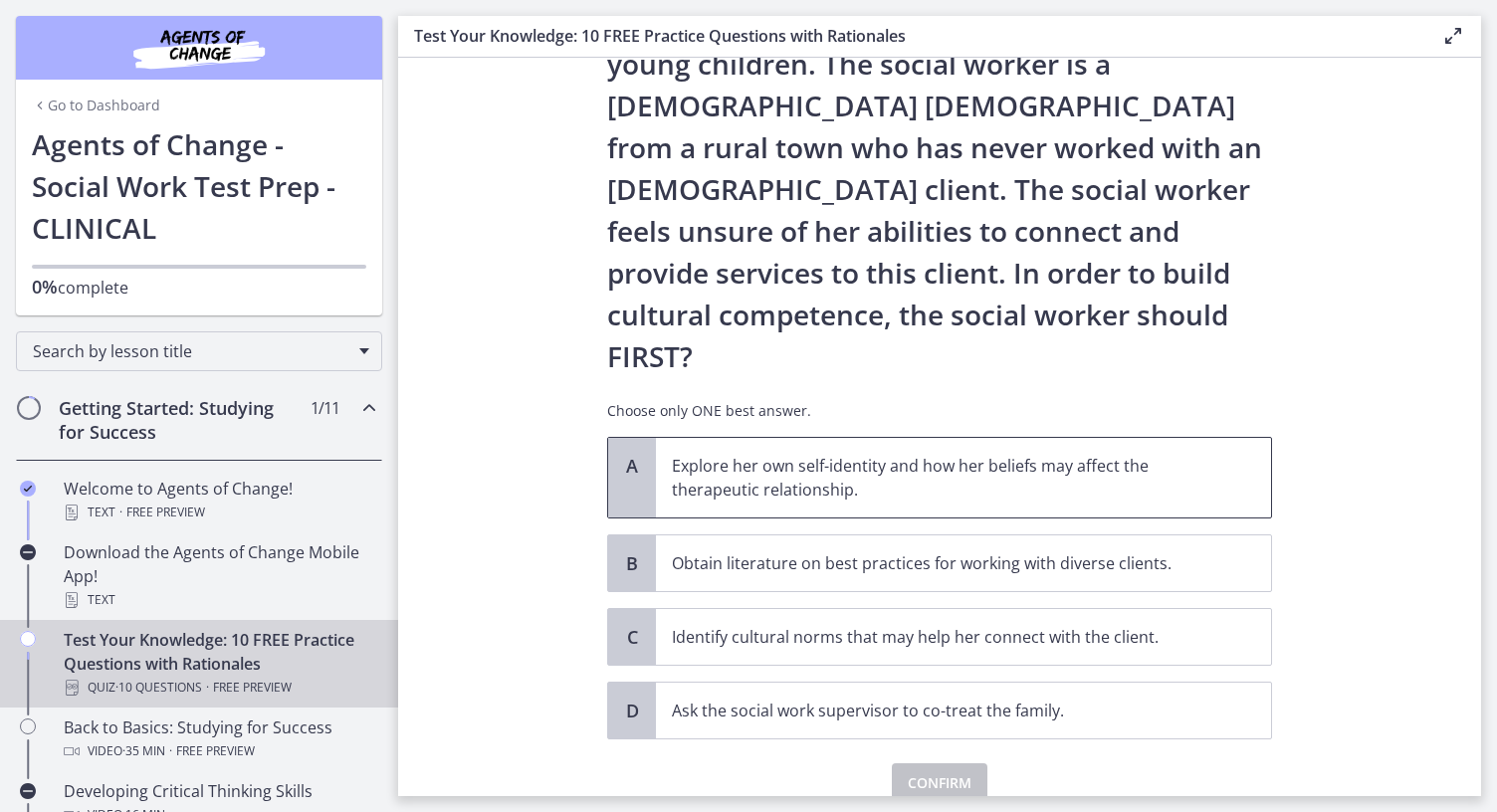 click on "Explore her own self-identity and how her beliefs may affect the therapeutic relationship." at bounding box center [944, 478] 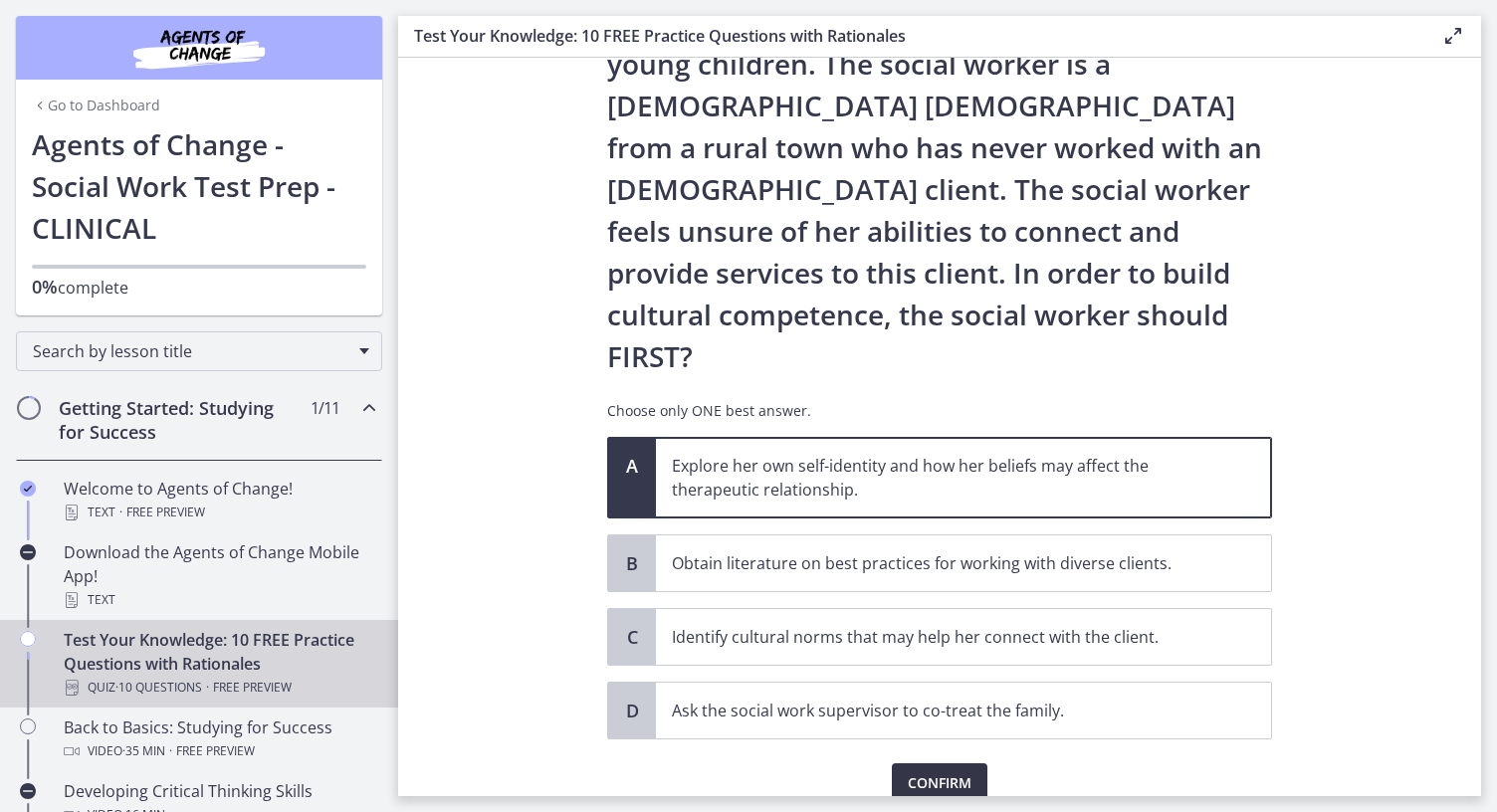 click on "Confirm" at bounding box center (940, 783) 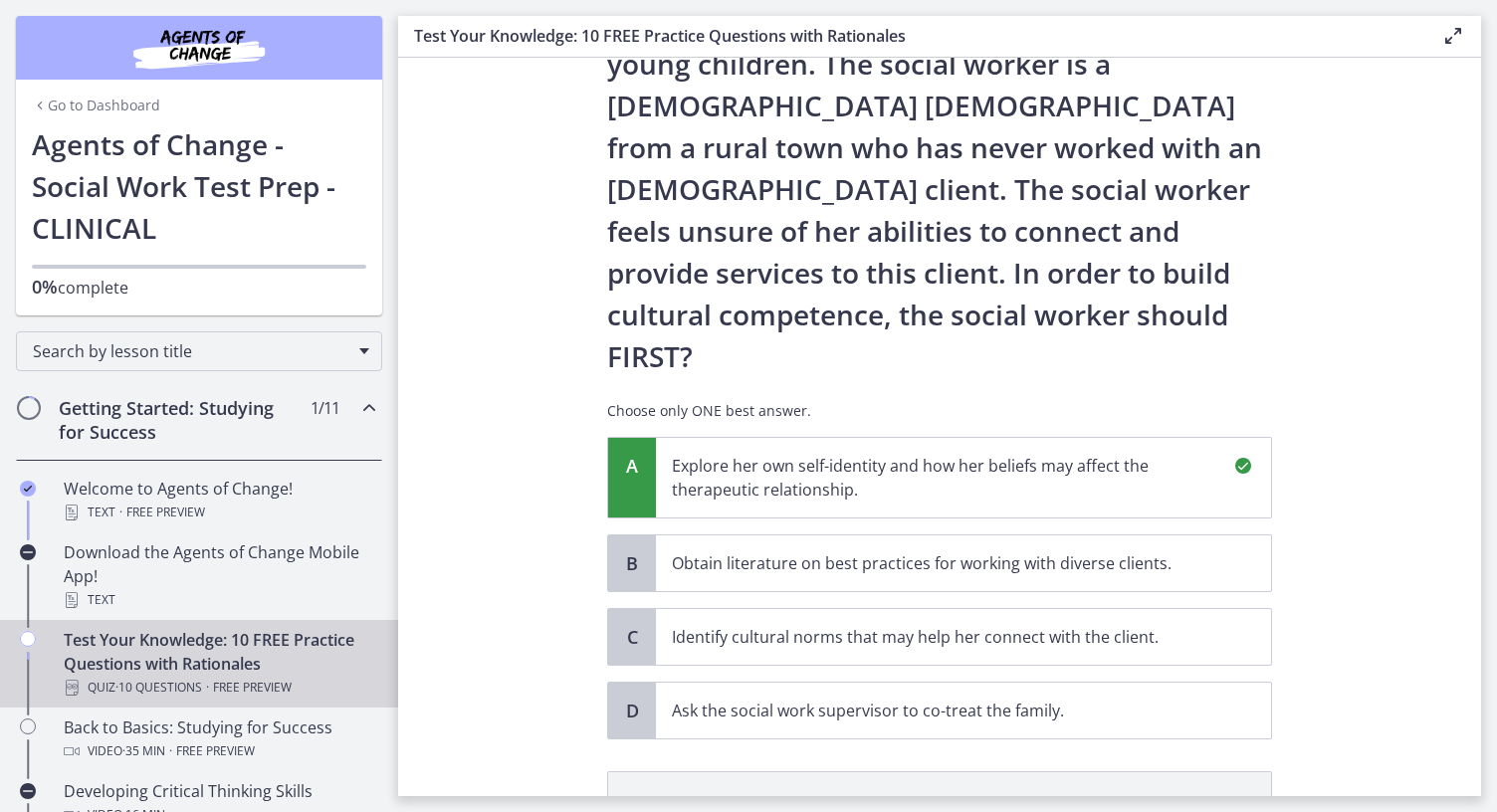 scroll, scrollTop: 436, scrollLeft: 0, axis: vertical 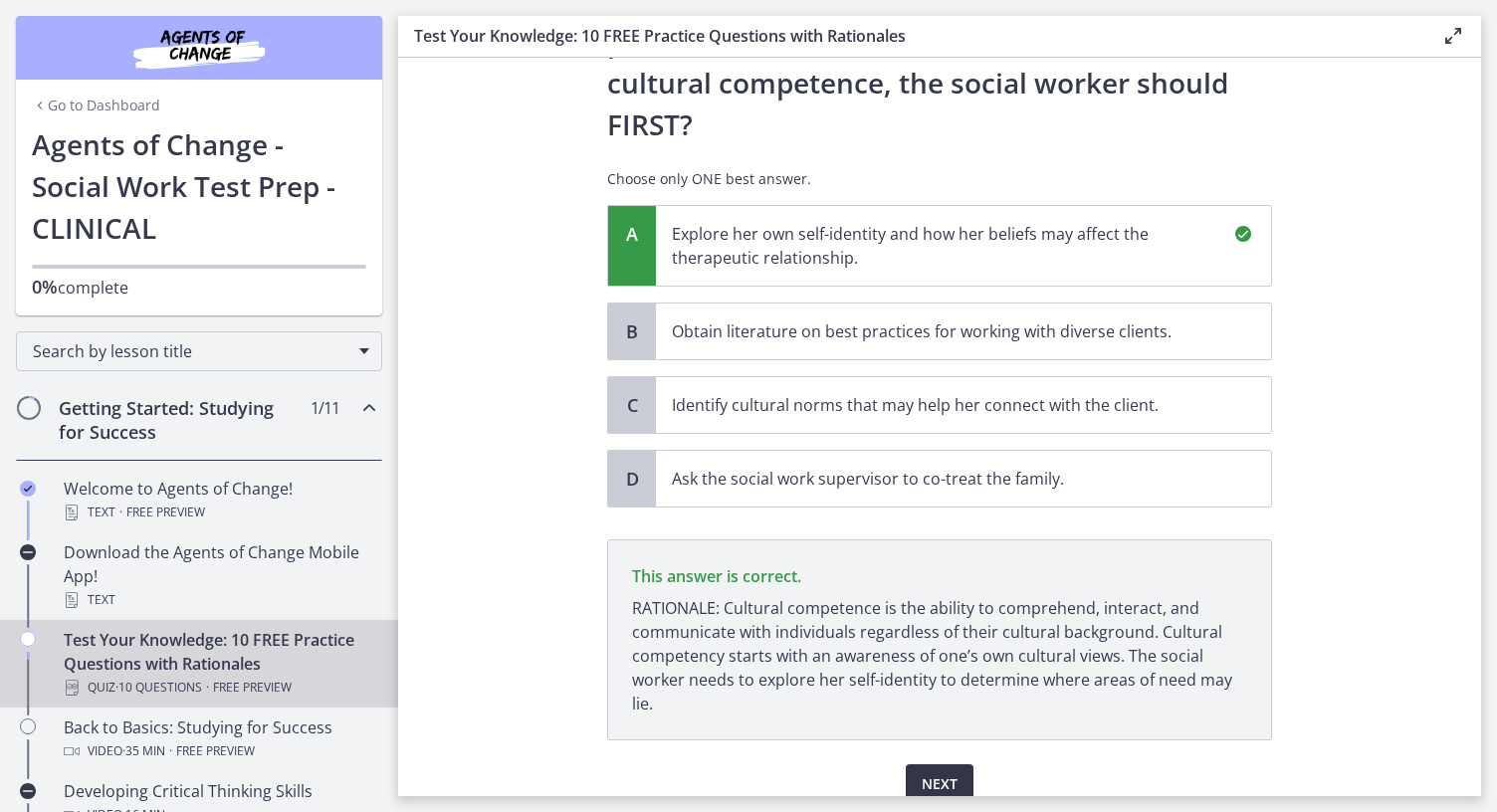 click on "Next" at bounding box center (940, 784) 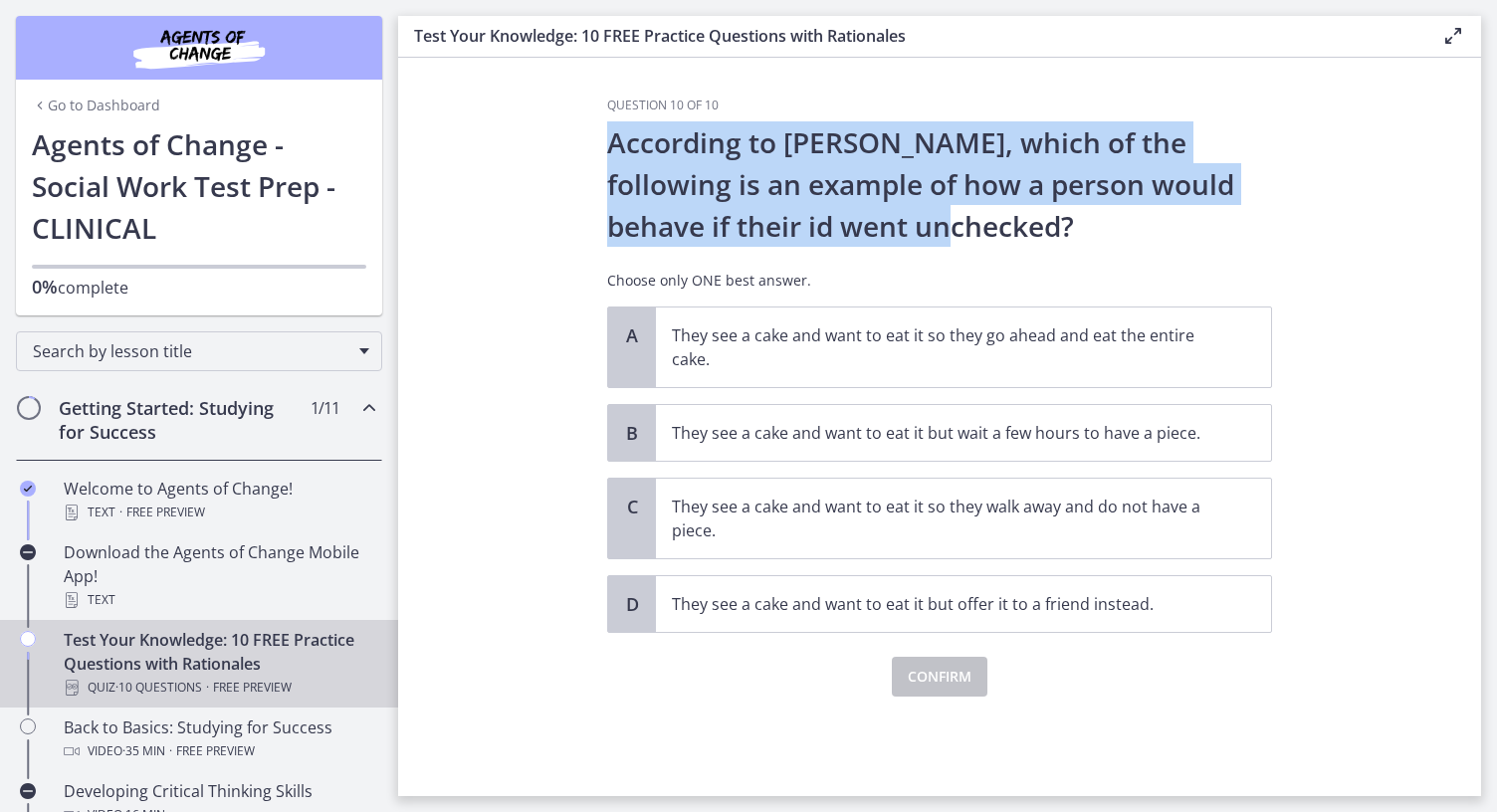 drag, startPoint x: 836, startPoint y: 236, endPoint x: 593, endPoint y: 124, distance: 267.56868 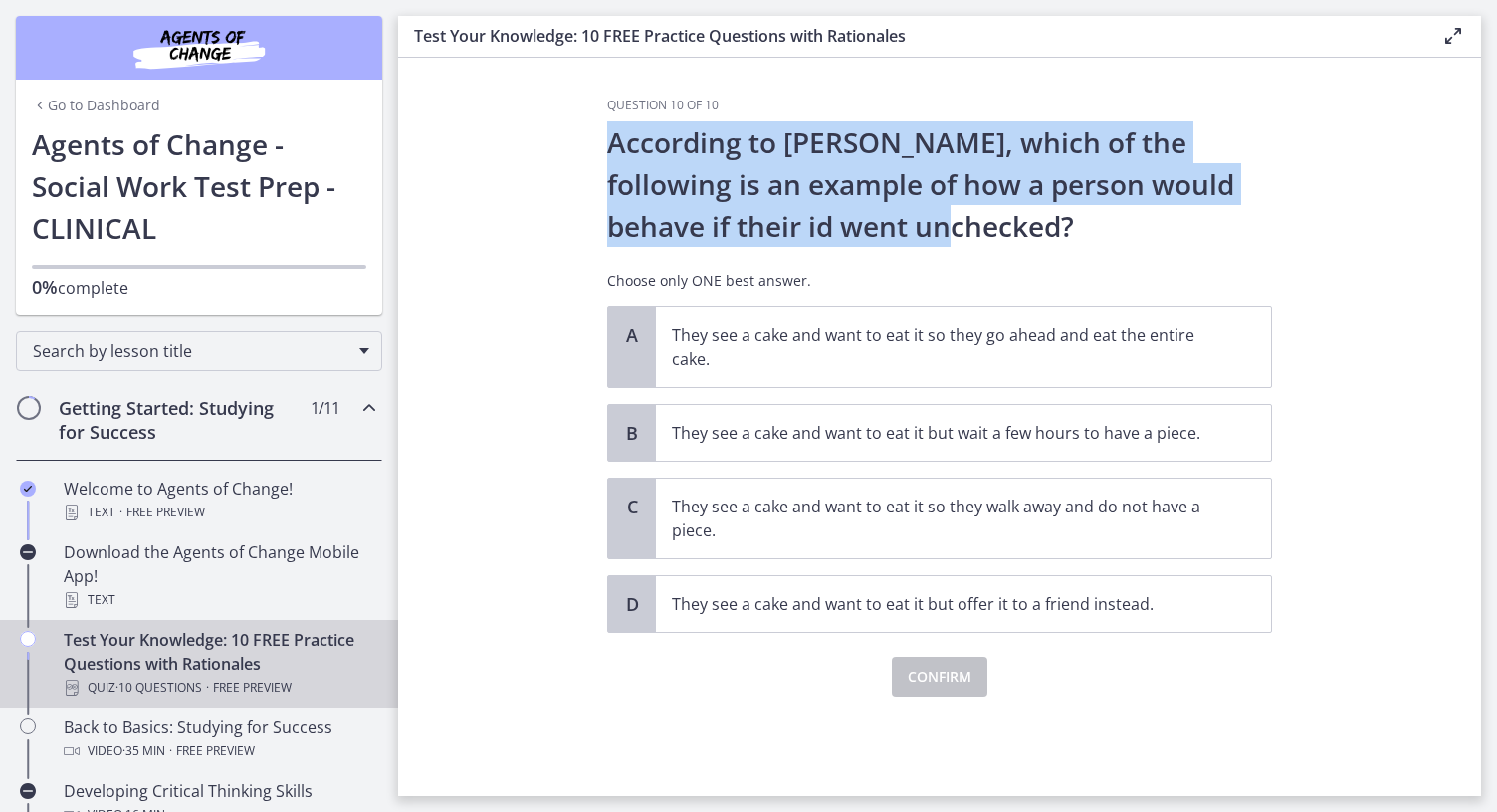 copy on "According to [PERSON_NAME], which of the following is an example of how a person would behave if their id went unchecked?" 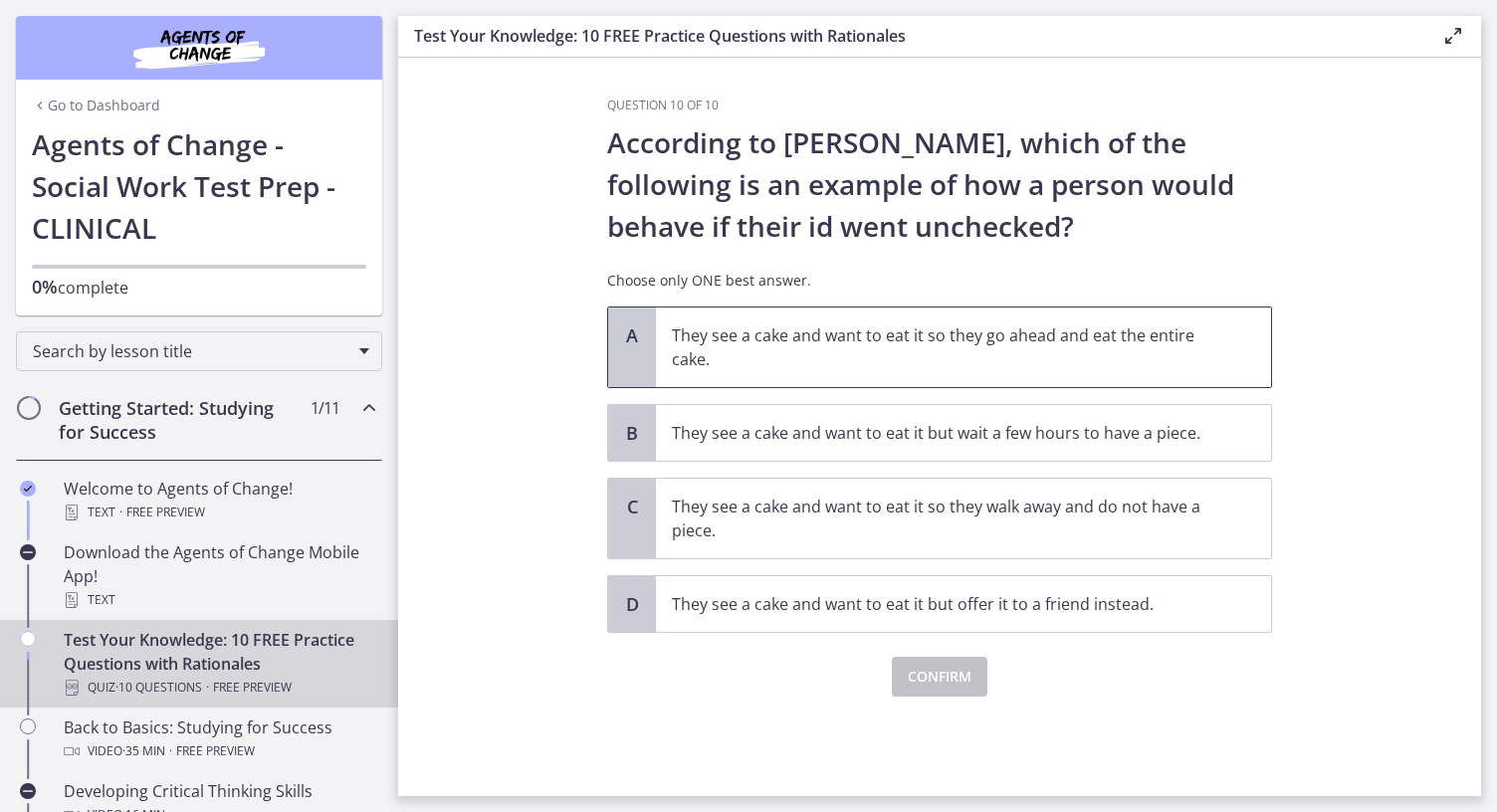 click on "They see a cake and want to eat it so they go ahead and eat the entire cake." at bounding box center (944, 347) 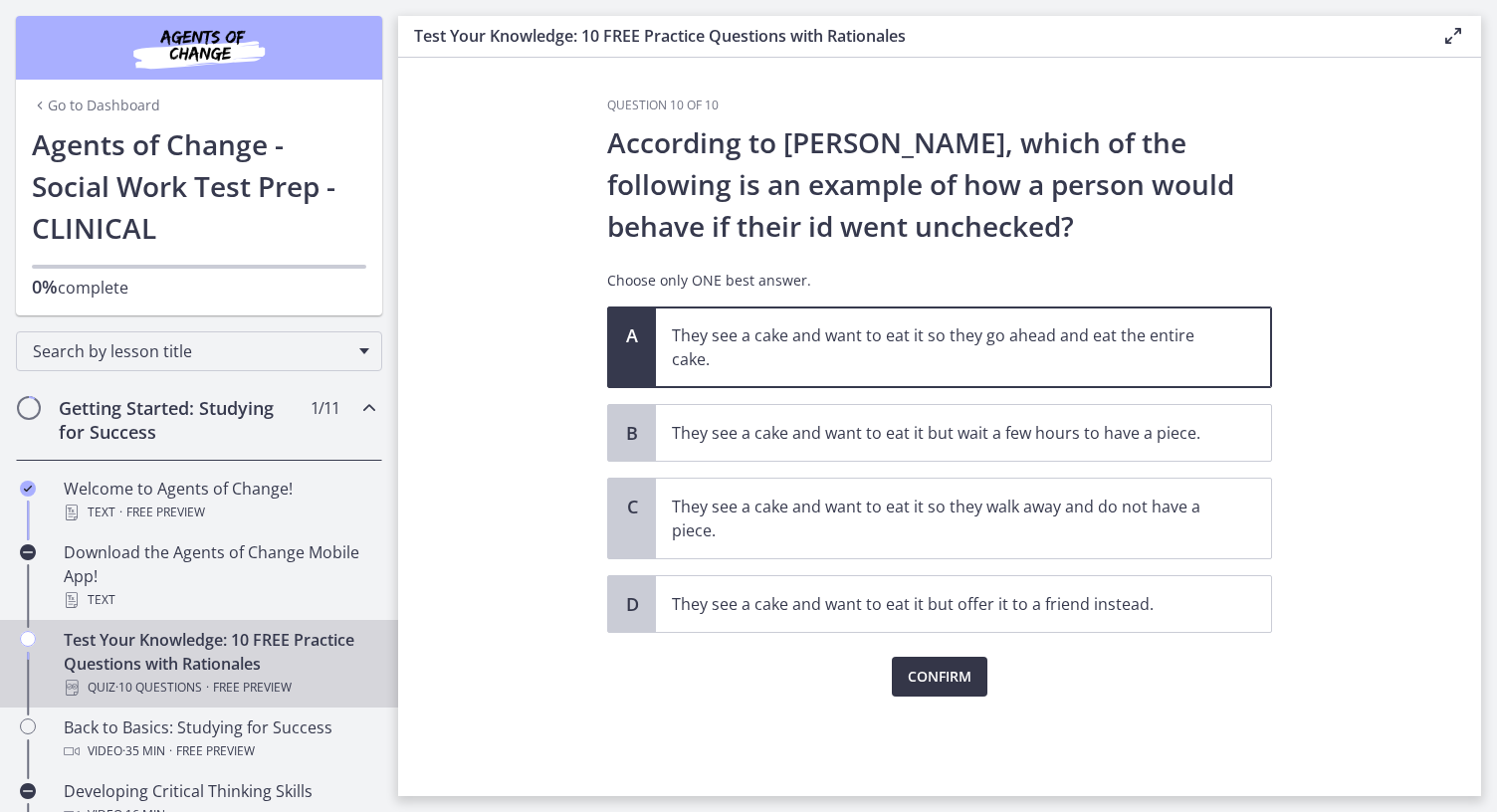 click on "Confirm" at bounding box center [940, 677] 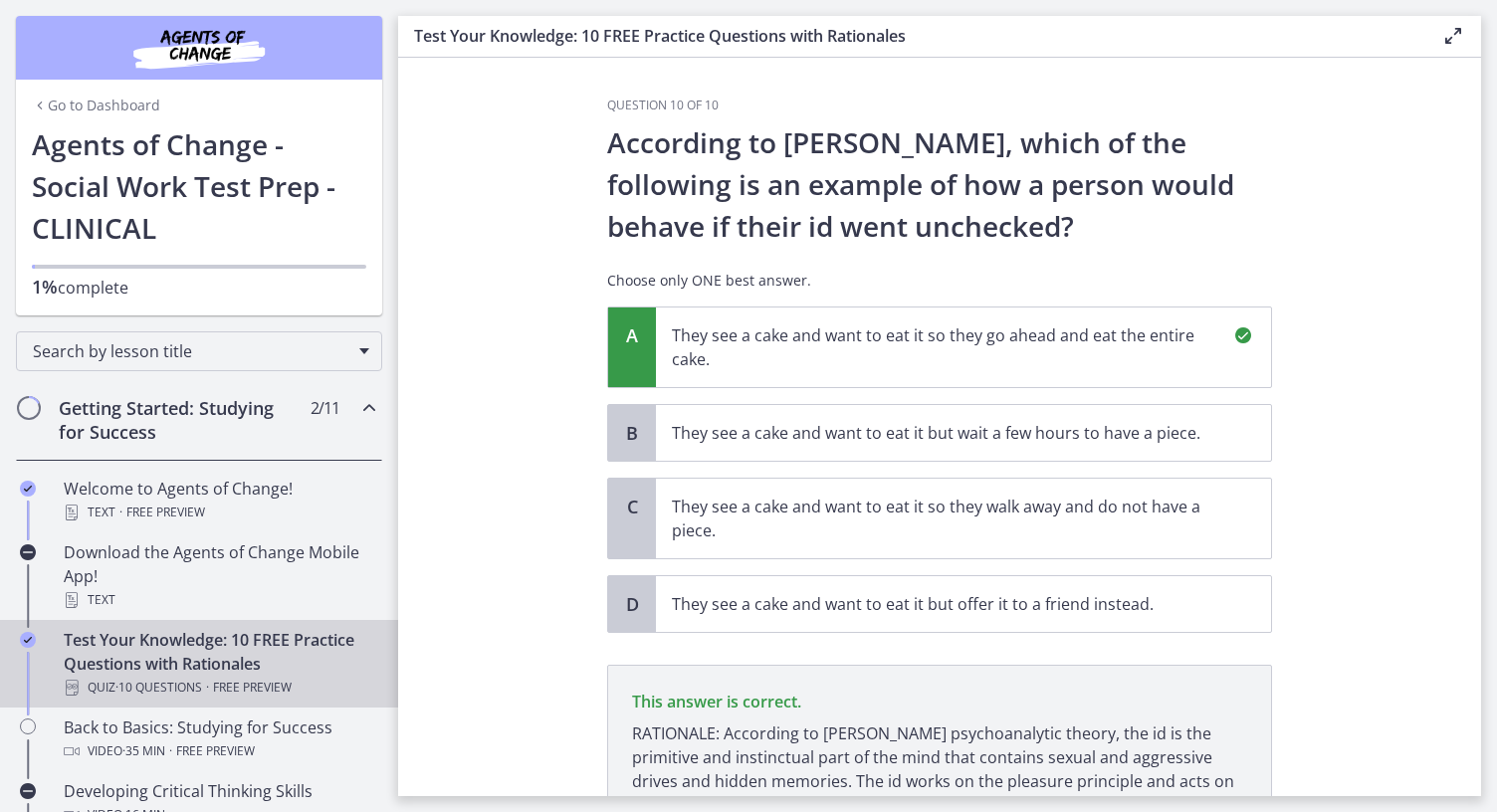 scroll, scrollTop: 185, scrollLeft: 0, axis: vertical 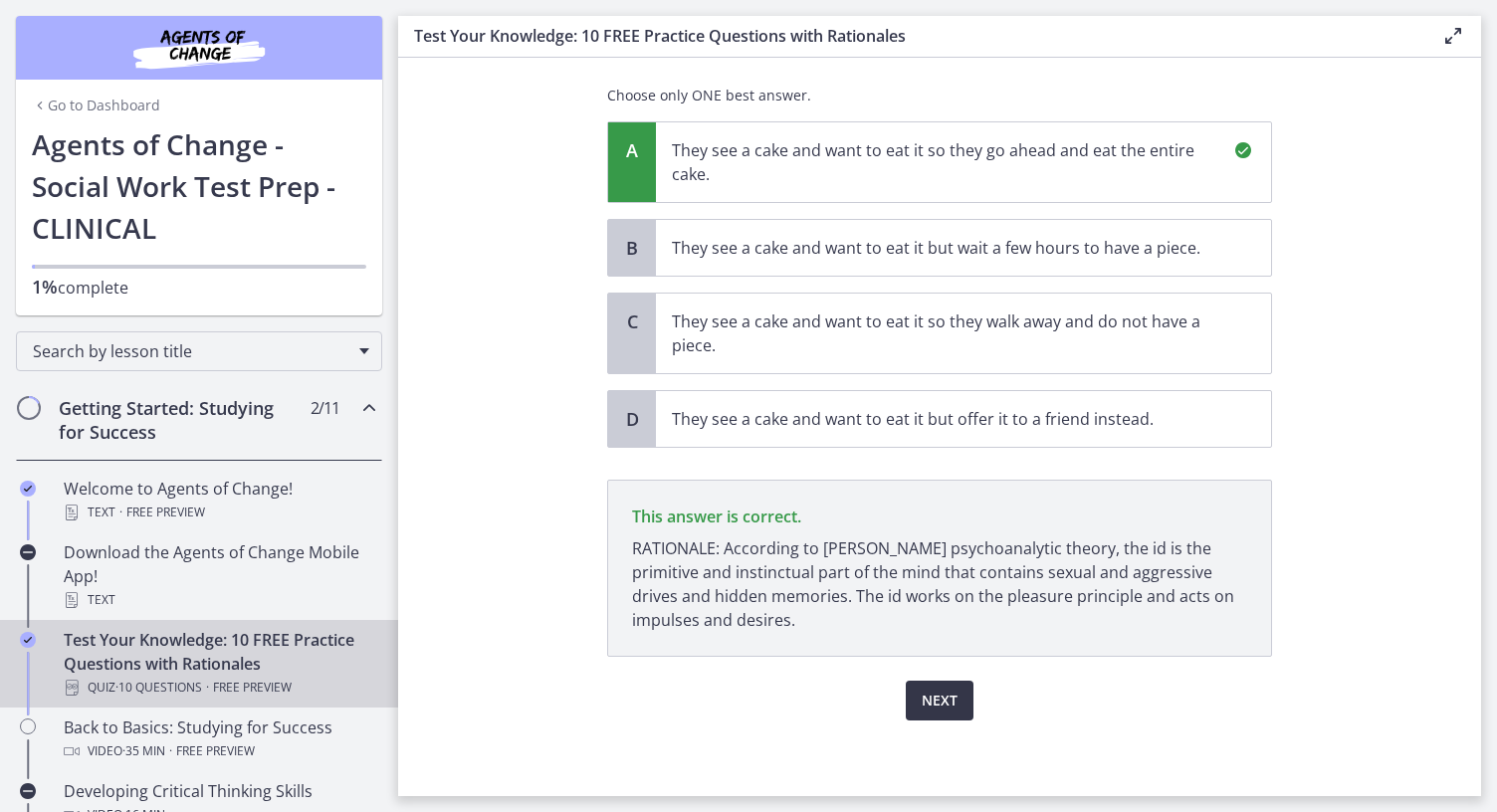 click on "Next" at bounding box center (940, 701) 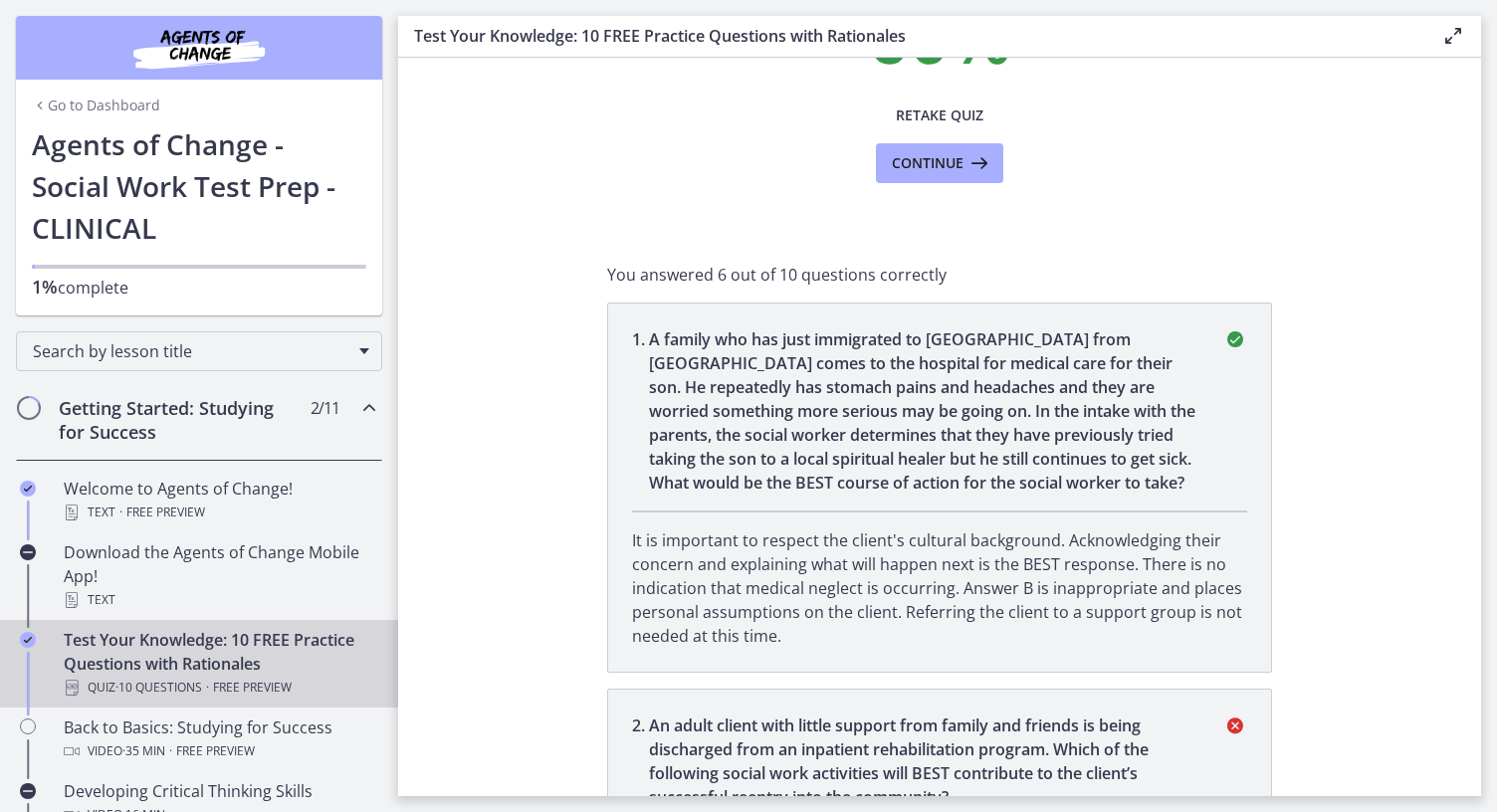 scroll, scrollTop: 0, scrollLeft: 0, axis: both 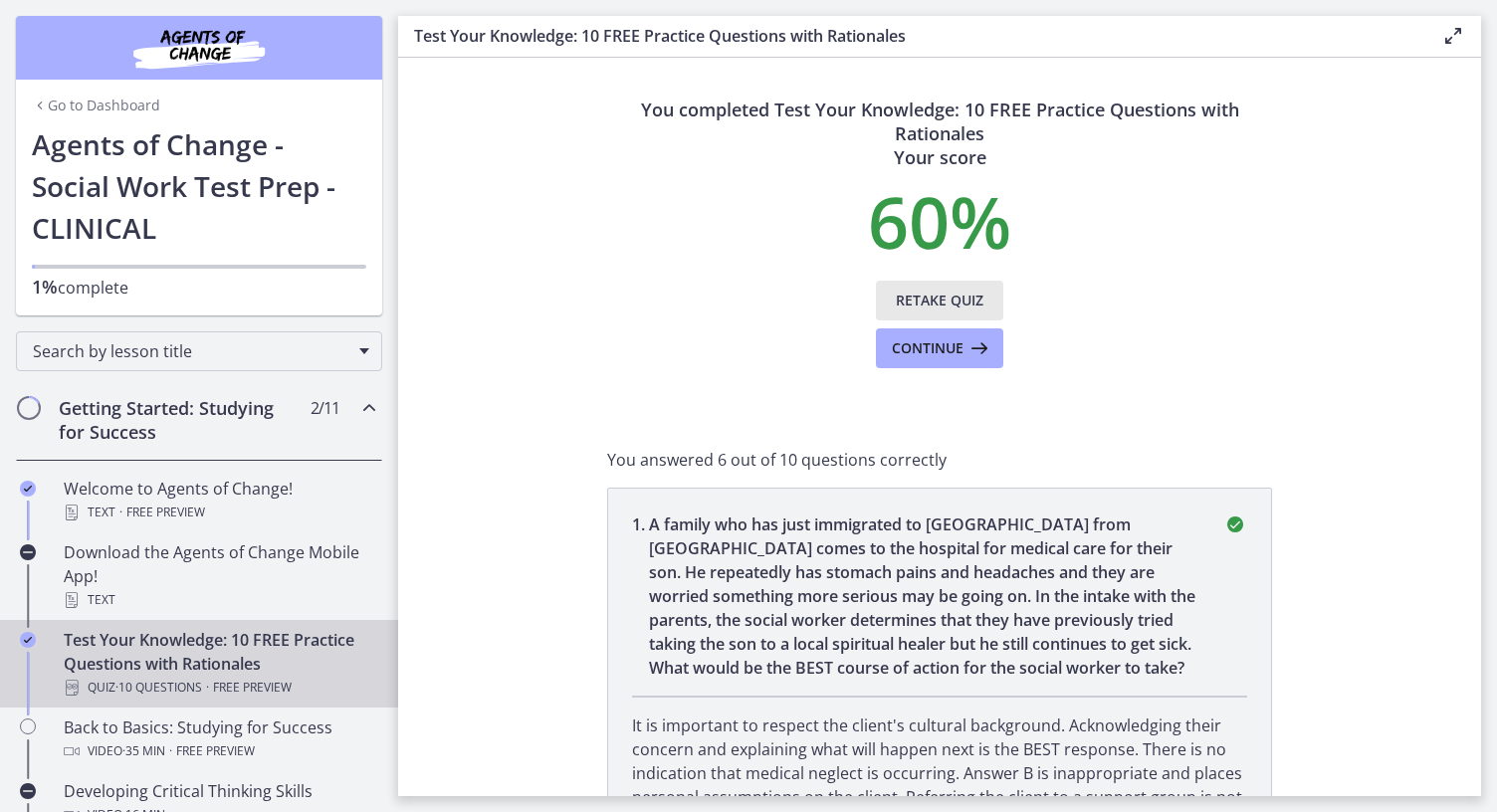 click on "Retake Quiz" at bounding box center [940, 301] 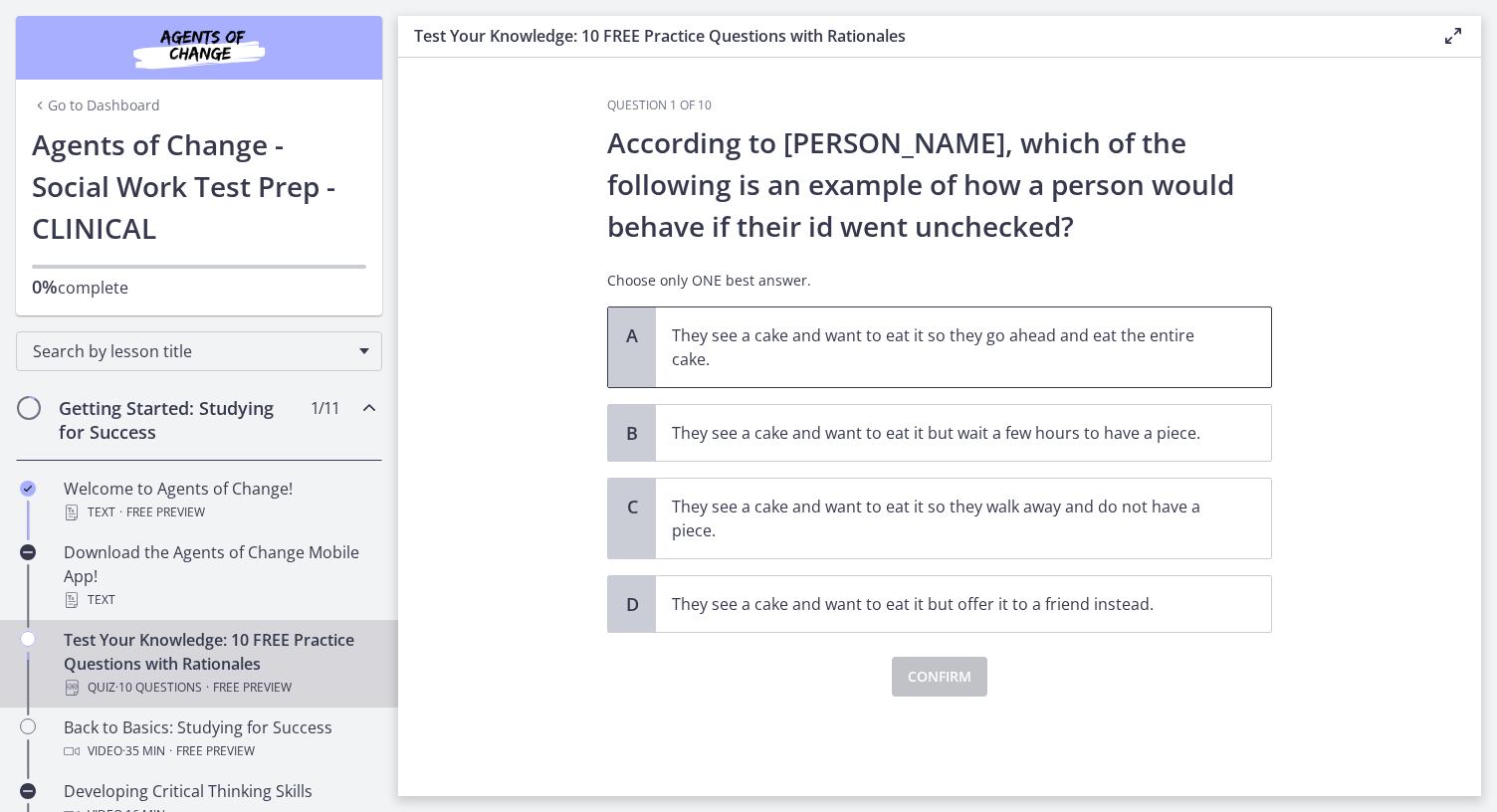 click on "They see a cake and want to eat it so they go ahead and eat the entire cake." at bounding box center [944, 347] 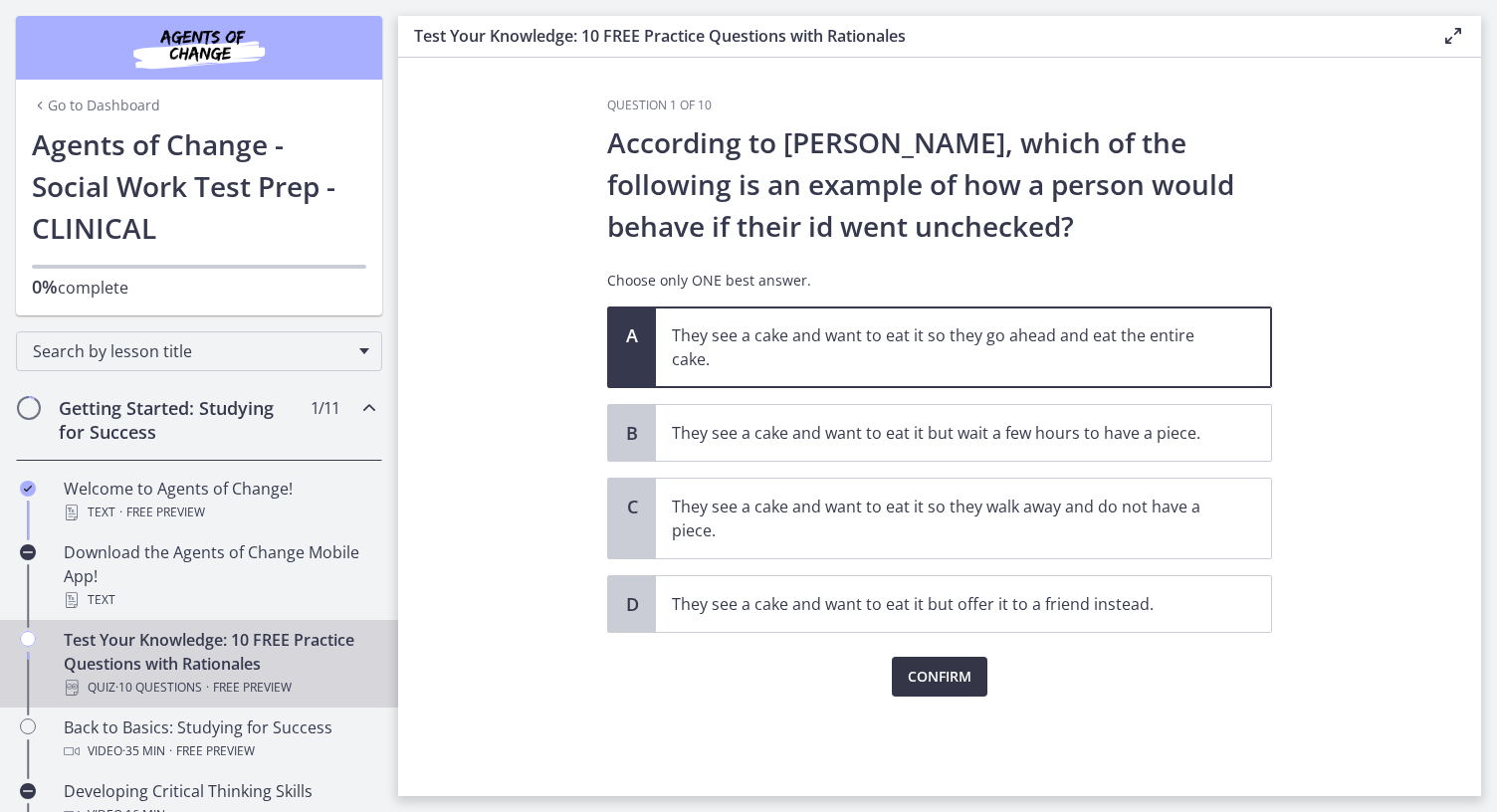 click on "Confirm" at bounding box center (940, 677) 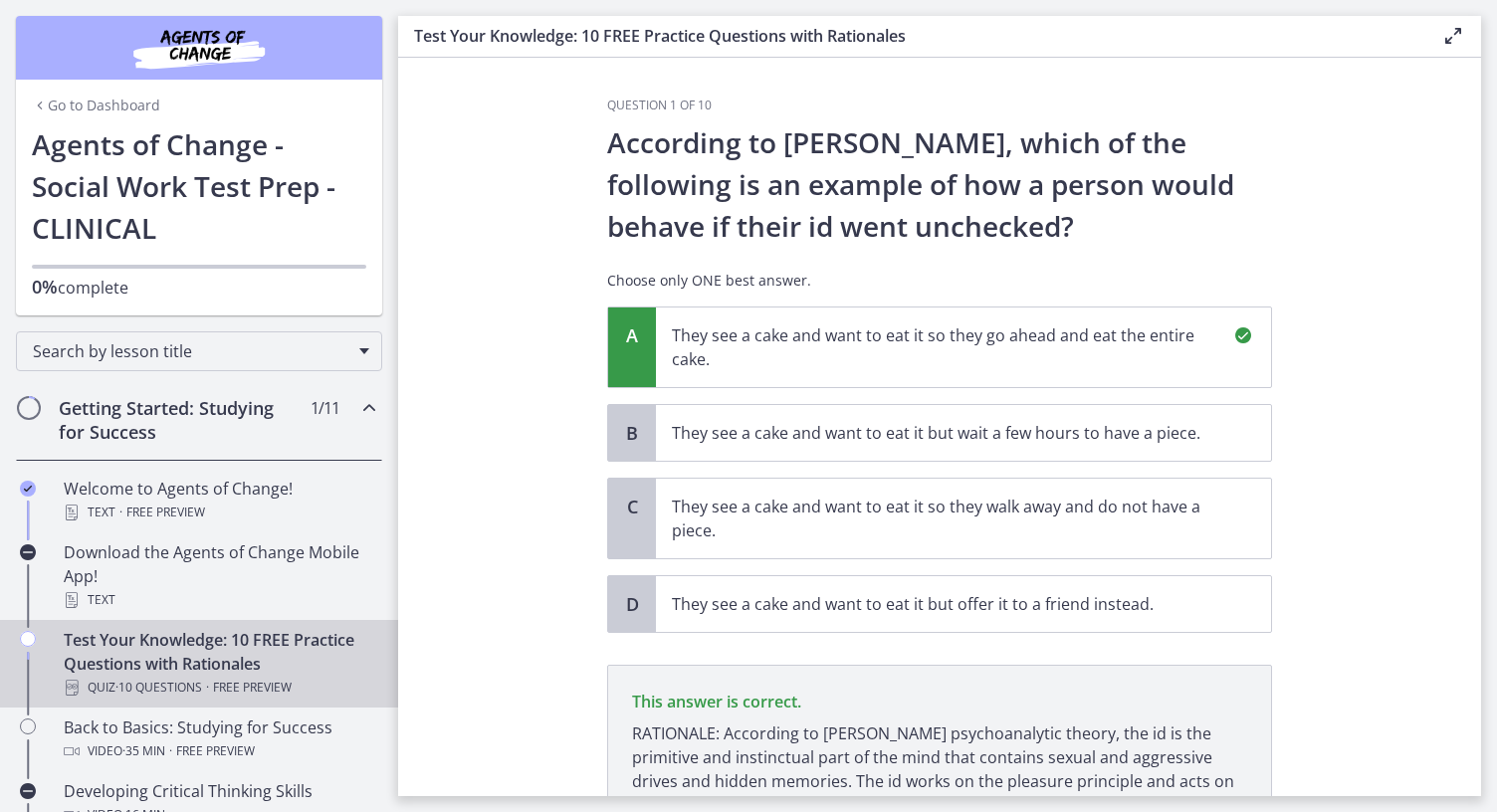 scroll, scrollTop: 185, scrollLeft: 0, axis: vertical 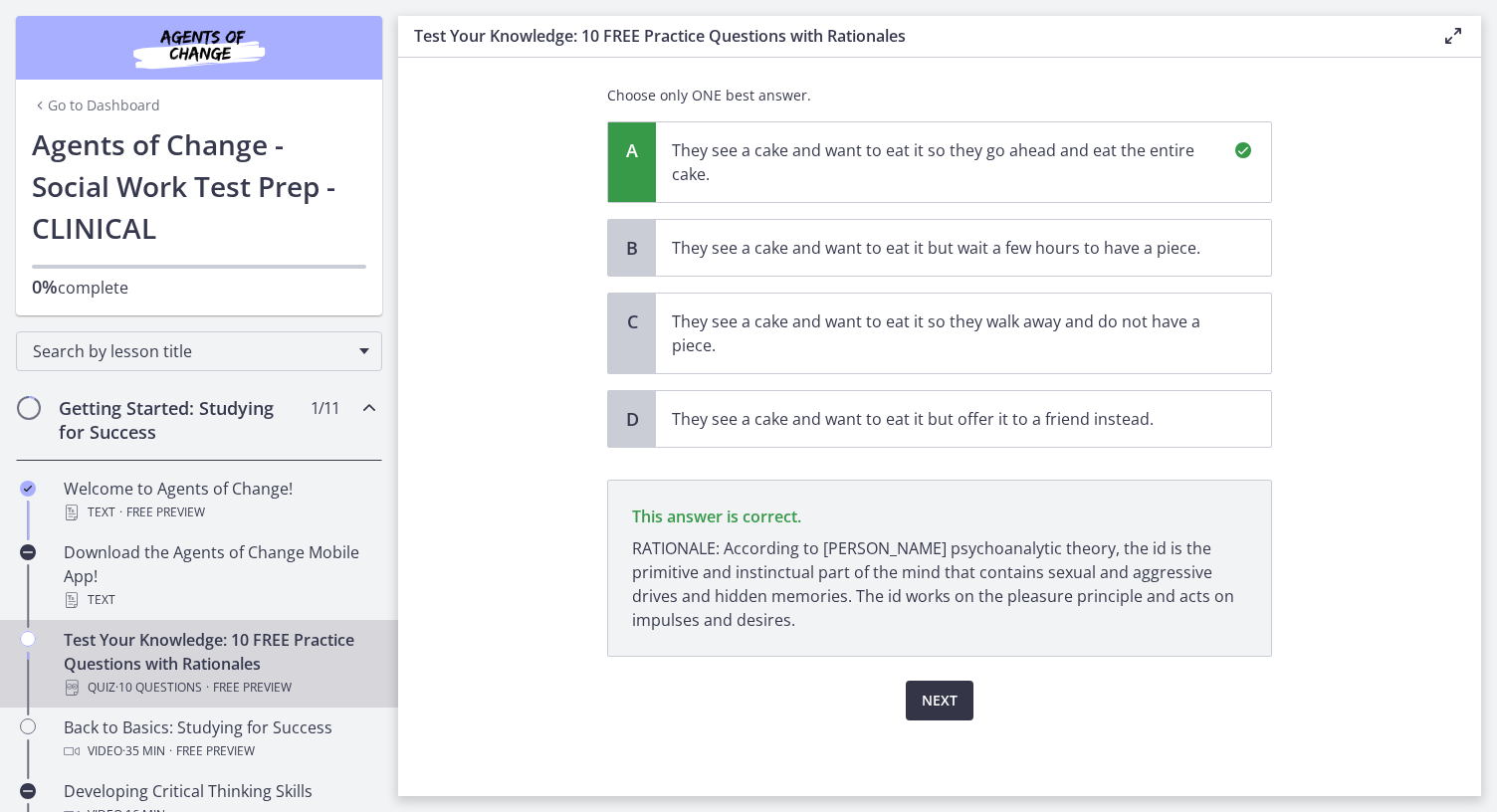 click on "Next" at bounding box center [940, 701] 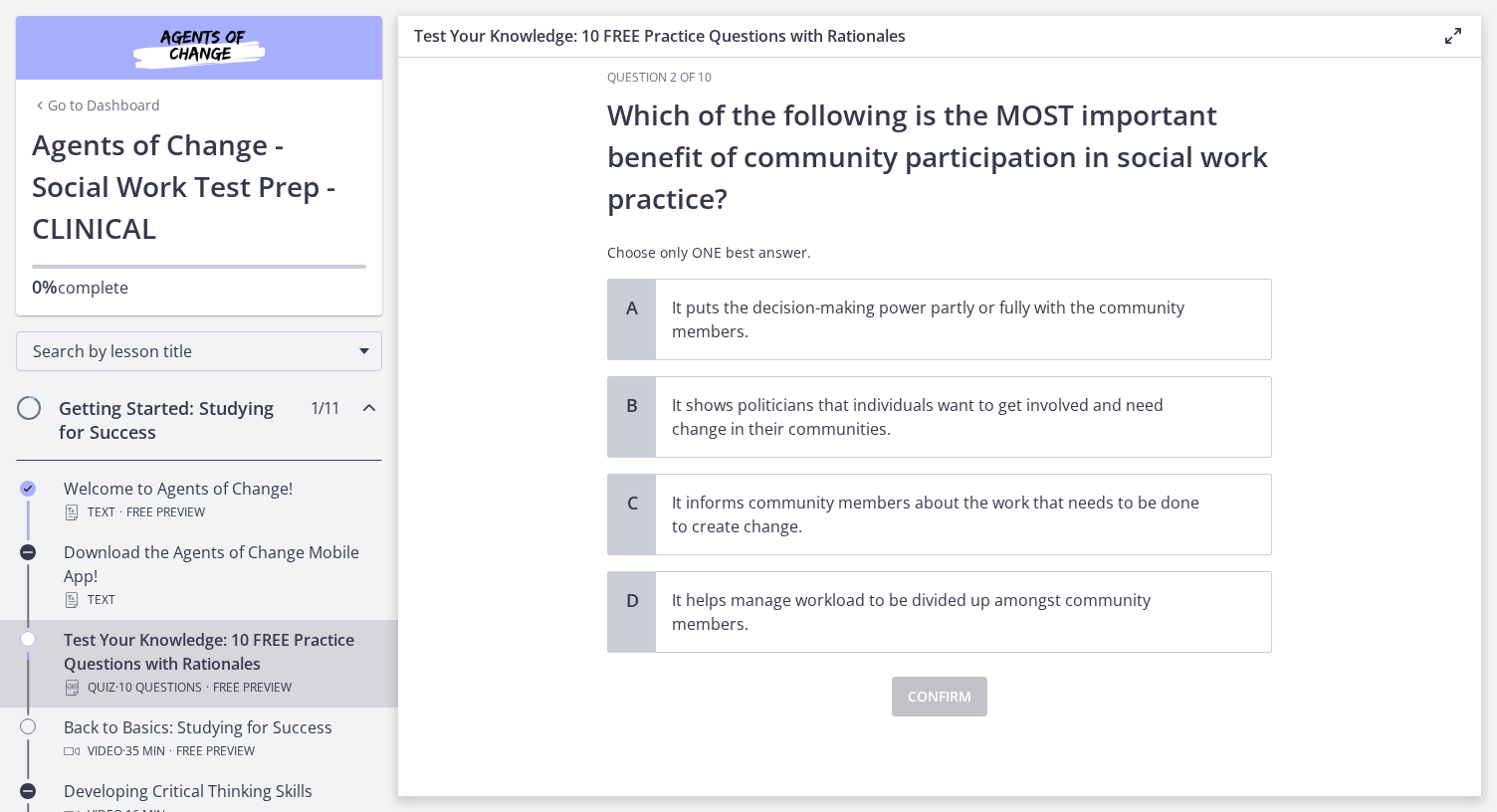 scroll, scrollTop: 0, scrollLeft: 0, axis: both 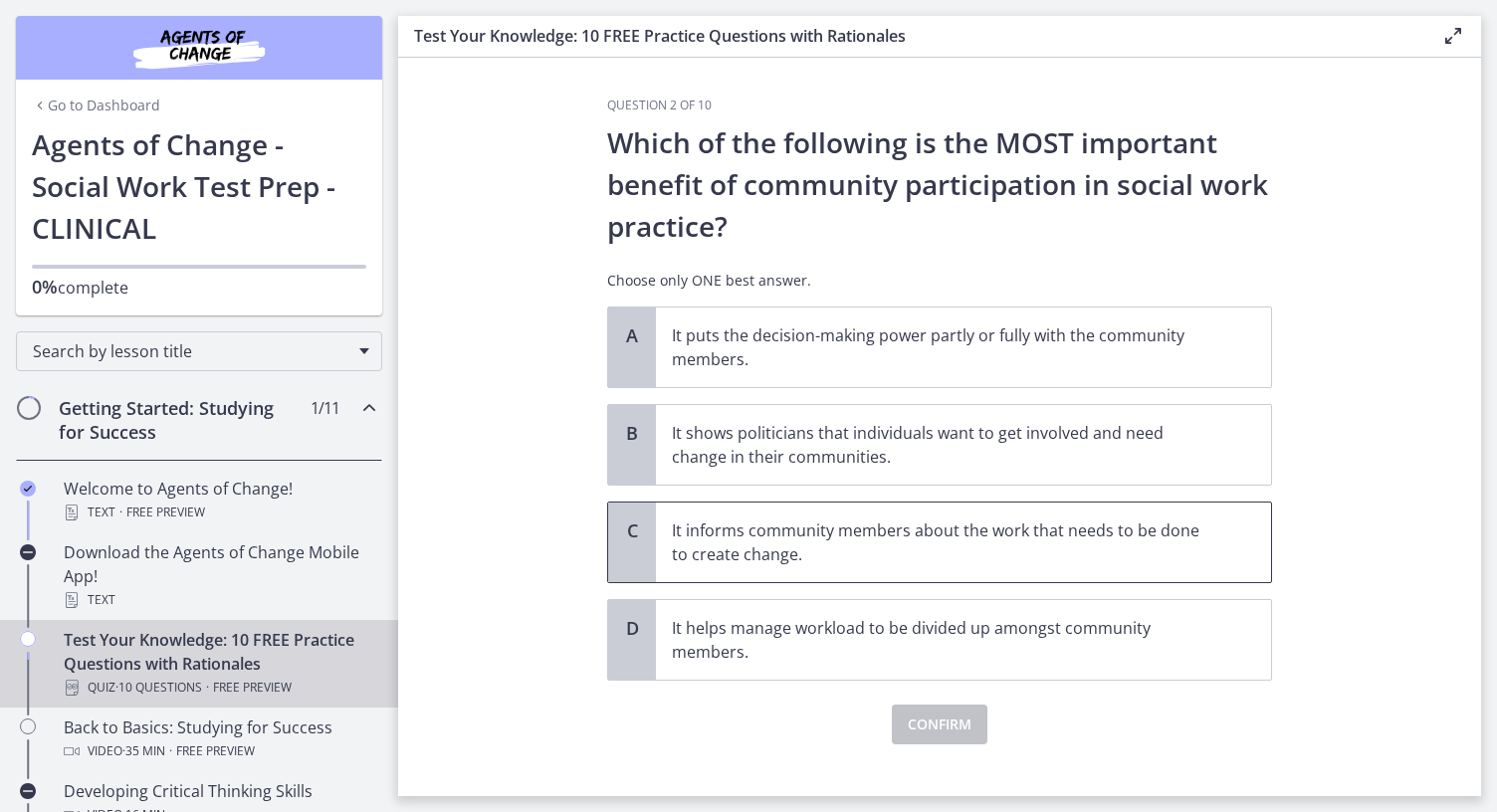 click on "It informs community members about the work that needs to be done to create change." at bounding box center [963, 542] 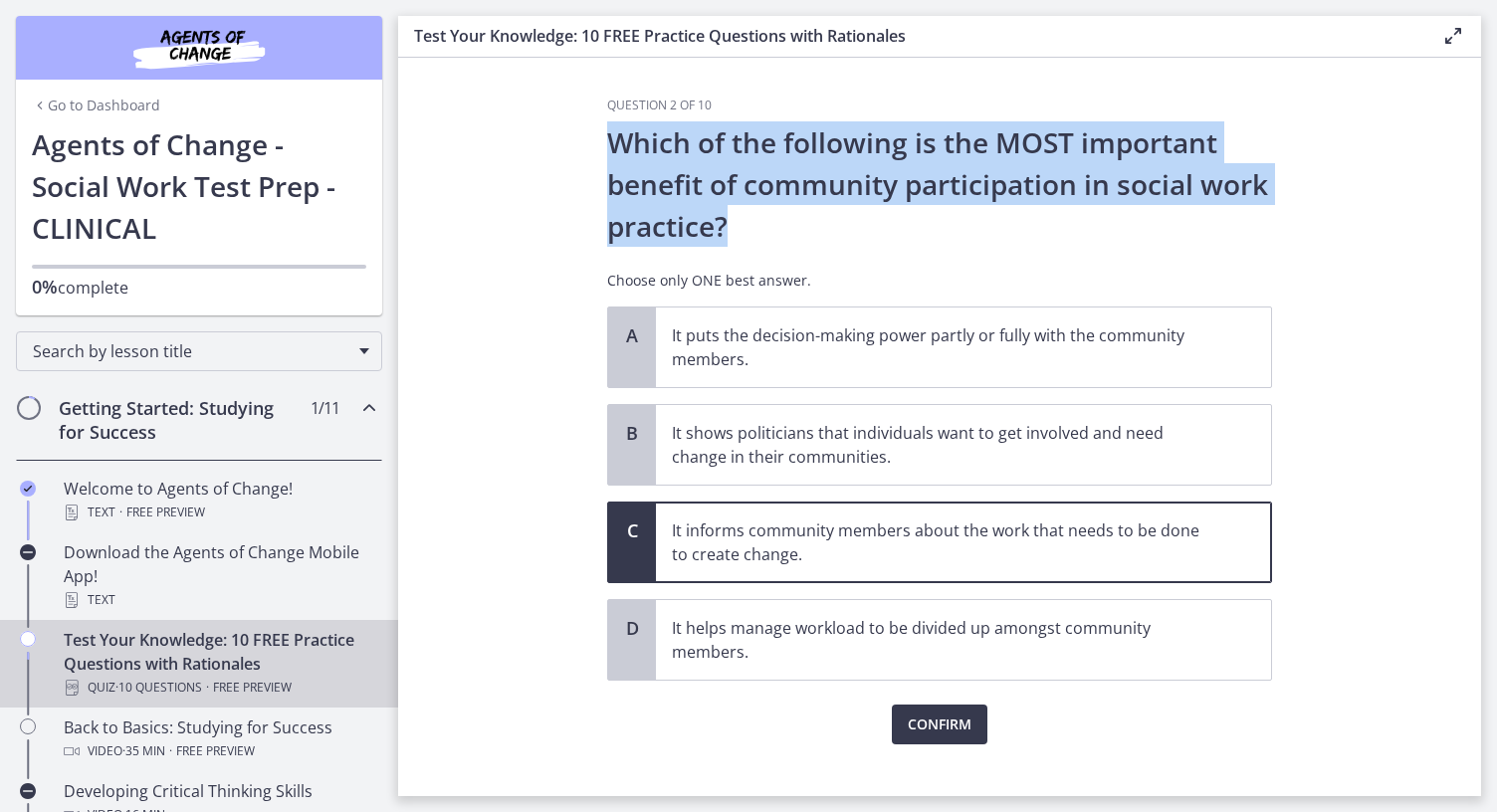 drag, startPoint x: 785, startPoint y: 234, endPoint x: 587, endPoint y: 133, distance: 222.27236 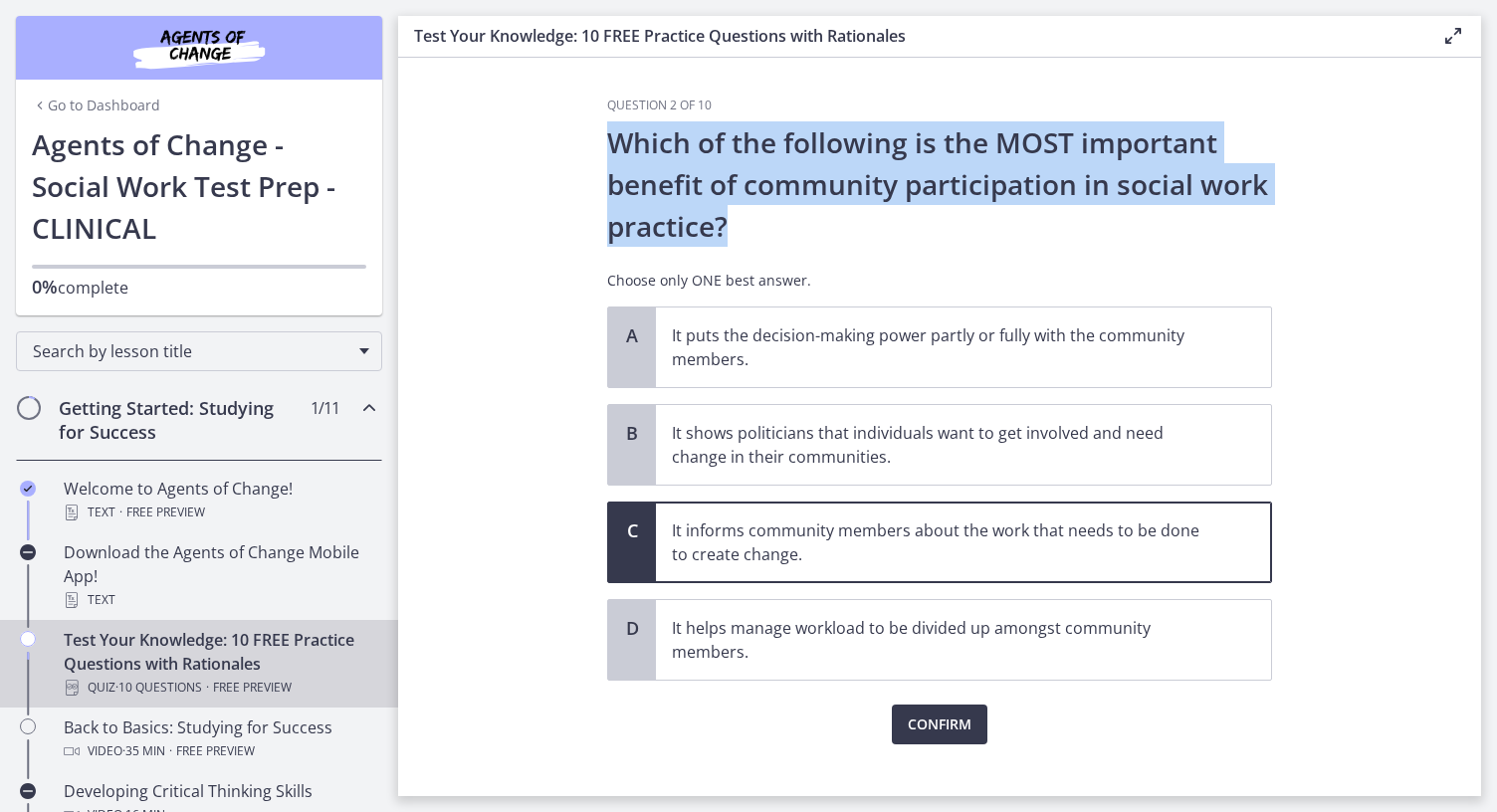 copy on "Which of the following is the MOST important benefit of community participation in social work practice?" 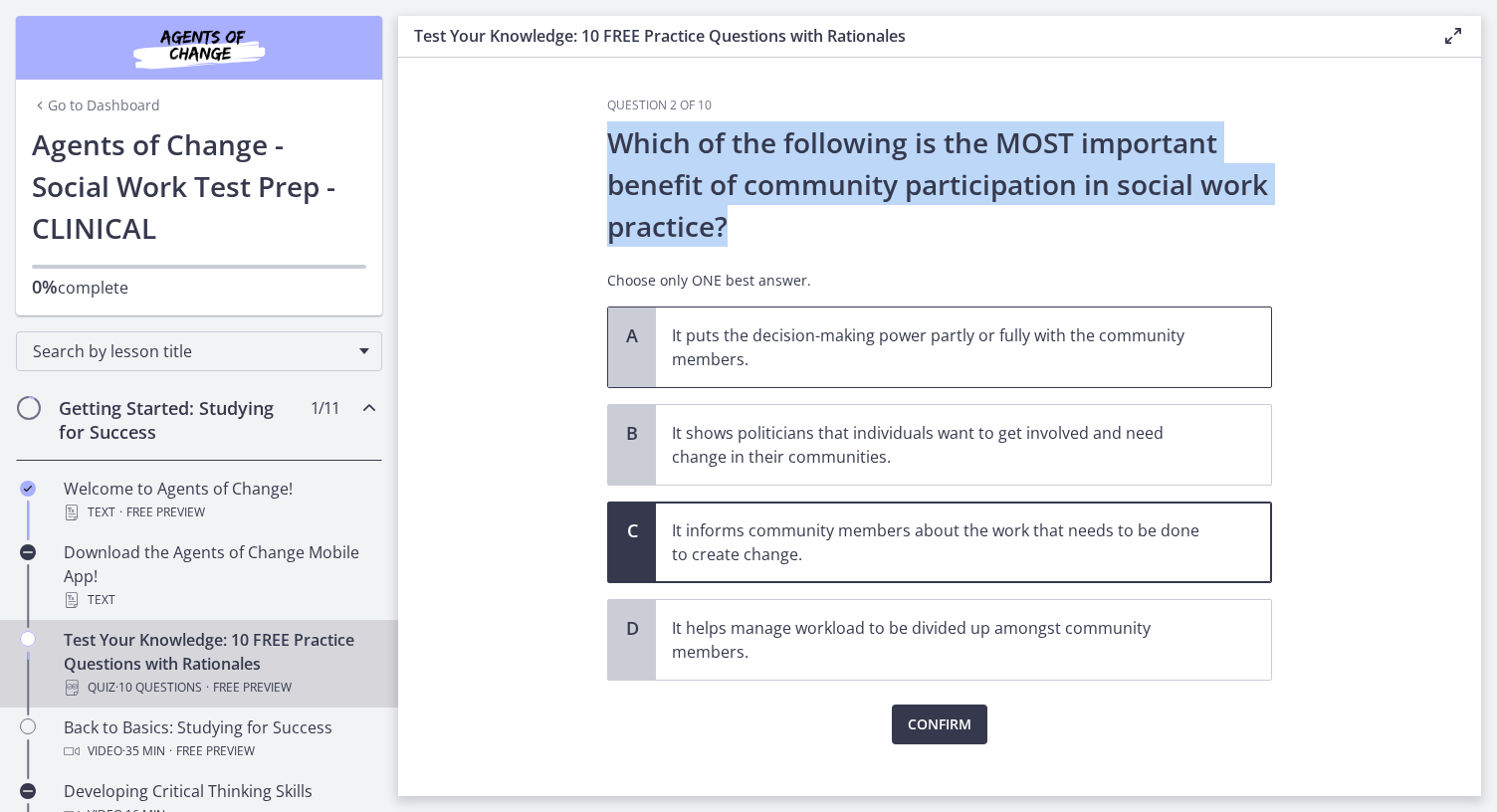 click on "It puts the decision-making power partly or fully with the community members." at bounding box center [944, 347] 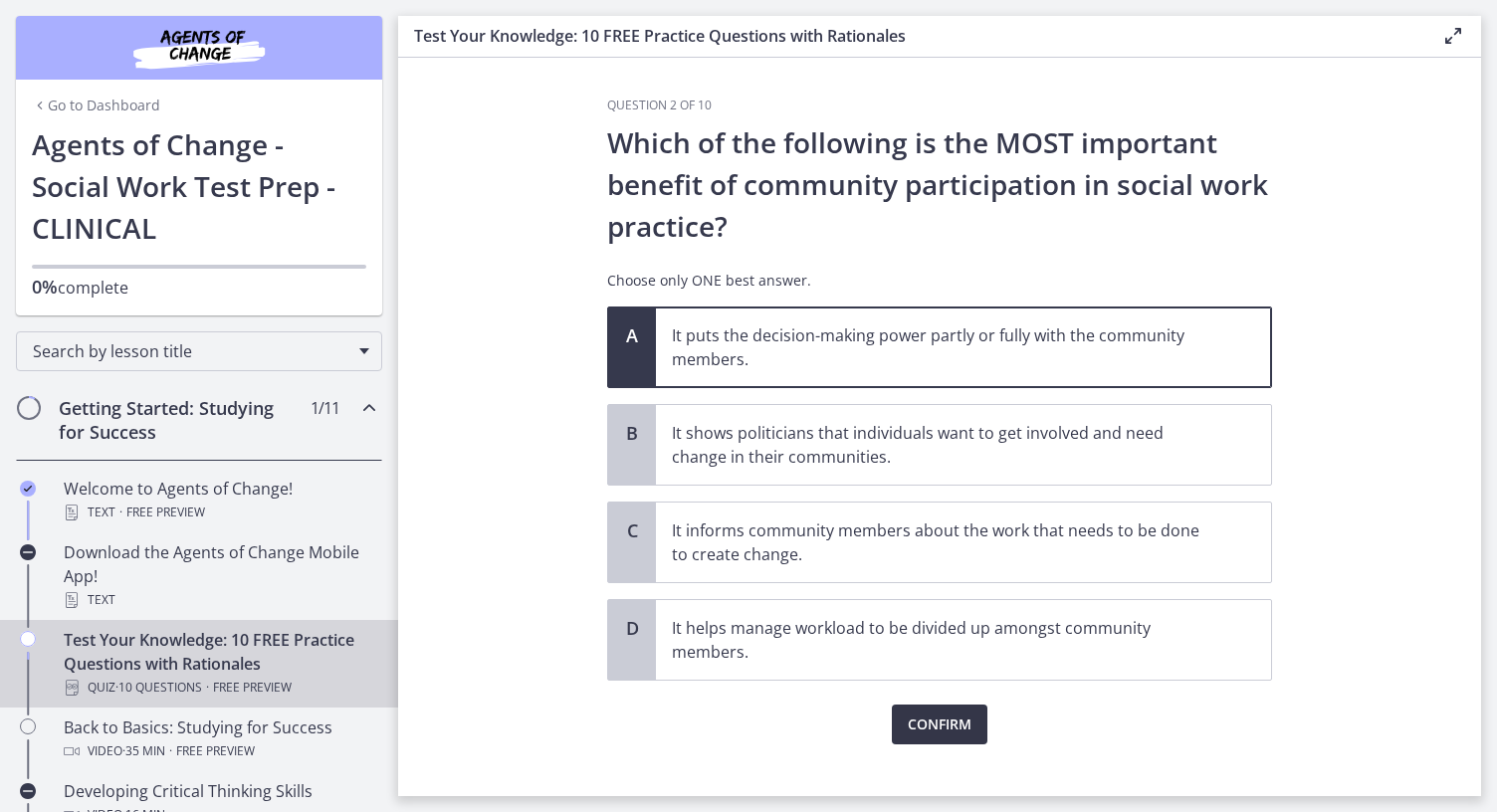 click on "Confirm" at bounding box center [940, 724] 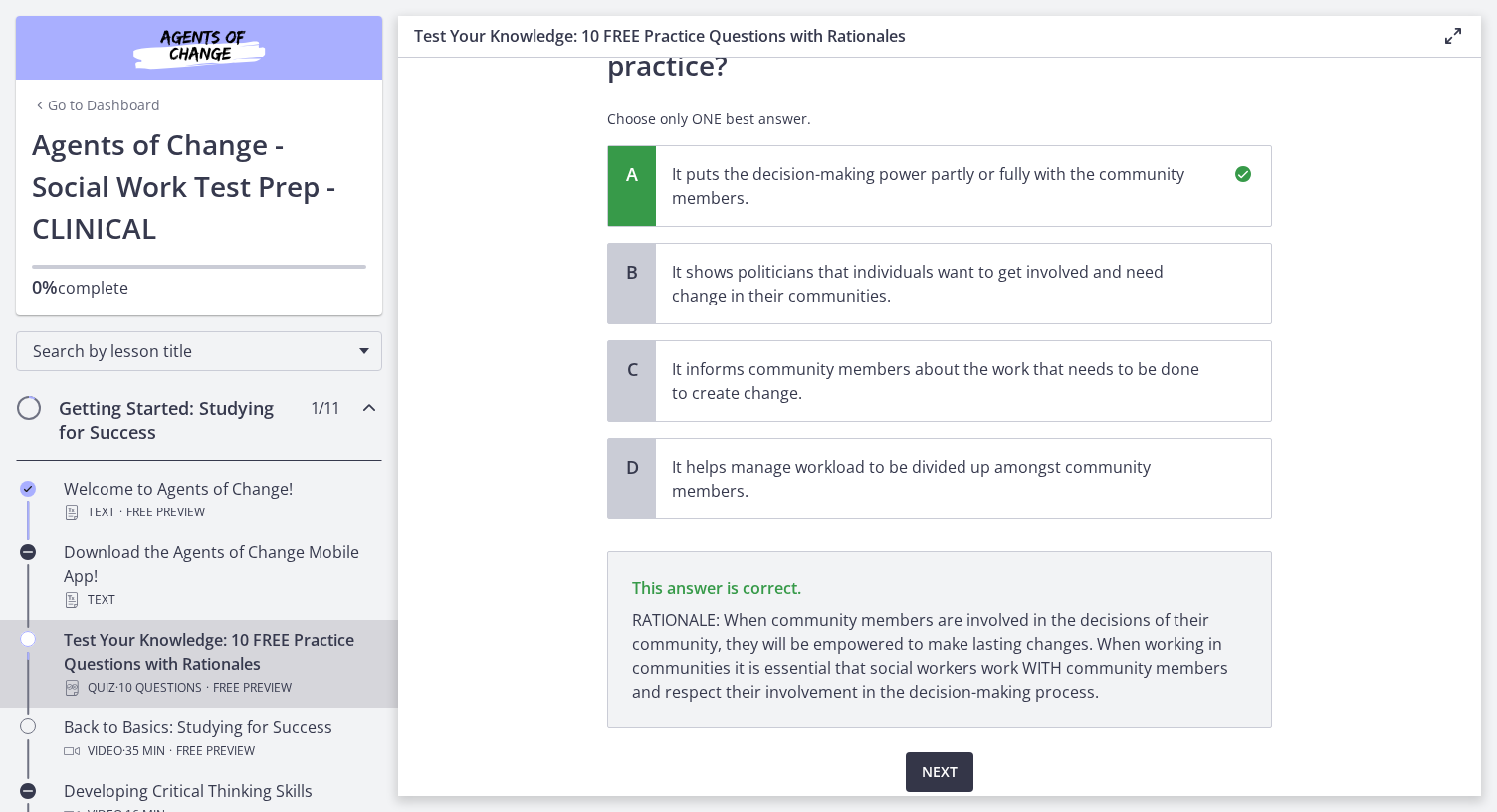scroll, scrollTop: 233, scrollLeft: 0, axis: vertical 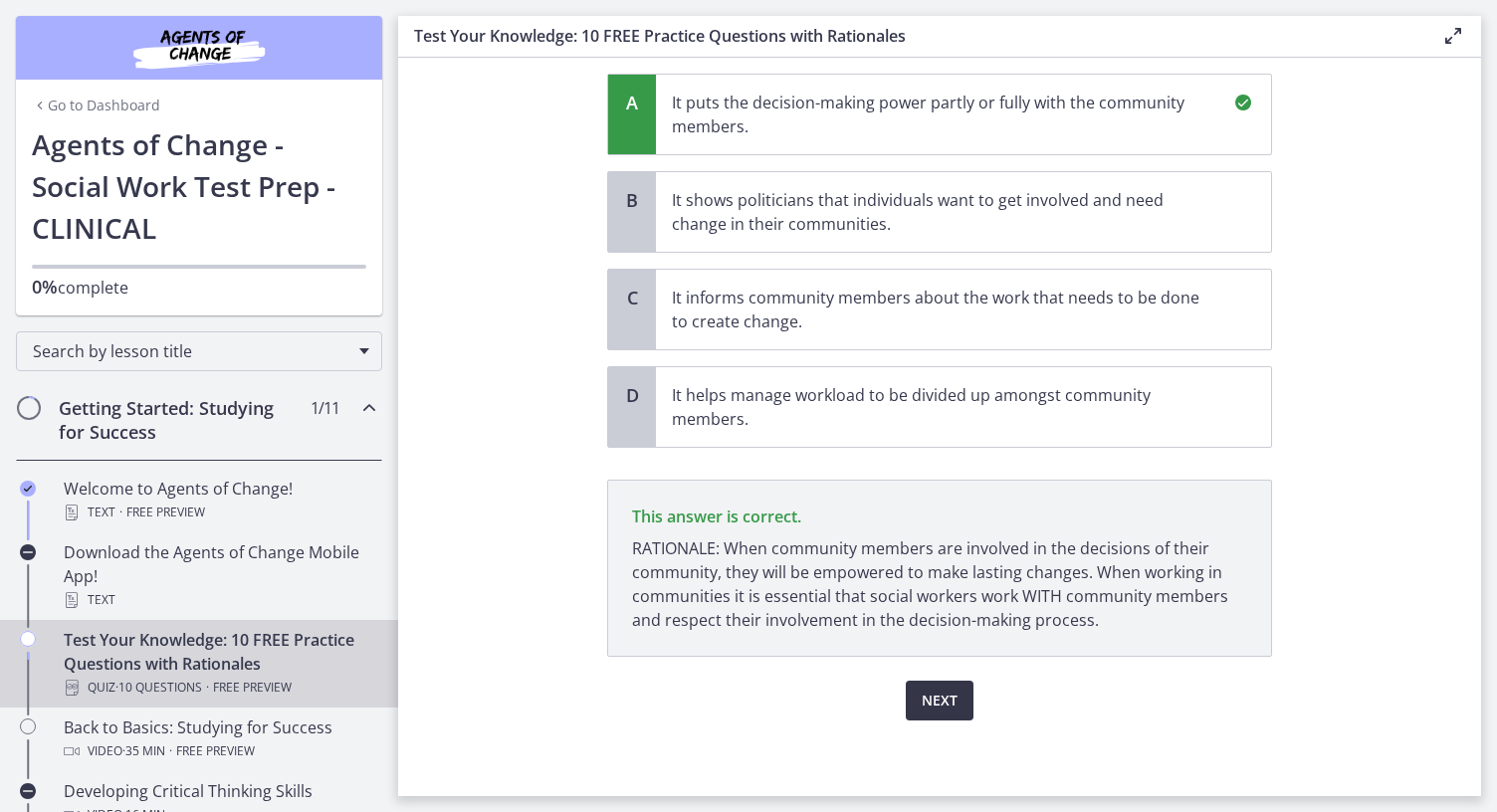 click on "Next" at bounding box center [940, 701] 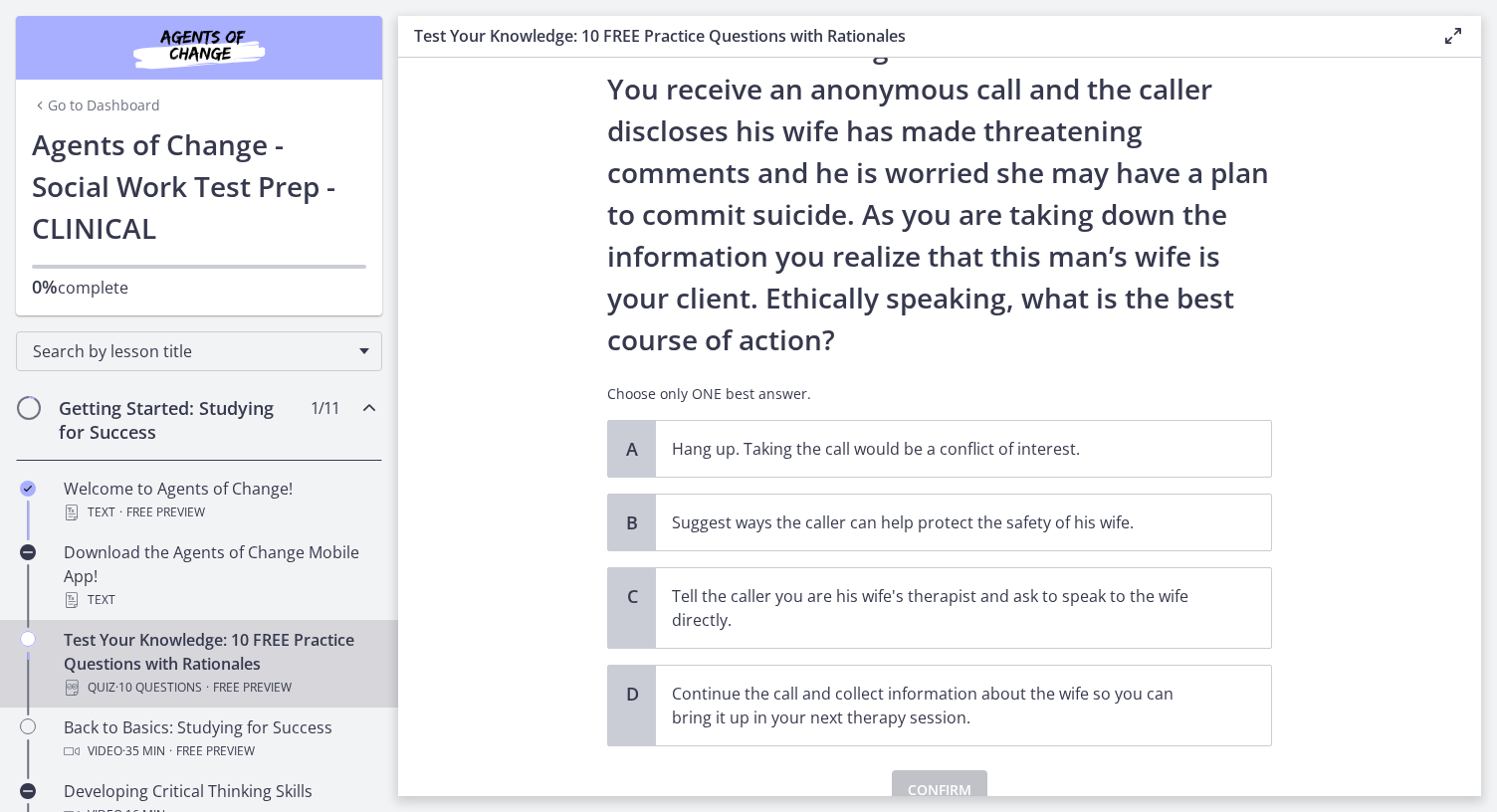 scroll, scrollTop: 97, scrollLeft: 0, axis: vertical 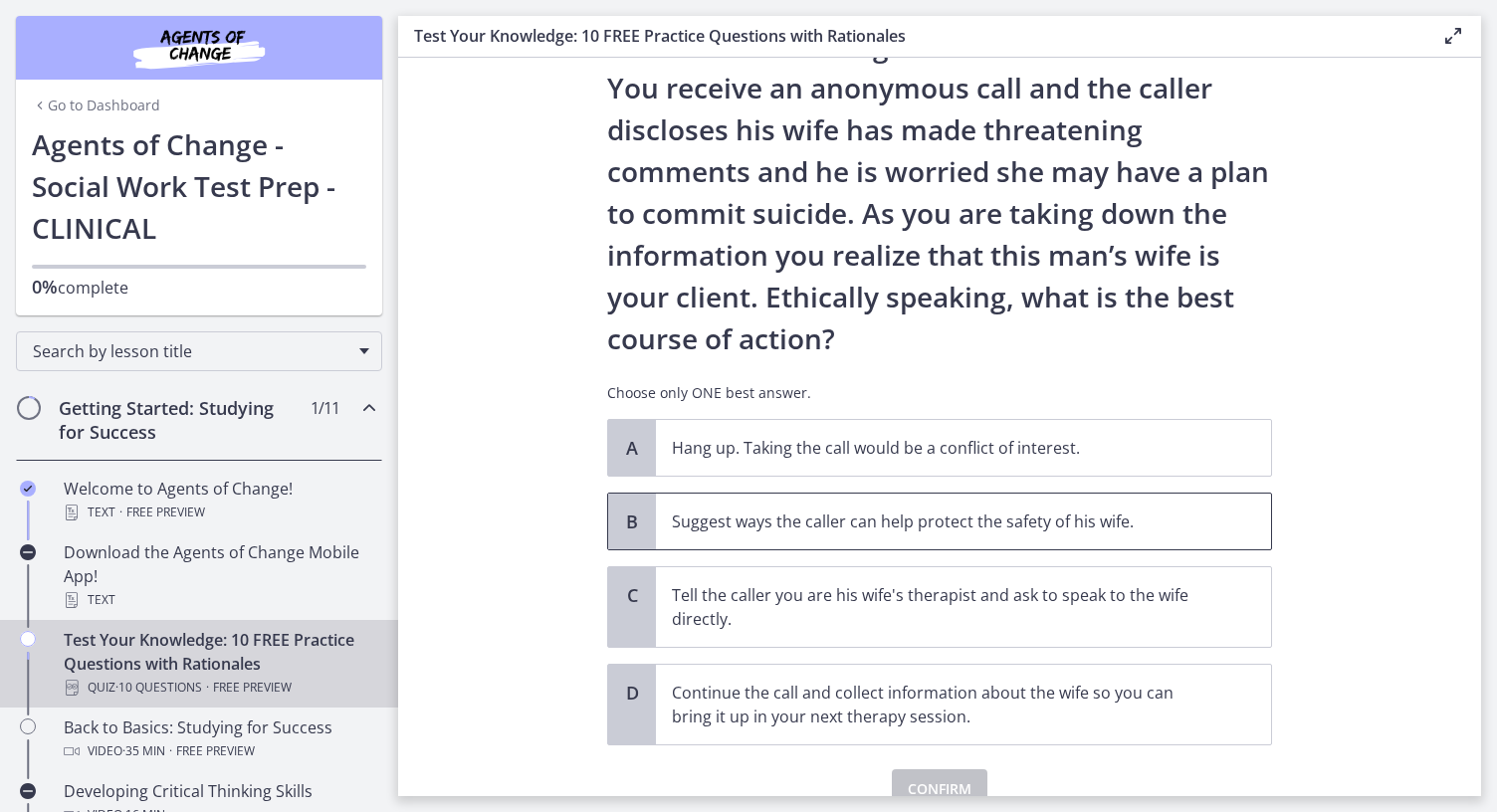 click on "Suggest ways the caller can help protect the safety of his wife." at bounding box center [944, 521] 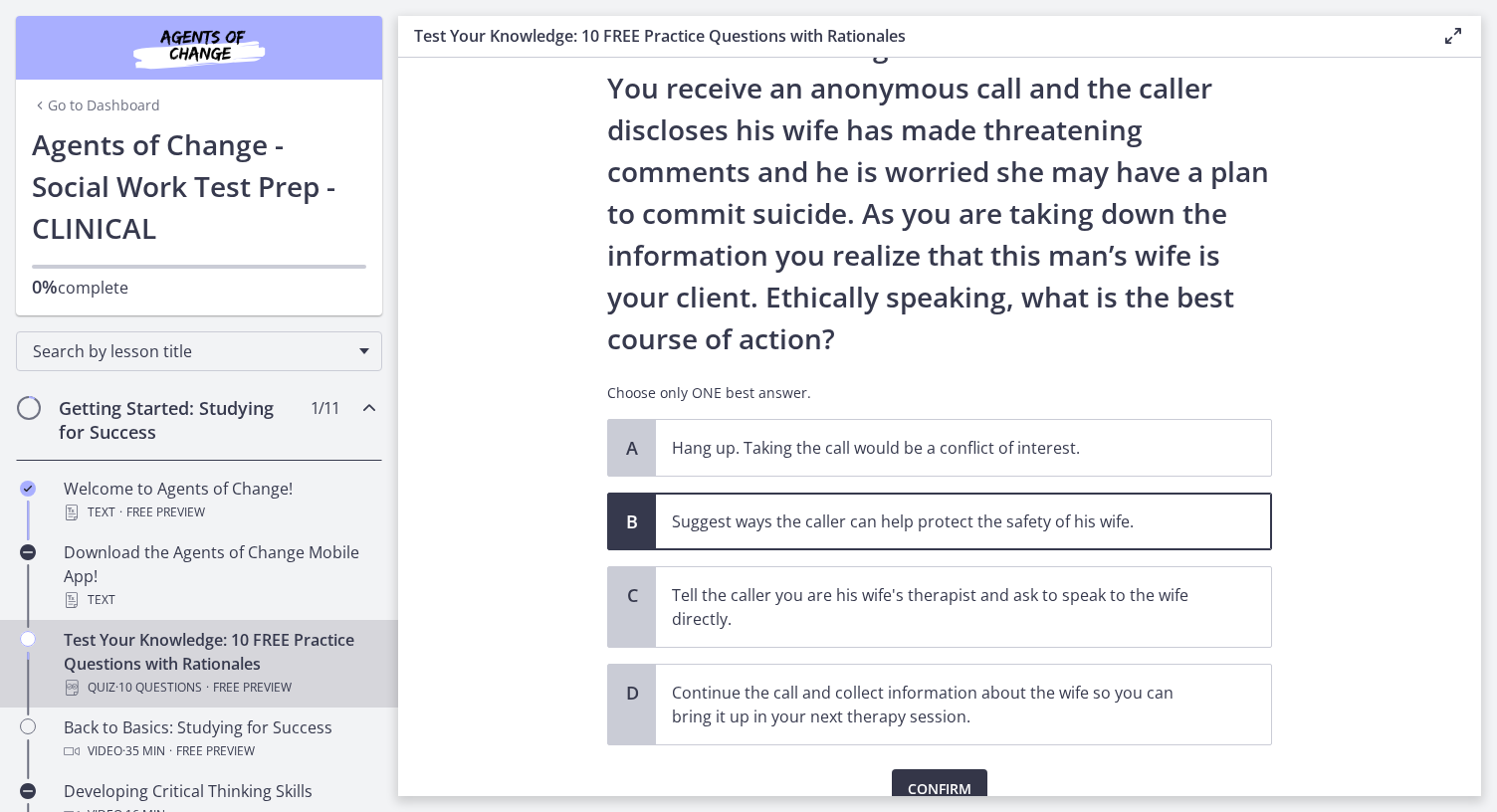 click on "Confirm" at bounding box center [940, 789] 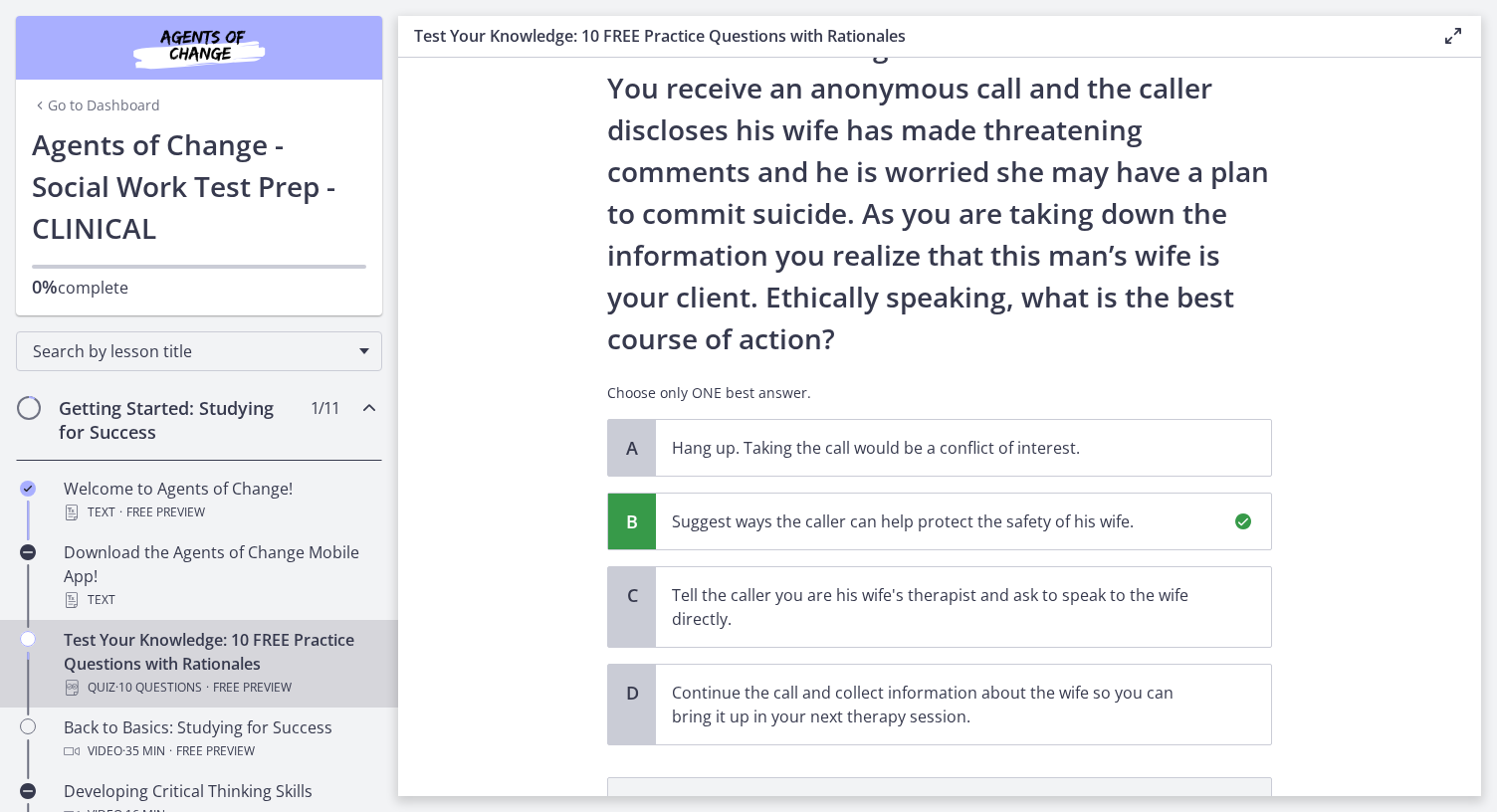 scroll, scrollTop: 370, scrollLeft: 0, axis: vertical 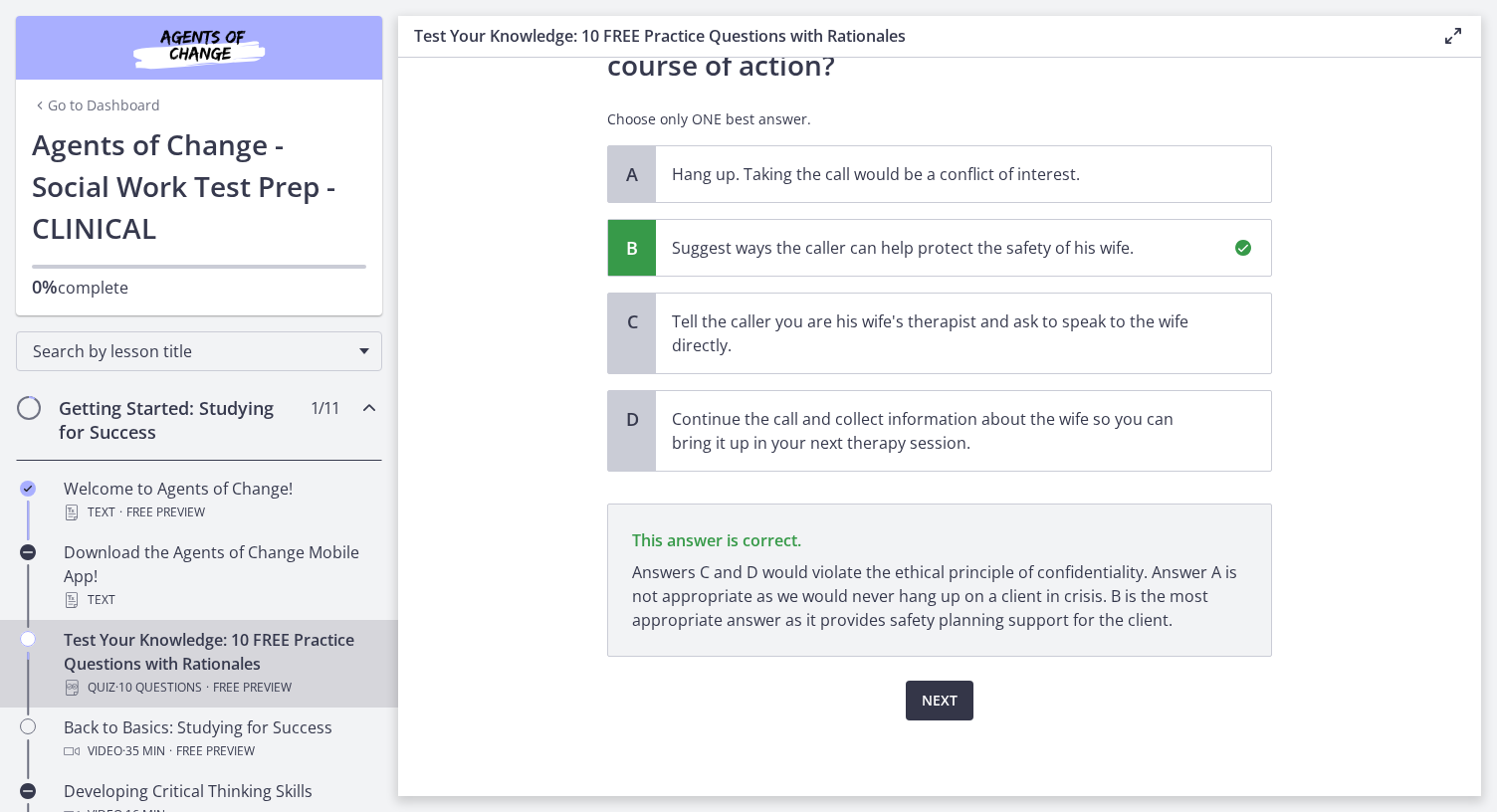 click on "Next" at bounding box center [940, 701] 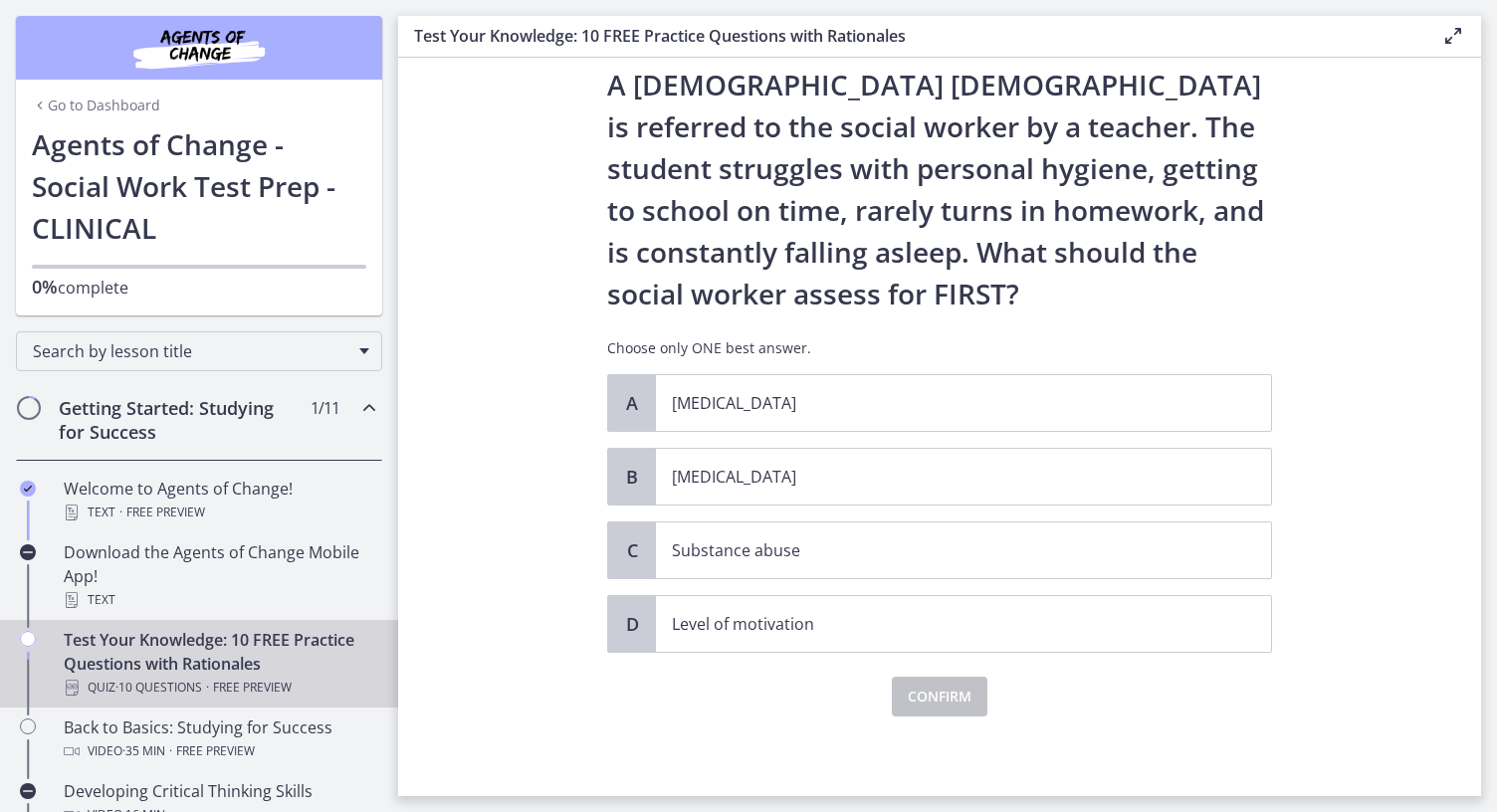 scroll, scrollTop: 0, scrollLeft: 0, axis: both 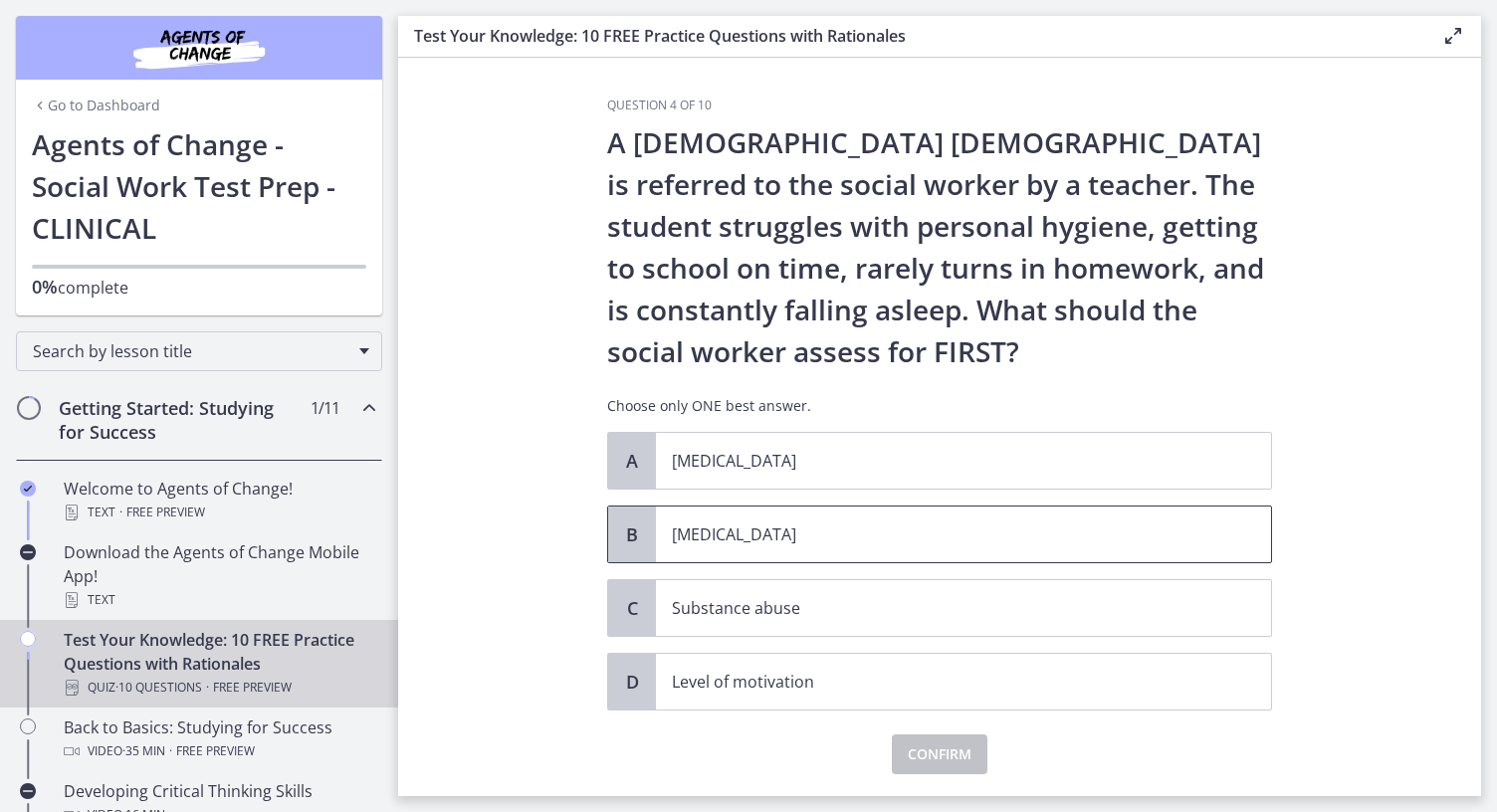 click on "[MEDICAL_DATA]" at bounding box center [944, 534] 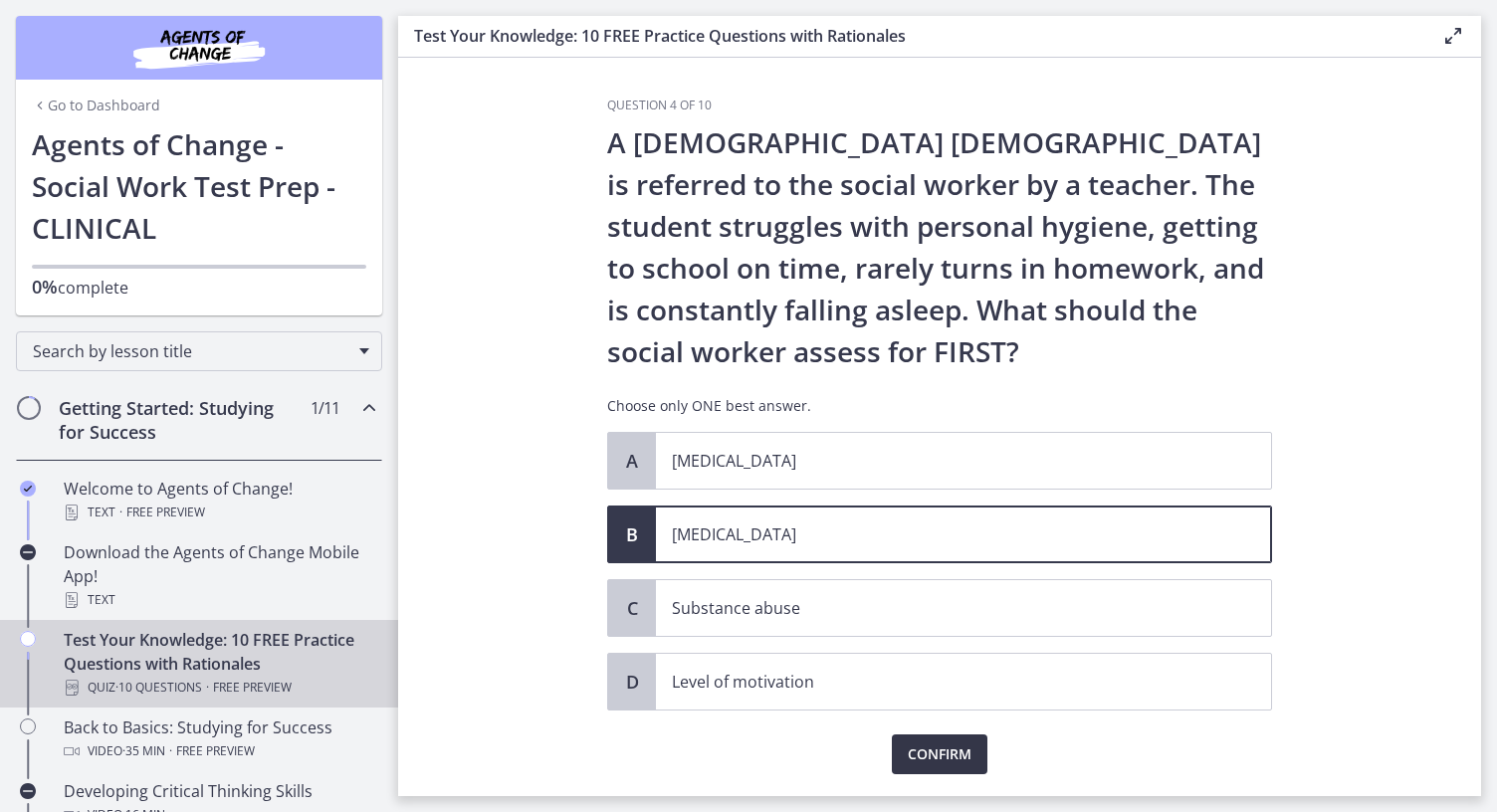 click on "Confirm" at bounding box center [940, 754] 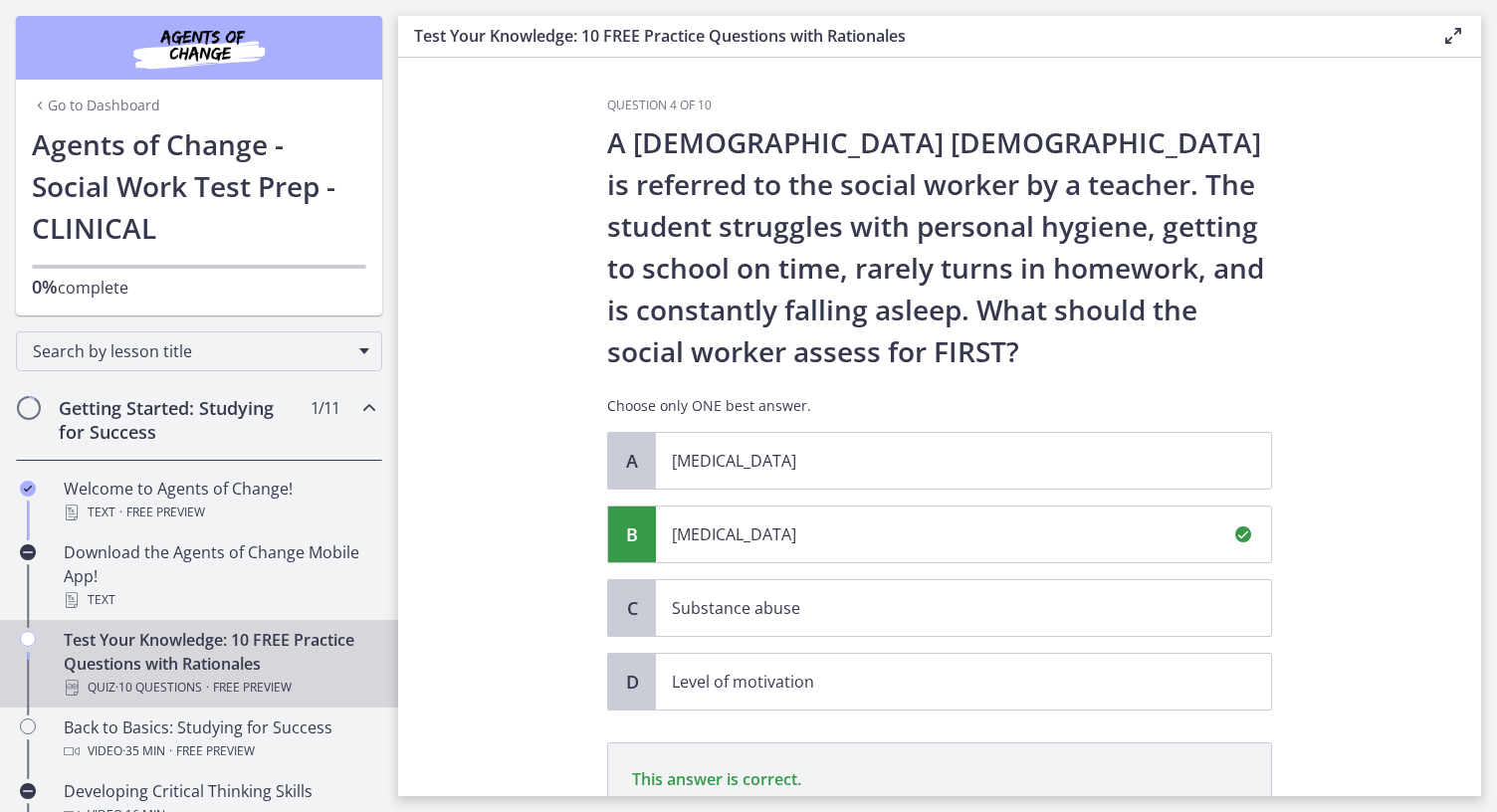 scroll, scrollTop: 287, scrollLeft: 0, axis: vertical 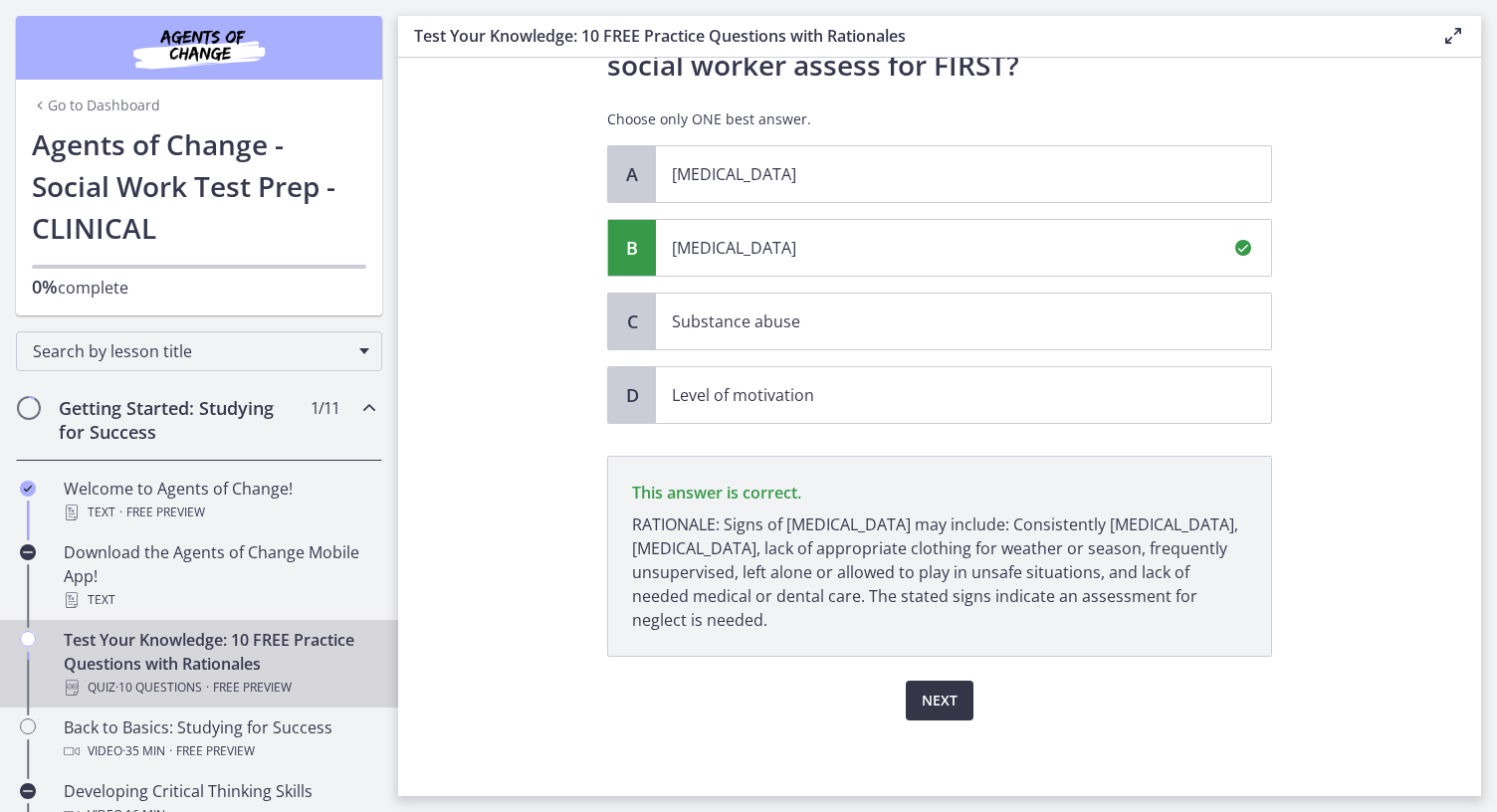 click on "Next" at bounding box center (940, 701) 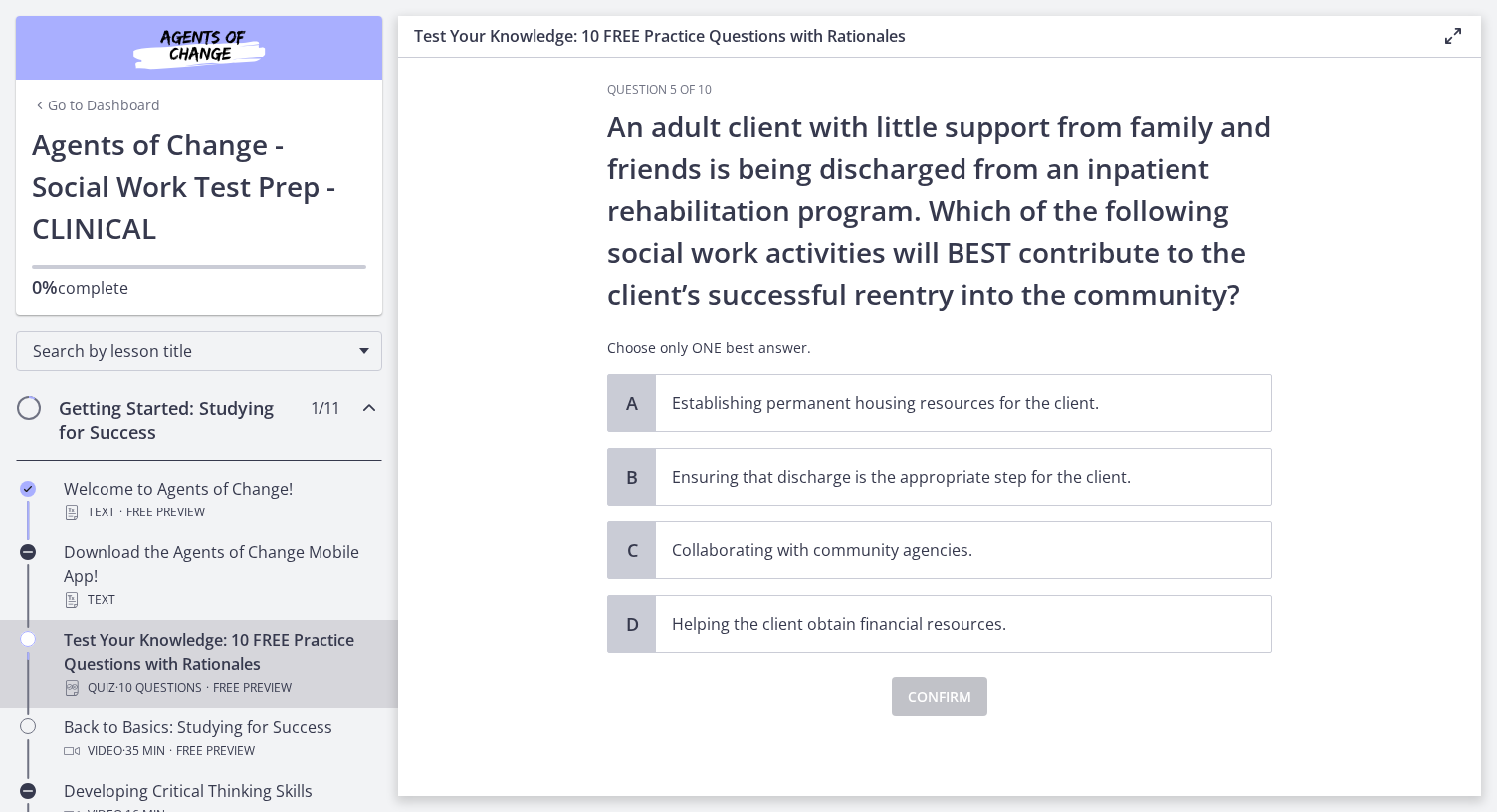 scroll, scrollTop: 0, scrollLeft: 0, axis: both 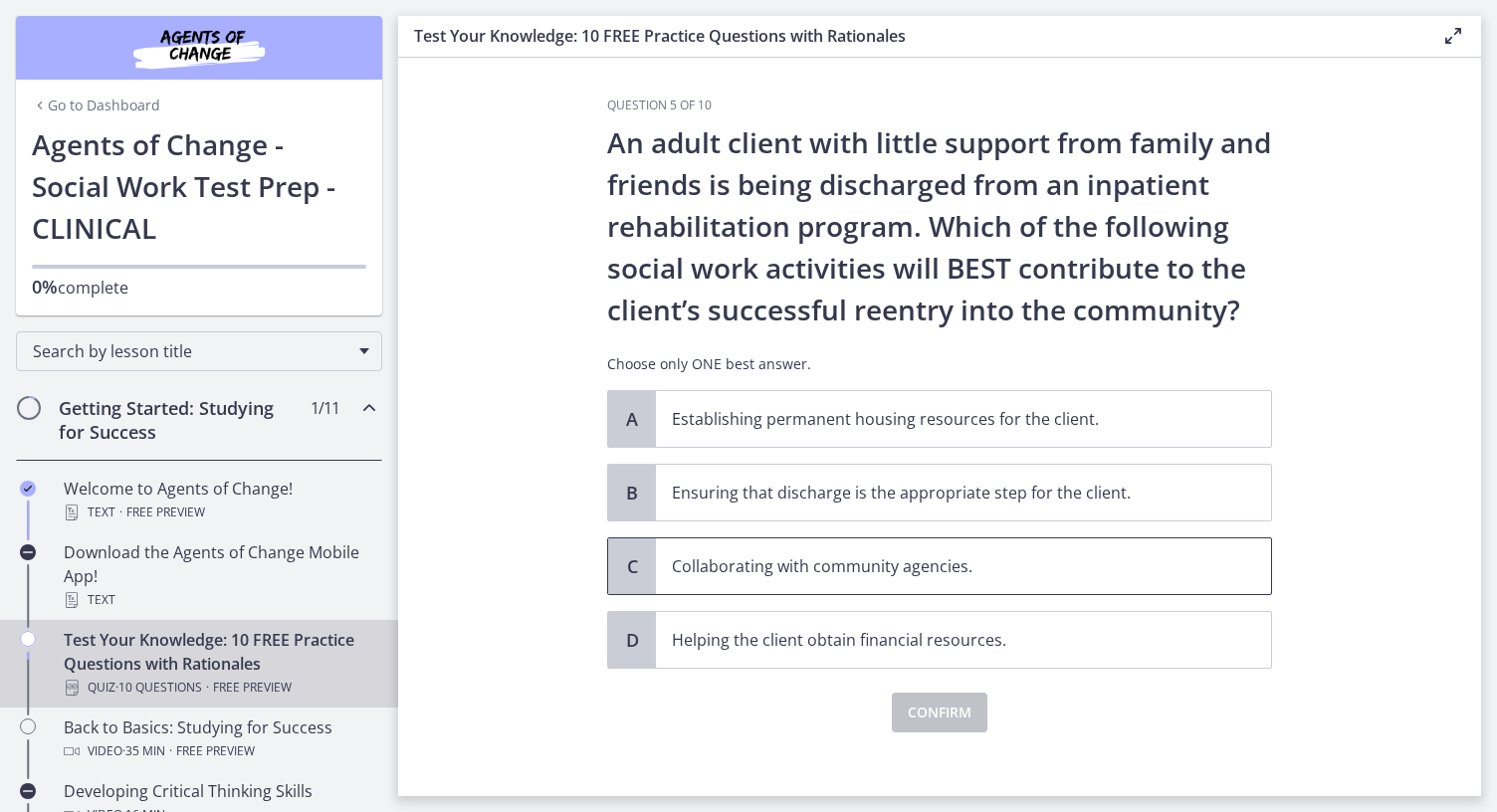 click on "Collaborating with community agencies." at bounding box center [944, 566] 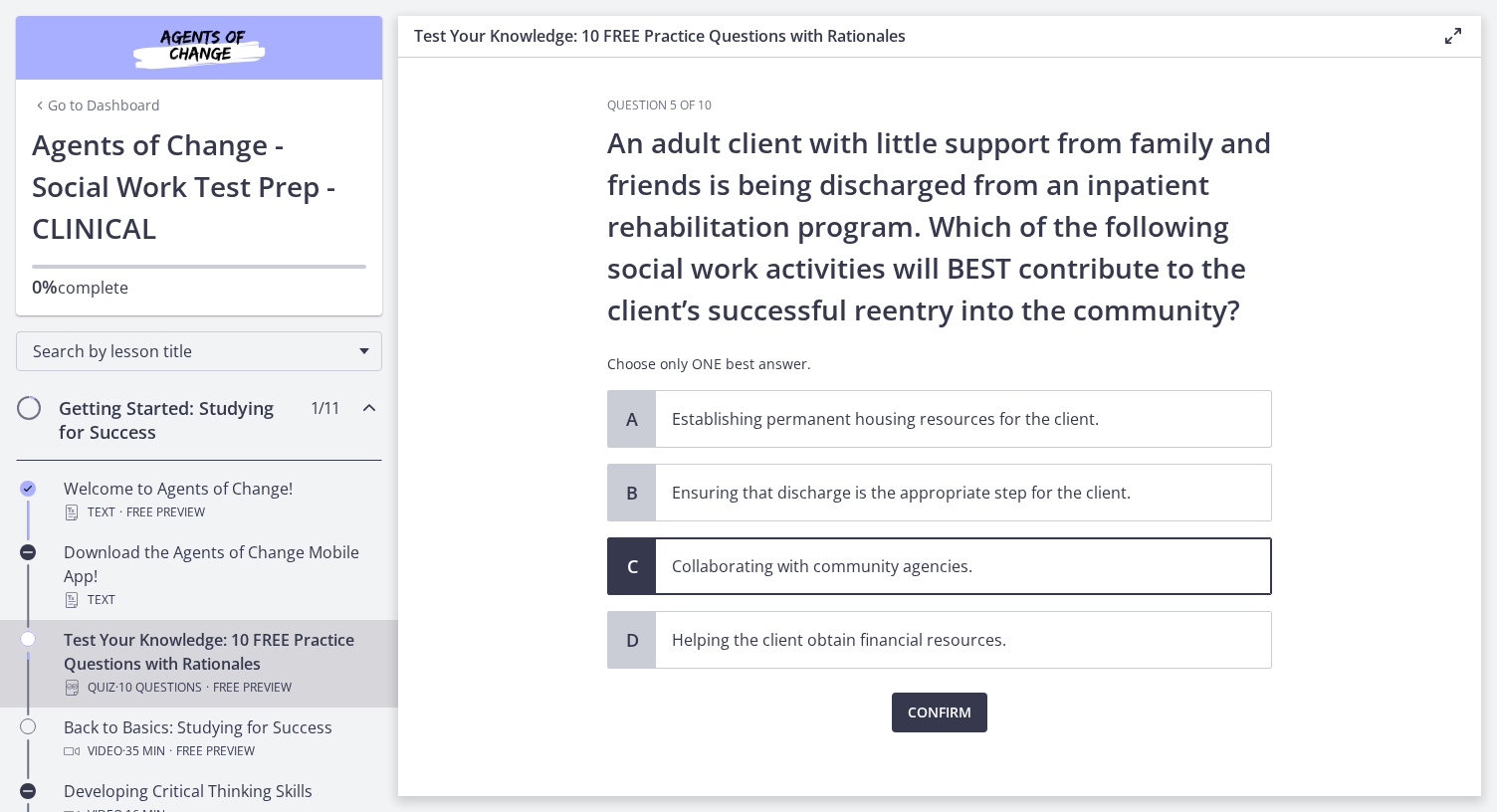 scroll, scrollTop: 0, scrollLeft: 0, axis: both 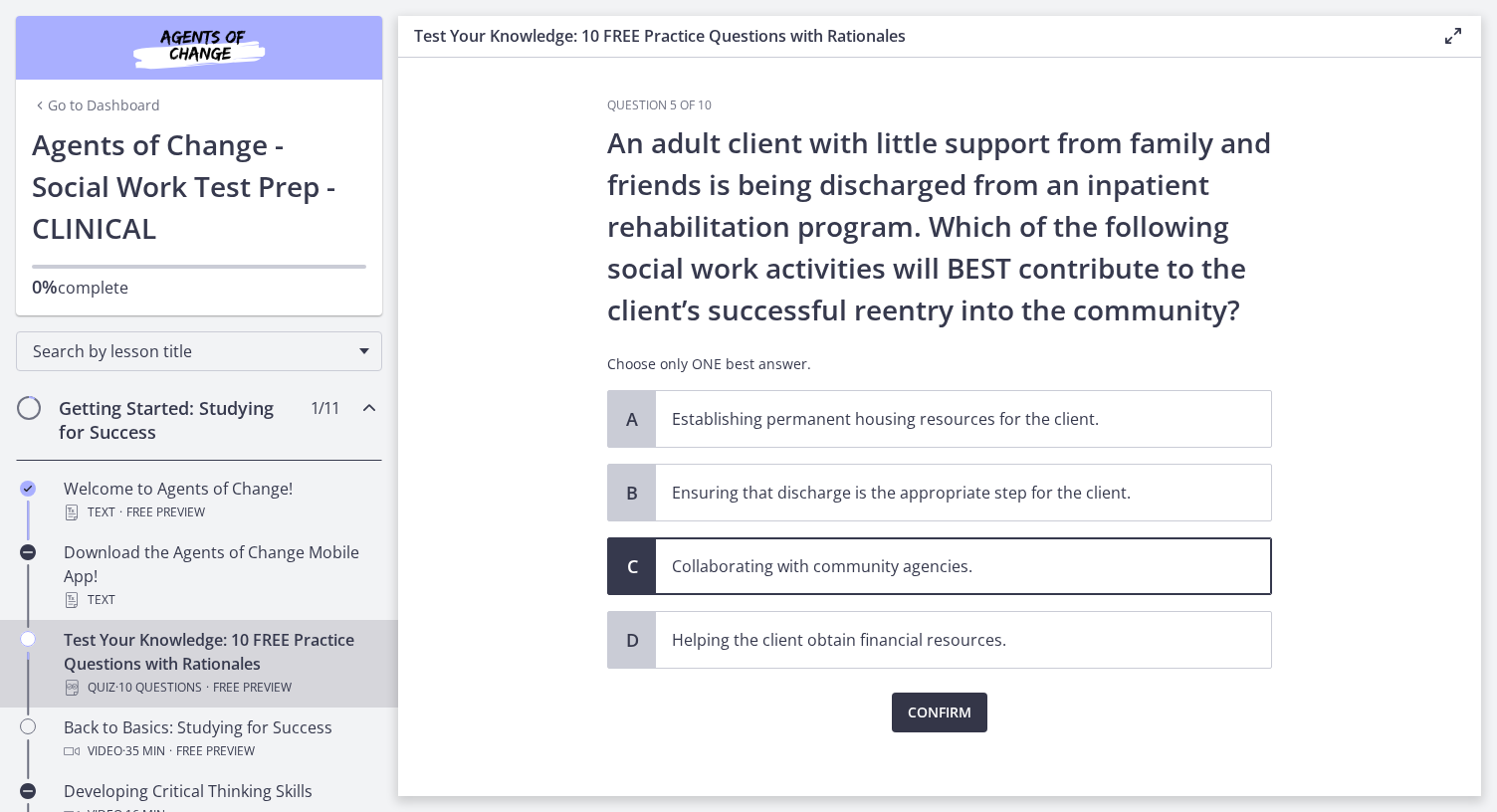 click on "Confirm" at bounding box center [940, 712] 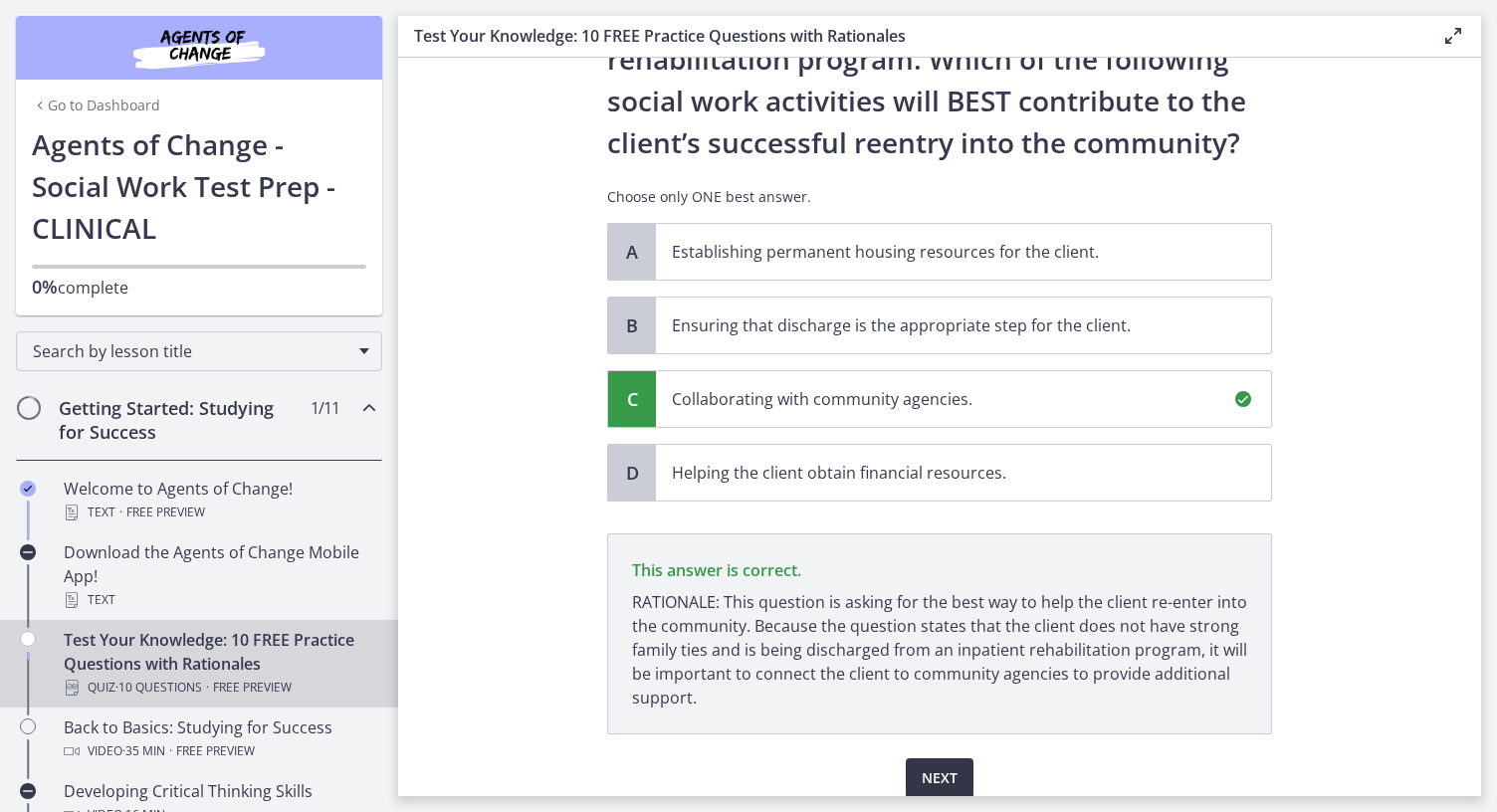 scroll, scrollTop: 245, scrollLeft: 0, axis: vertical 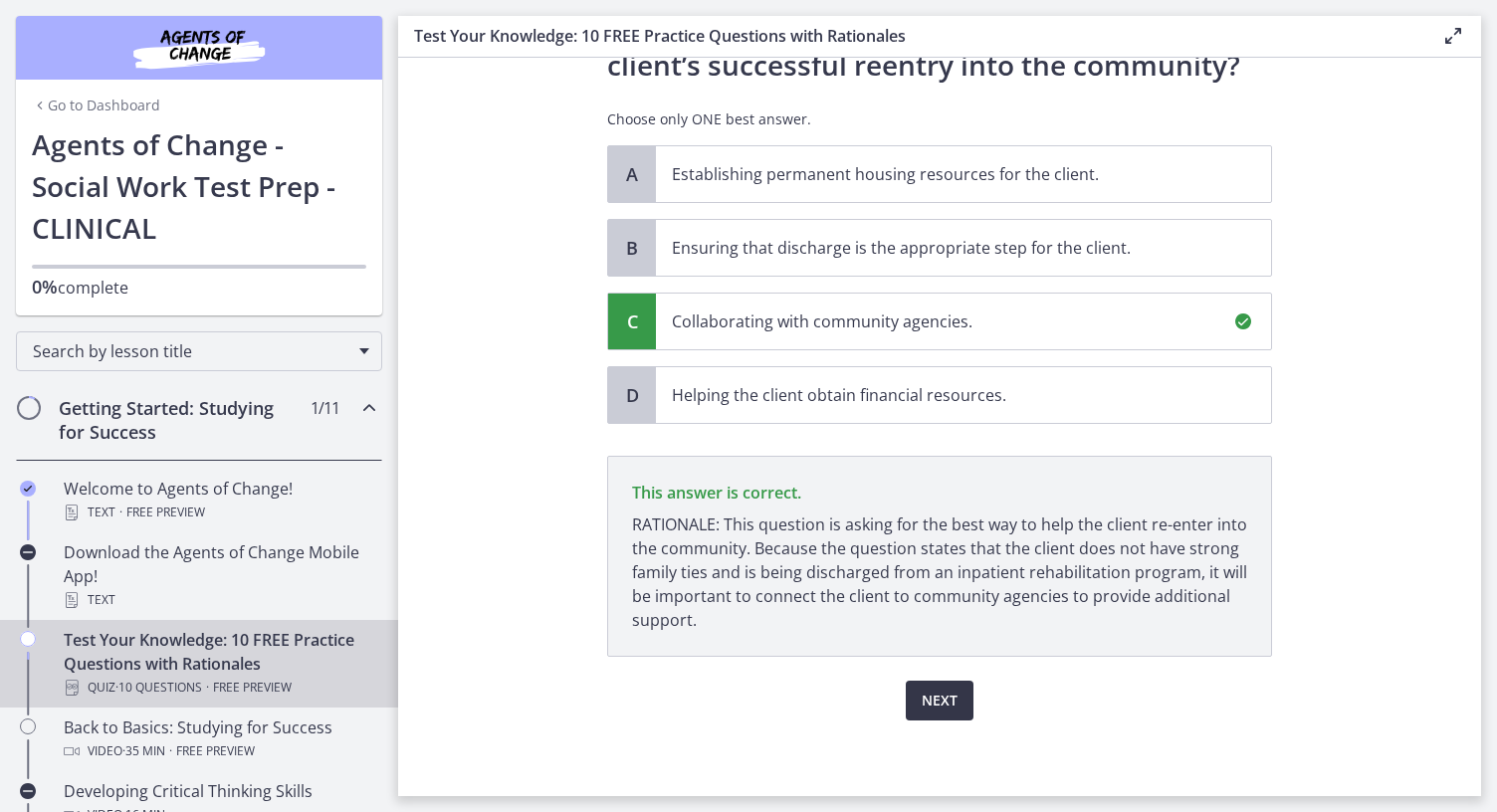 click on "Next" at bounding box center [940, 701] 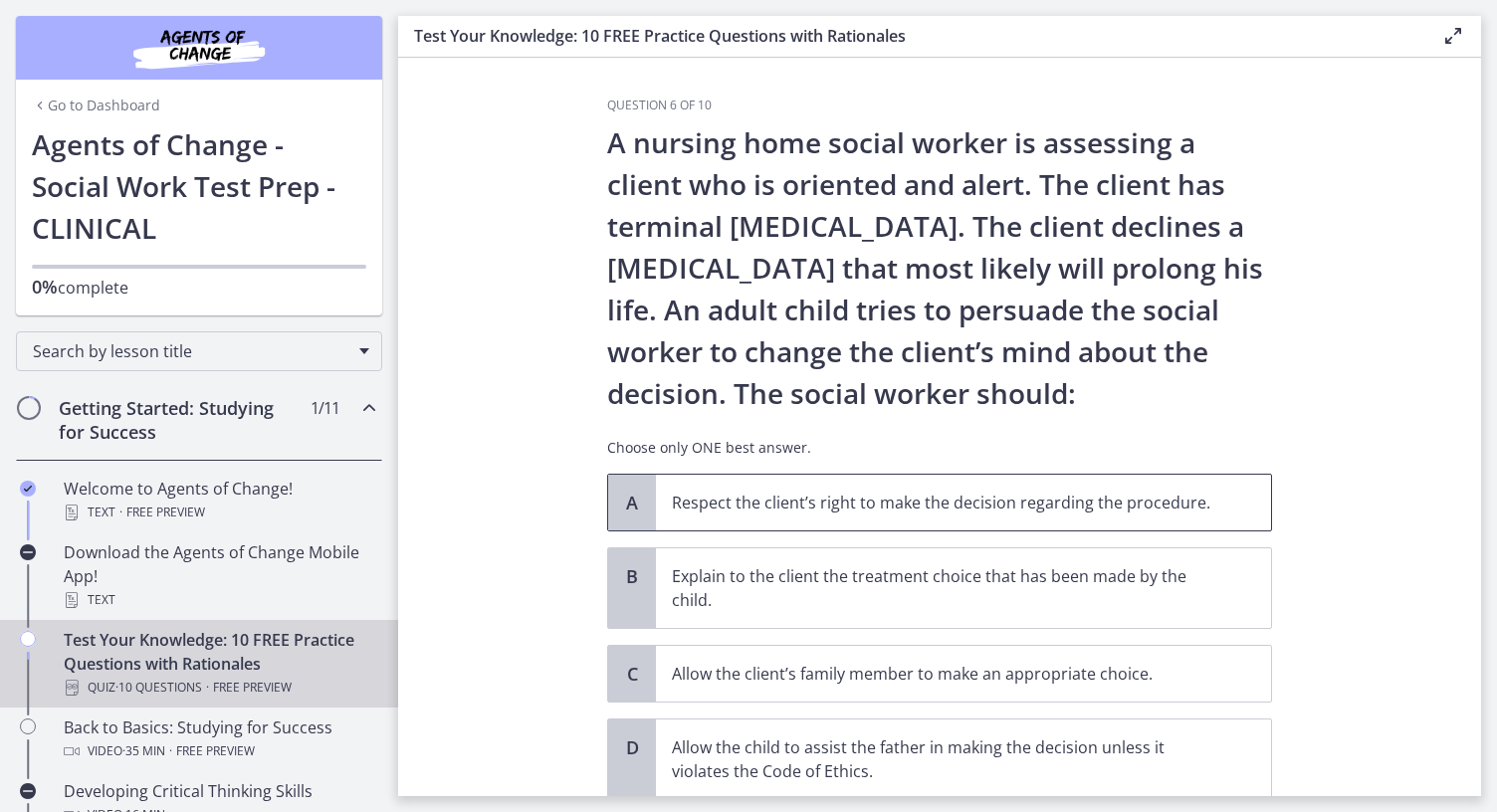 click on "Respect the client’s right to make the decision regarding the procedure." at bounding box center [963, 503] 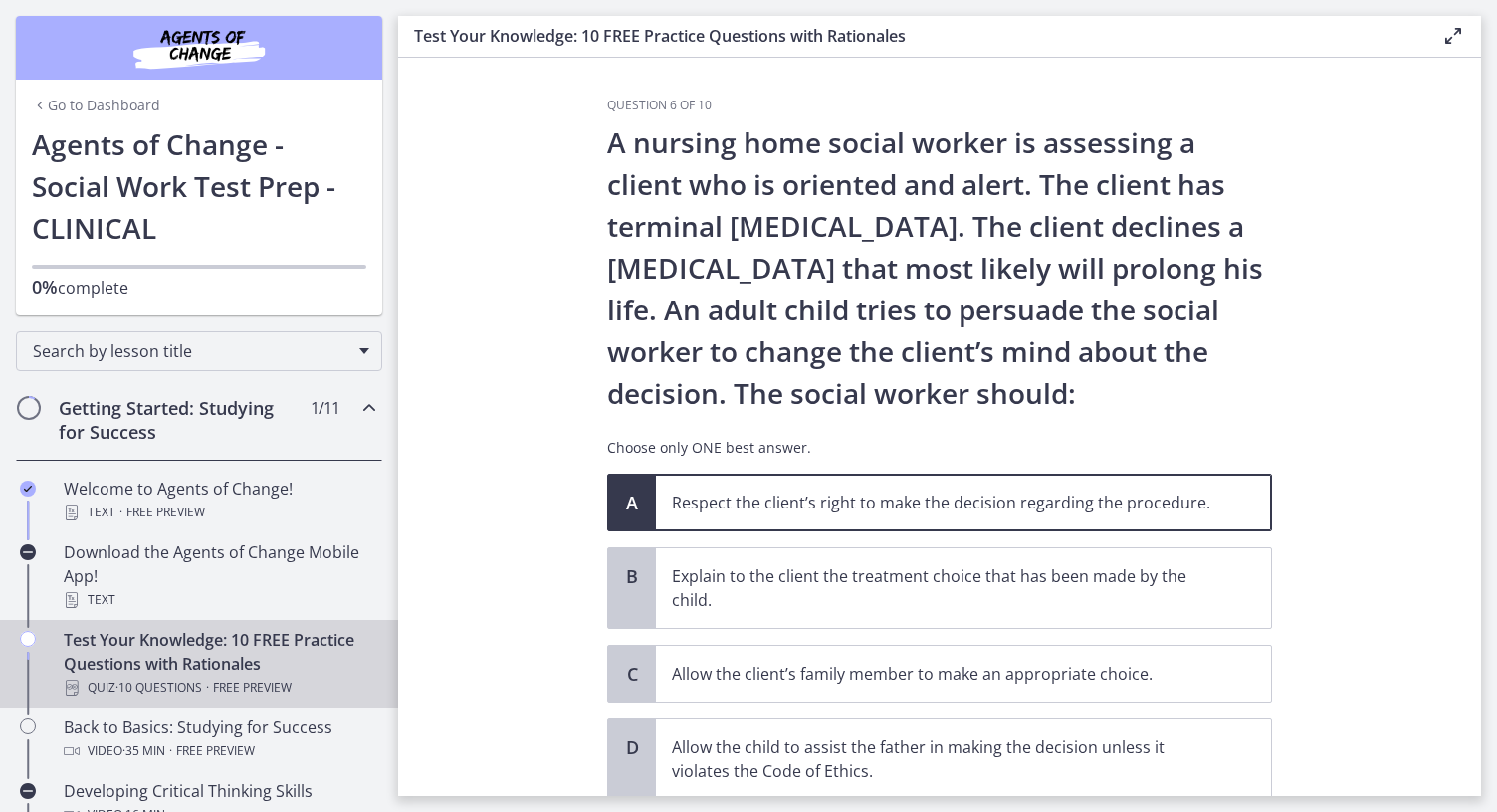 scroll, scrollTop: 144, scrollLeft: 0, axis: vertical 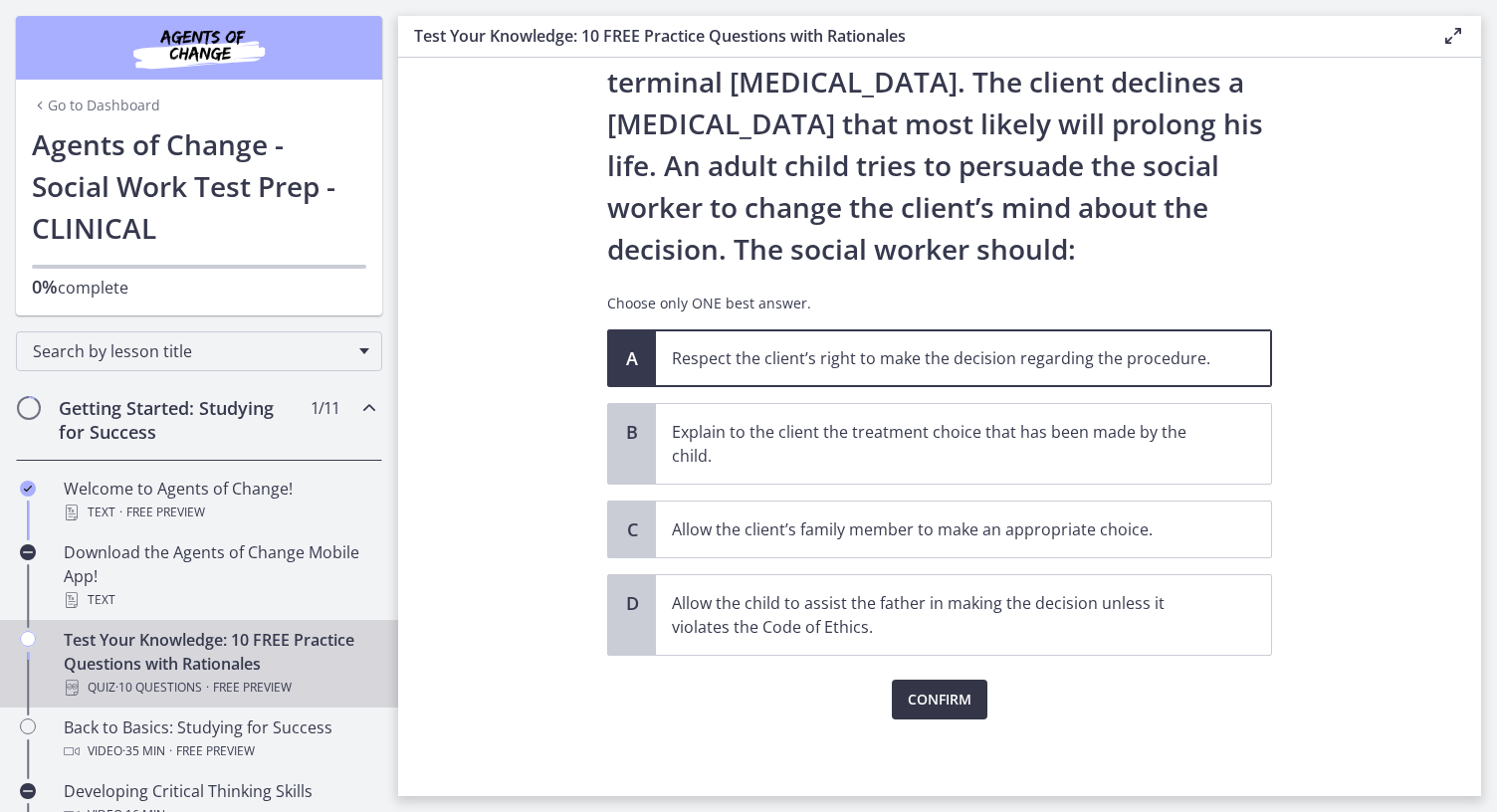 click on "Confirm" at bounding box center [940, 700] 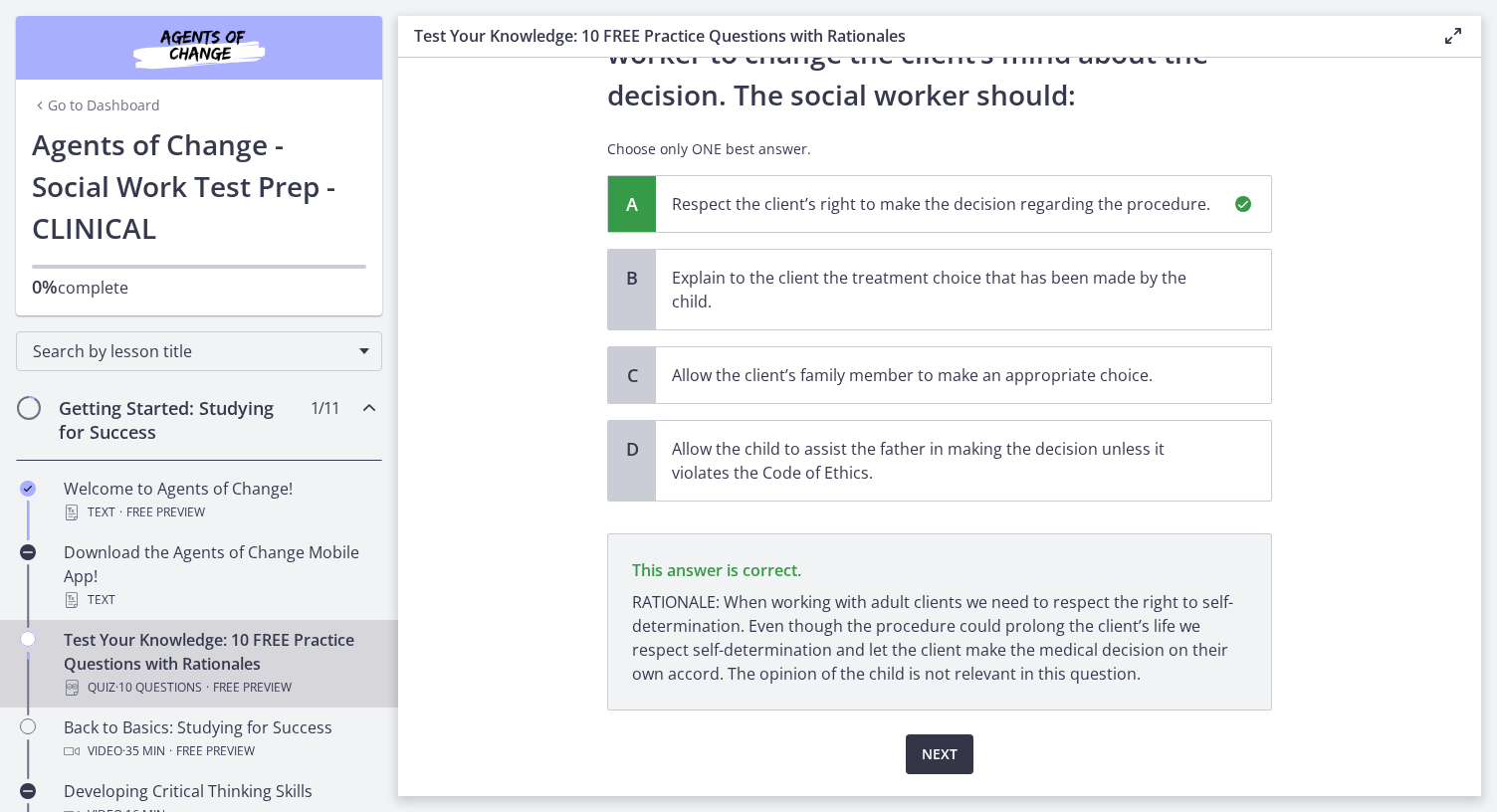 scroll, scrollTop: 352, scrollLeft: 0, axis: vertical 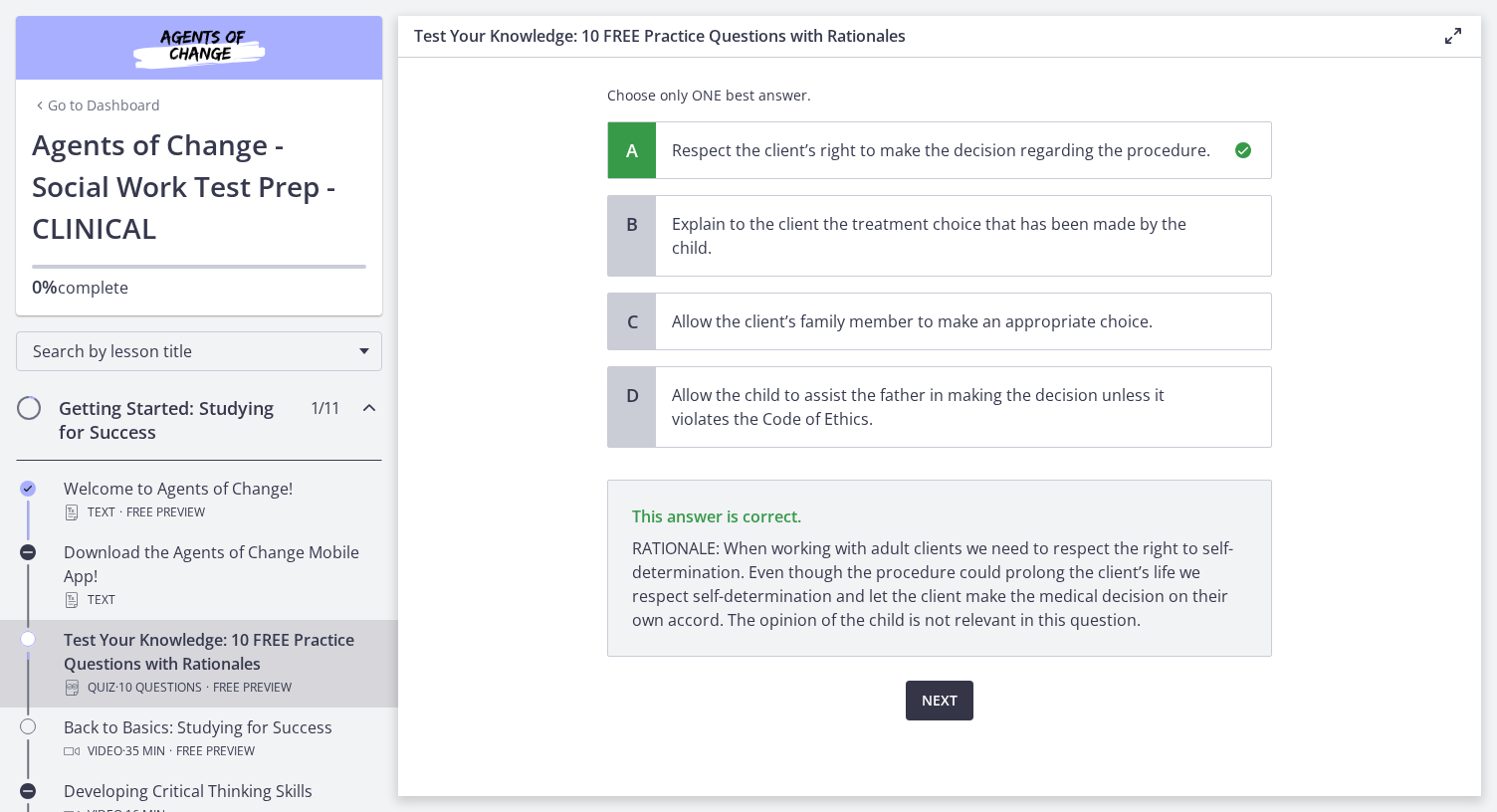click on "Next" at bounding box center [940, 701] 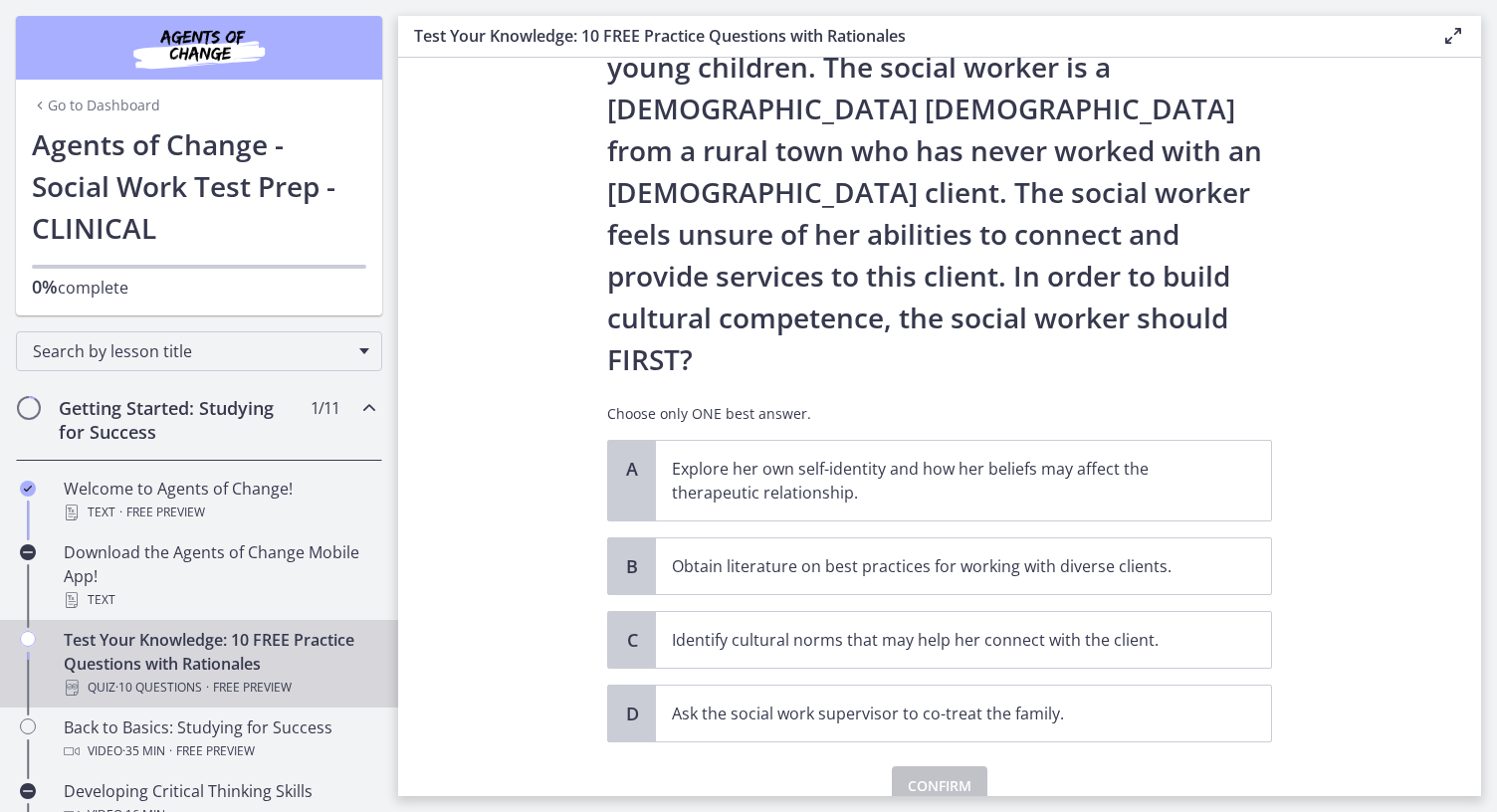 scroll, scrollTop: 204, scrollLeft: 0, axis: vertical 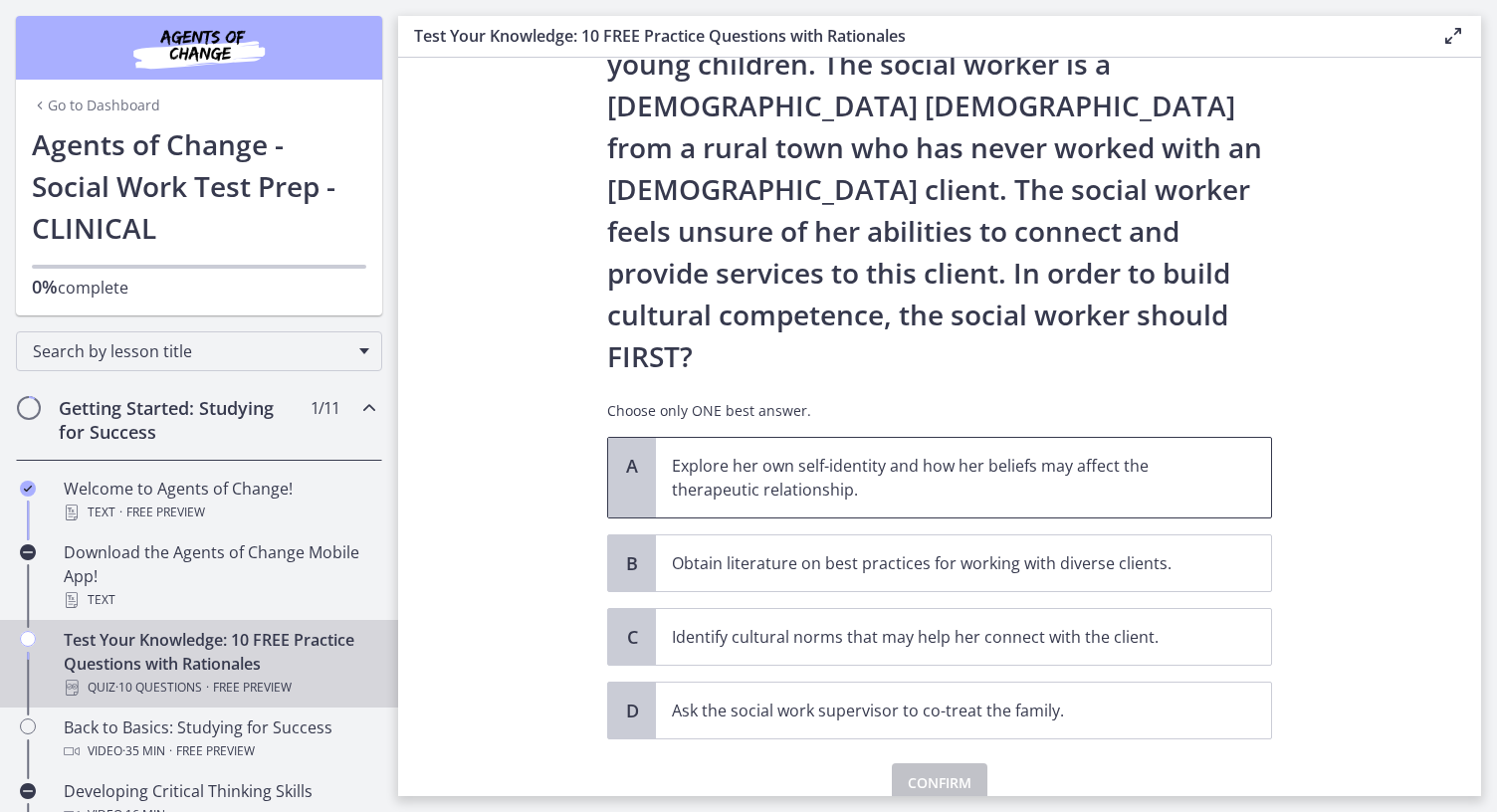 click on "Explore her own self-identity and how her beliefs may affect the therapeutic relationship." at bounding box center [963, 478] 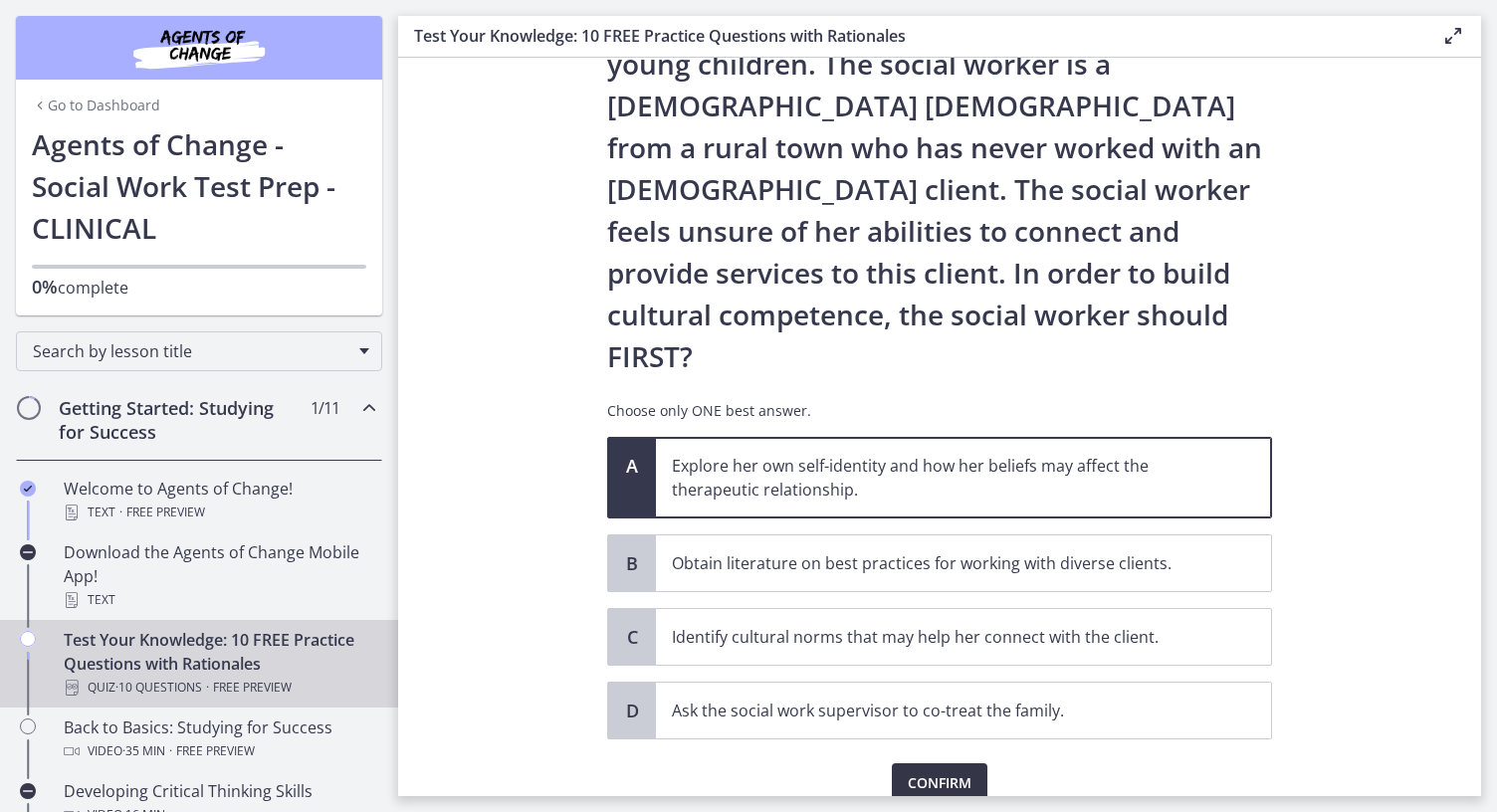 click on "Confirm" at bounding box center [940, 783] 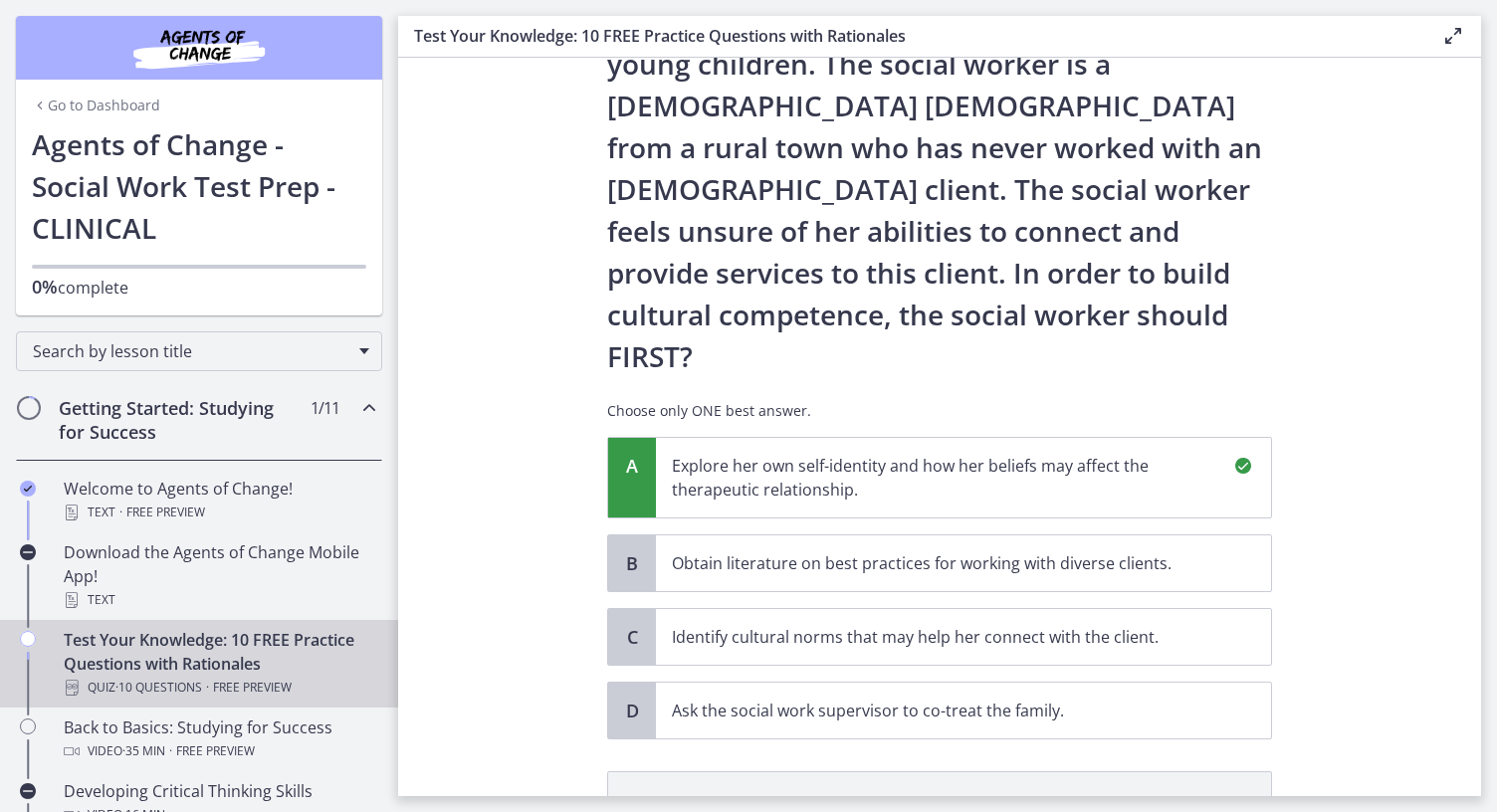 scroll, scrollTop: 436, scrollLeft: 0, axis: vertical 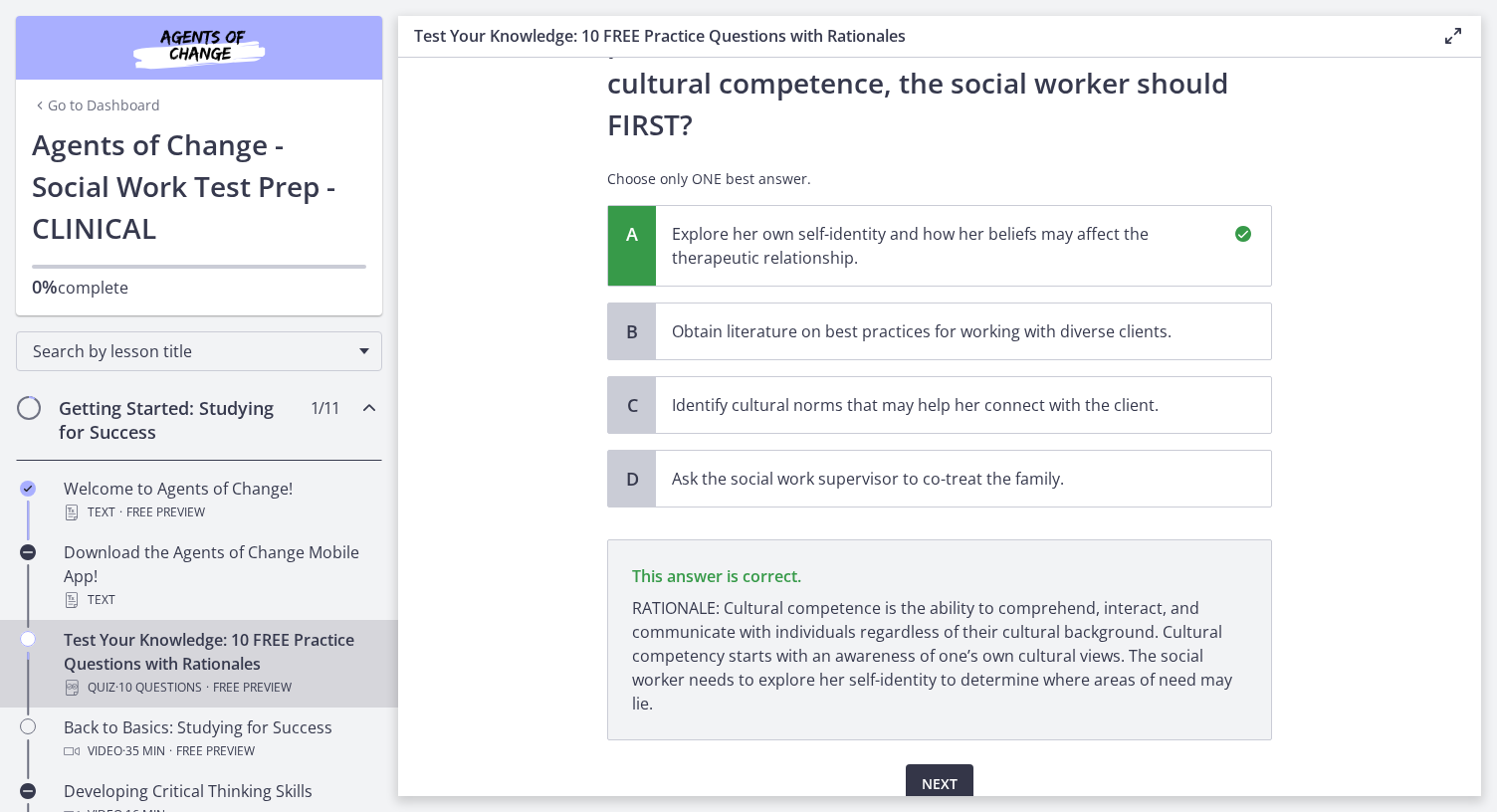 click on "Next" at bounding box center [940, 784] 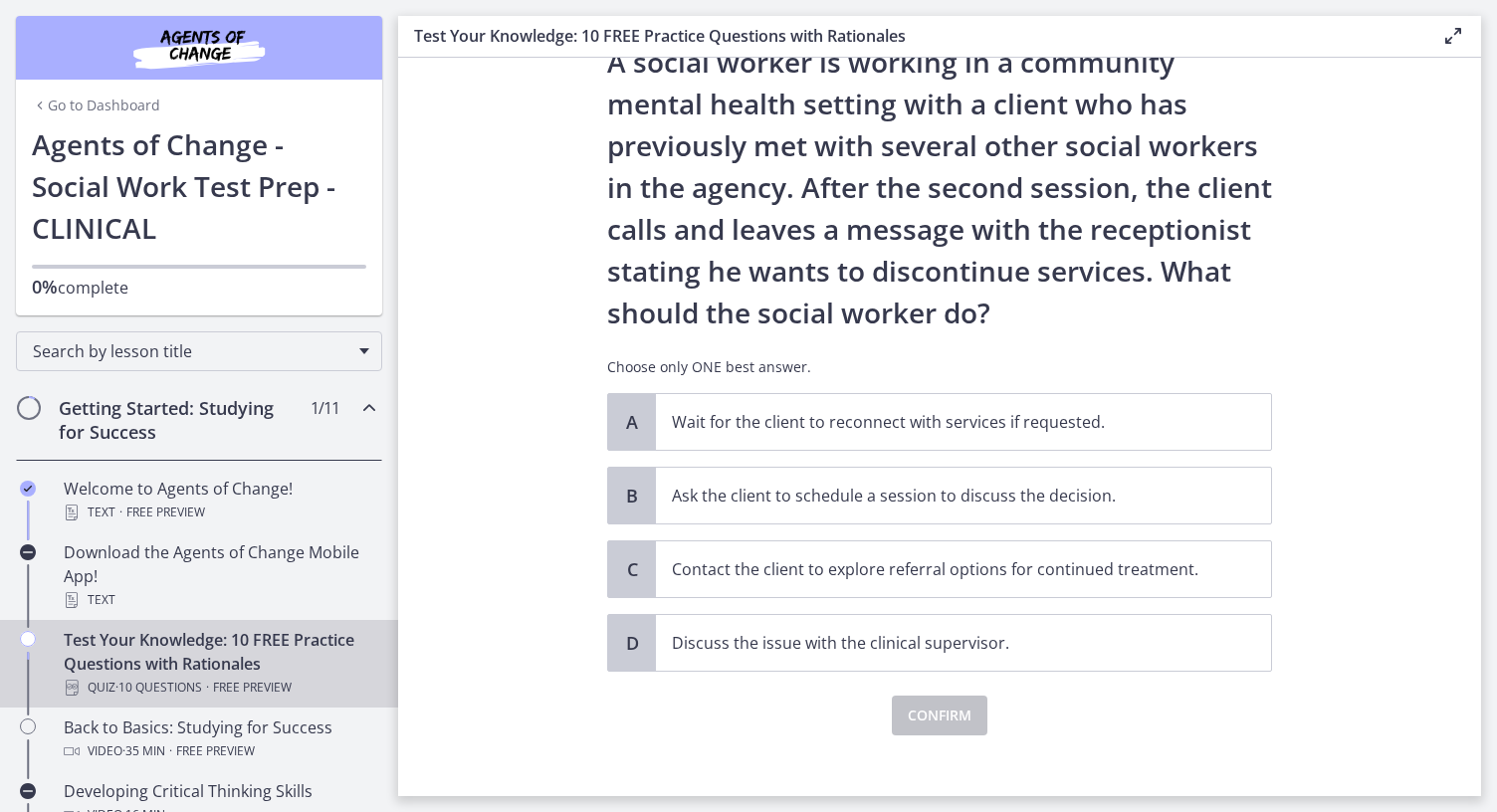 scroll, scrollTop: 92, scrollLeft: 0, axis: vertical 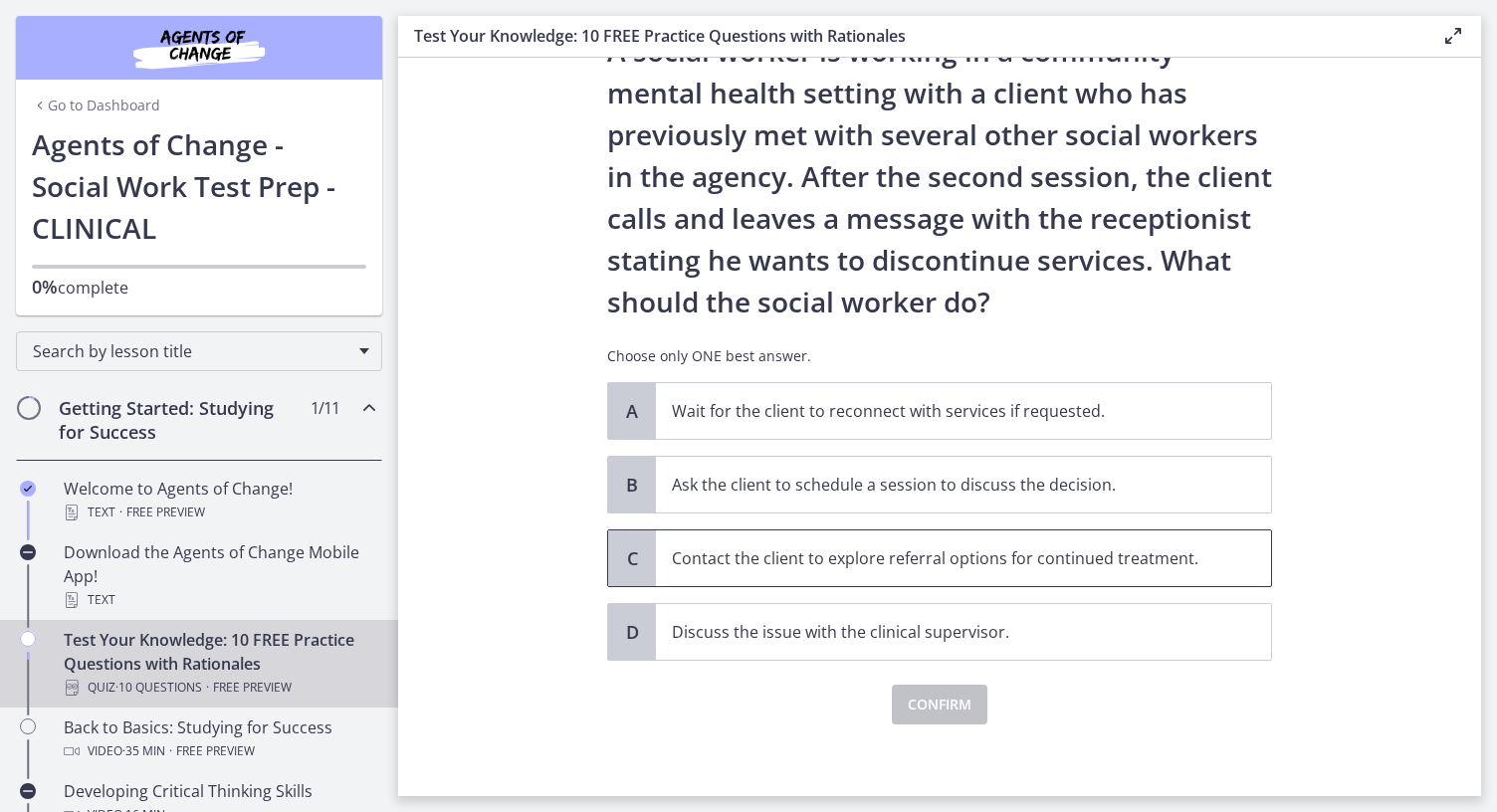 click on "Contact the client to explore referral options for continued treatment." at bounding box center (963, 558) 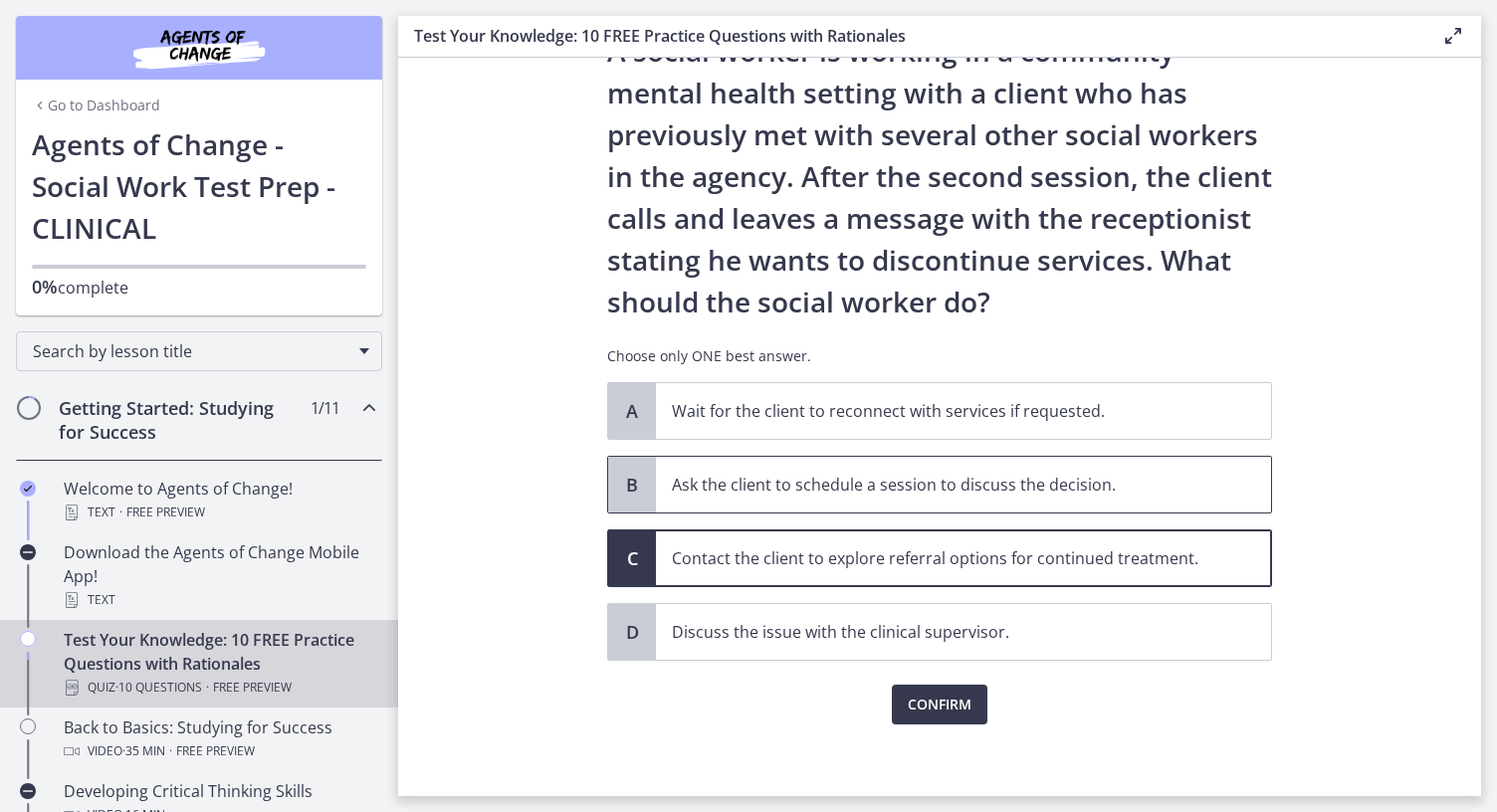 click on "Ask the client to schedule a session to discuss the decision." at bounding box center [944, 485] 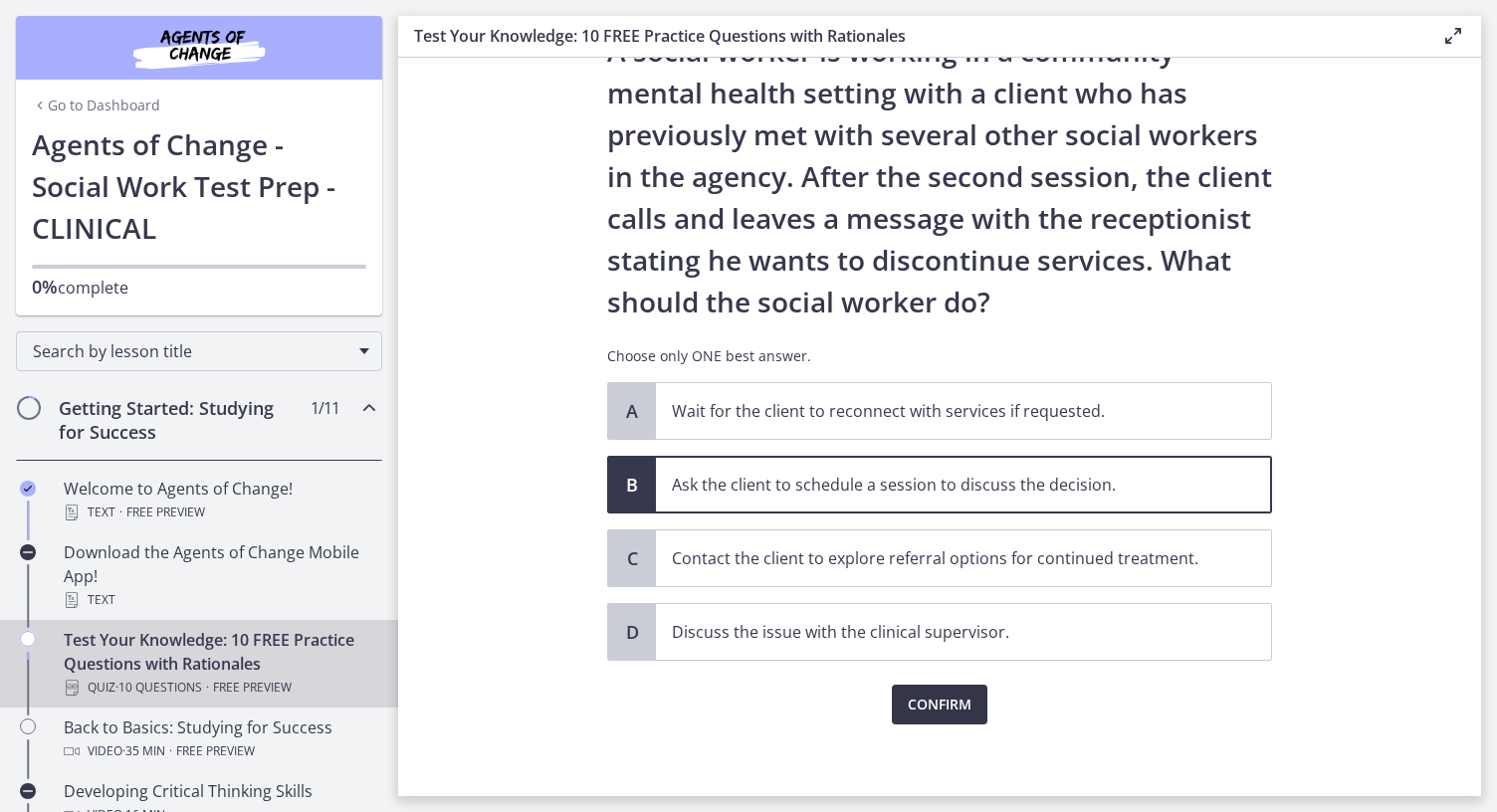 click on "Confirm" at bounding box center (940, 705) 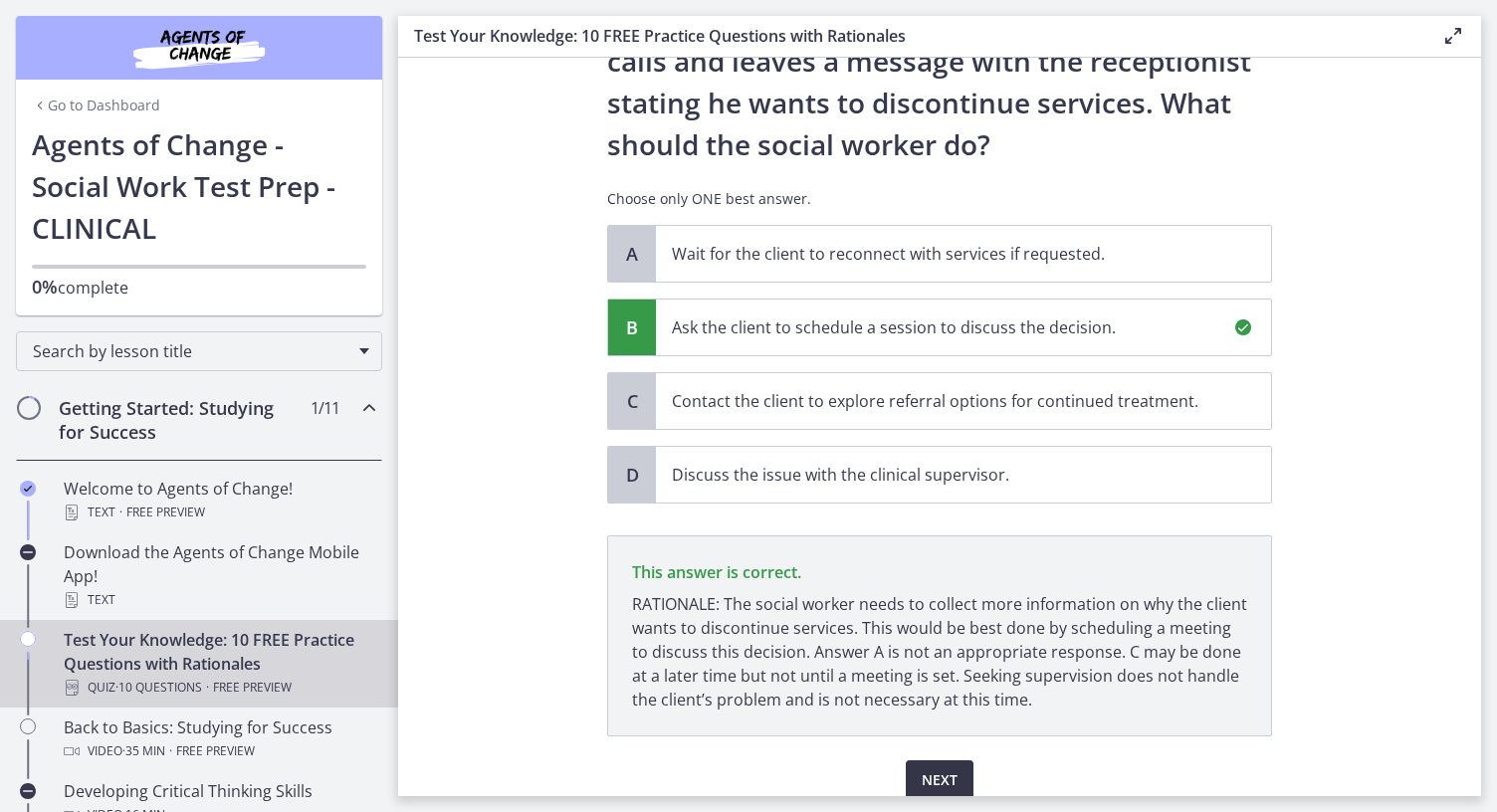 scroll, scrollTop: 328, scrollLeft: 0, axis: vertical 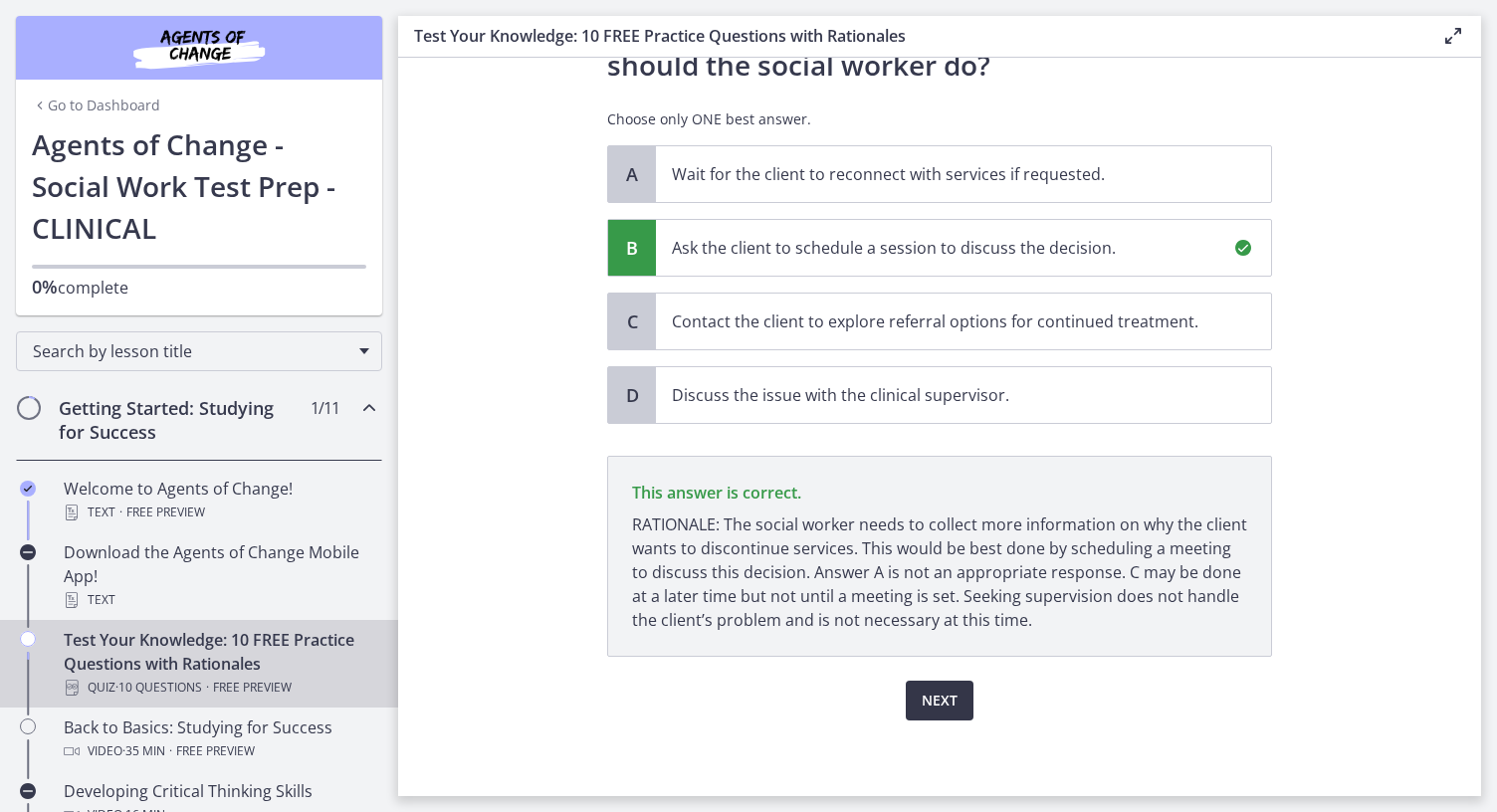 click on "Next" at bounding box center [940, 701] 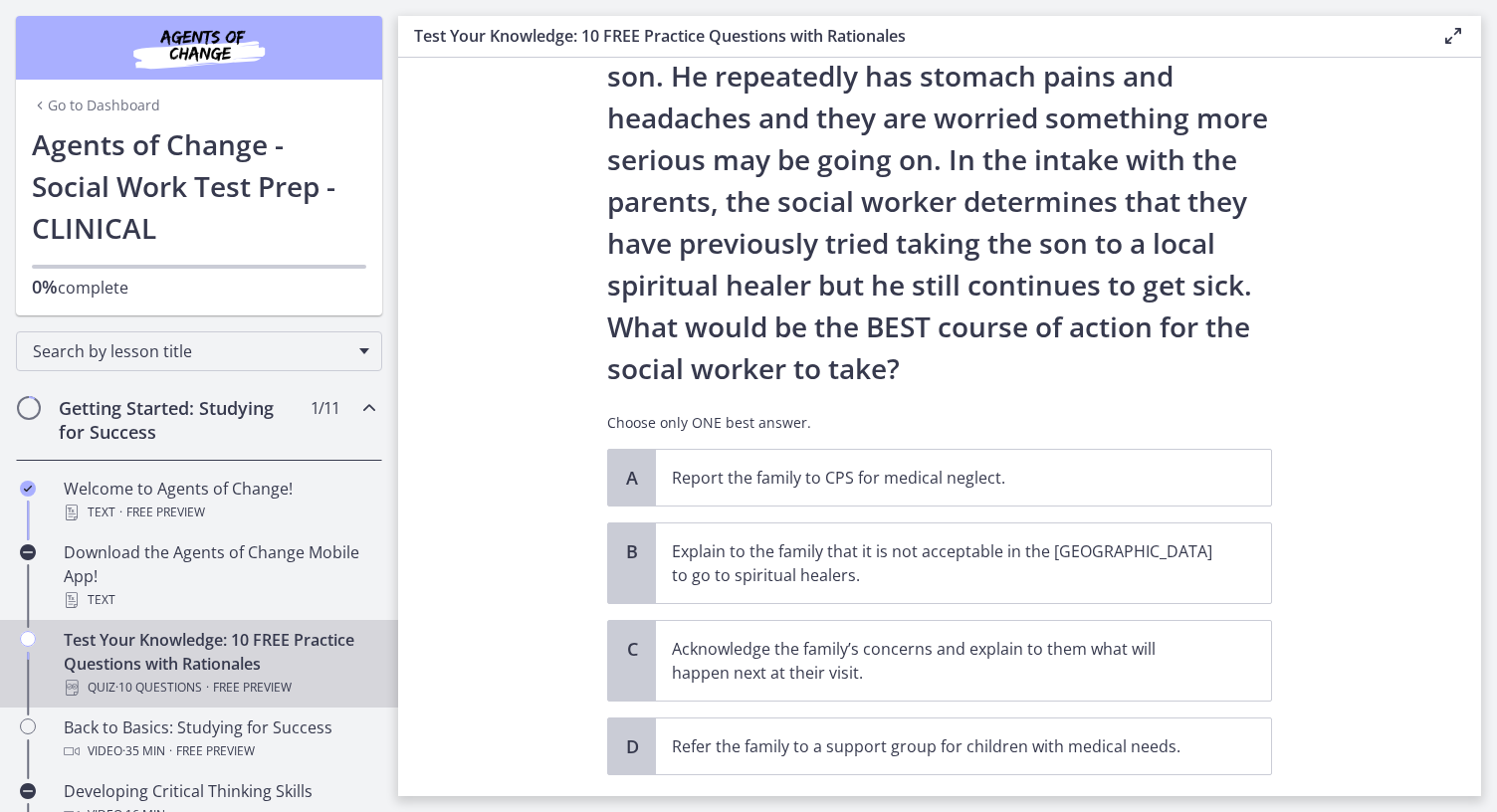 scroll, scrollTop: 268, scrollLeft: 0, axis: vertical 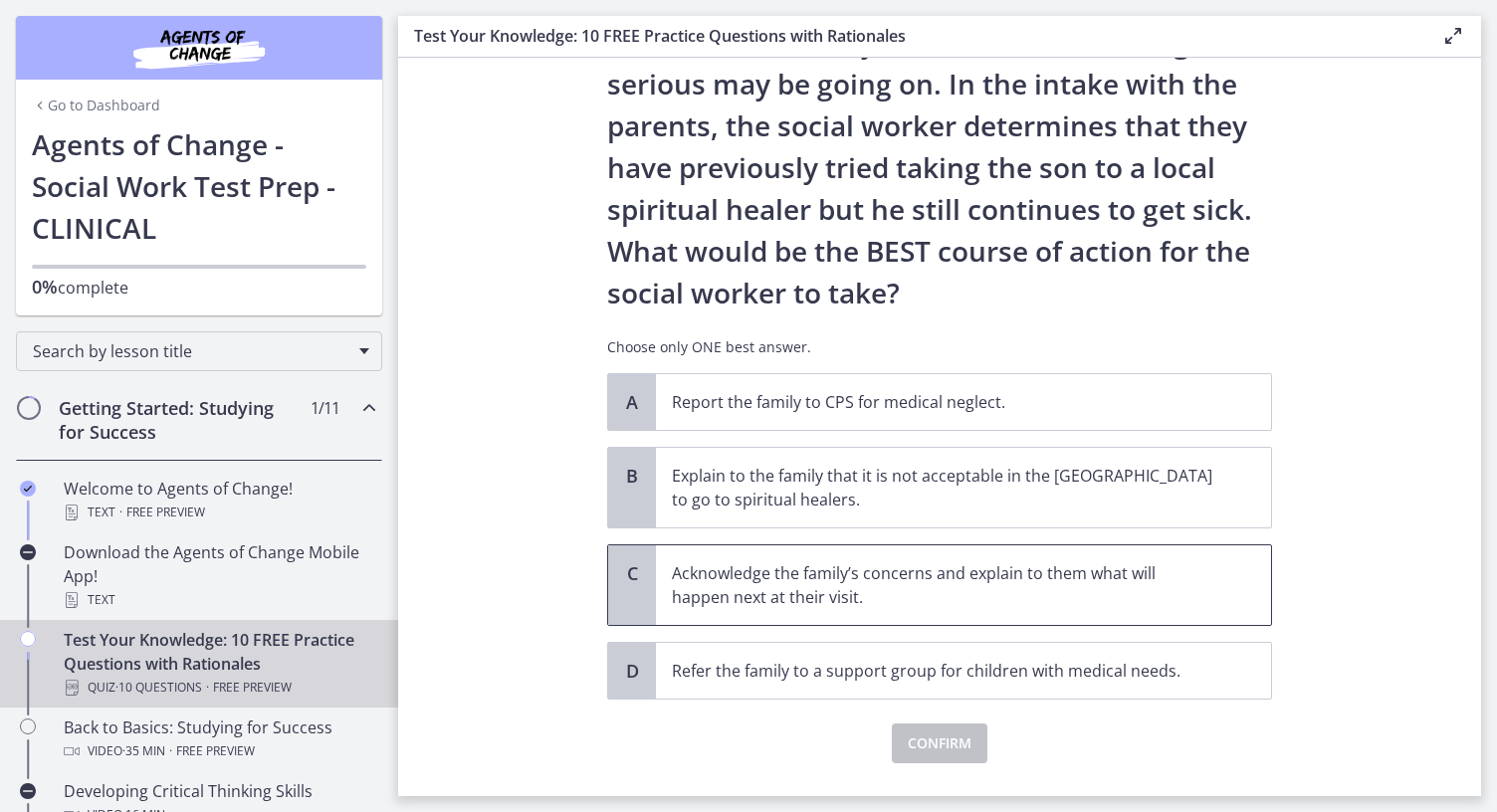 click on "Acknowledge the family’s concerns and explain to them what will happen next at their visit." at bounding box center [944, 585] 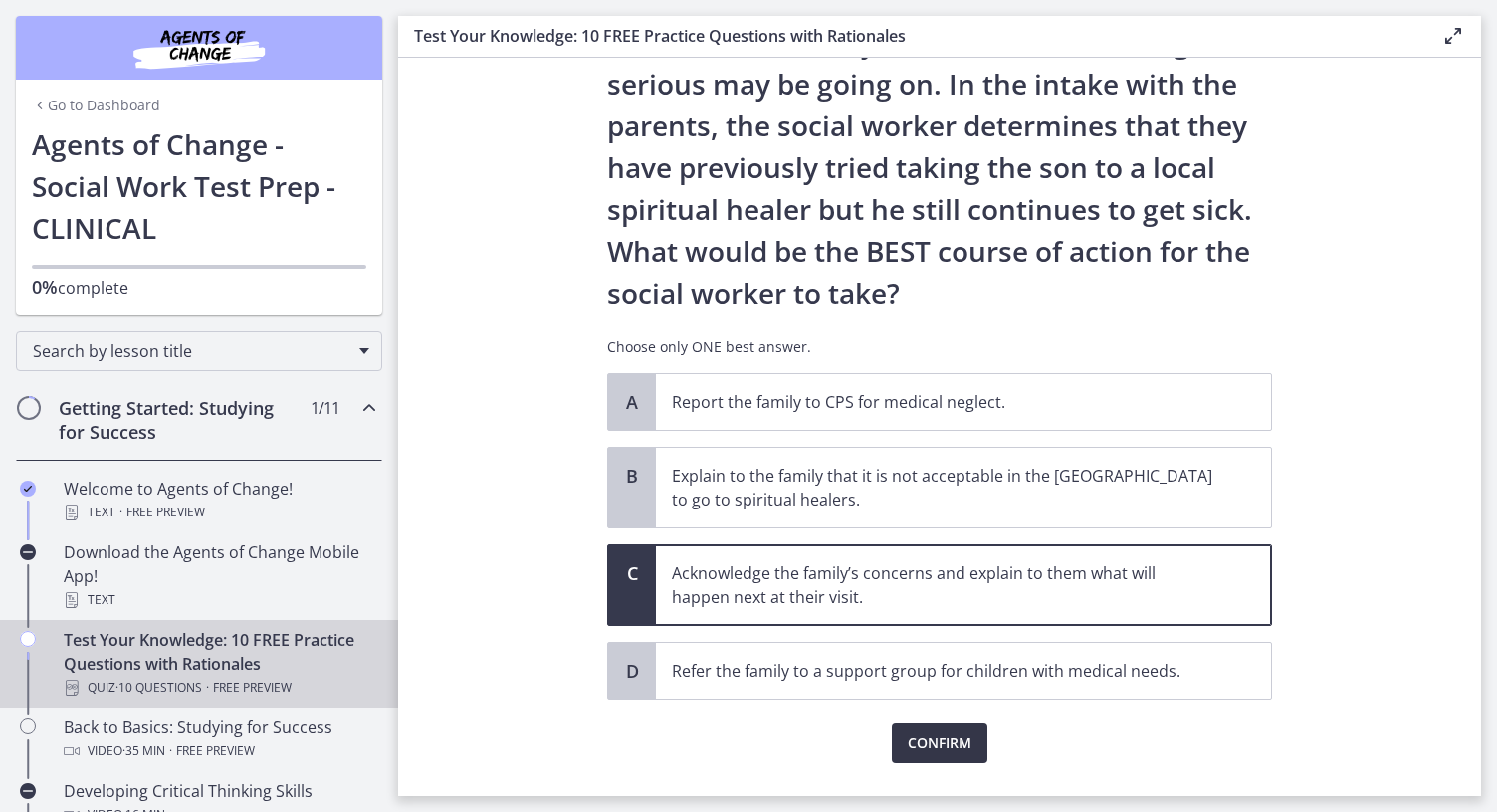 click on "Confirm" at bounding box center (940, 743) 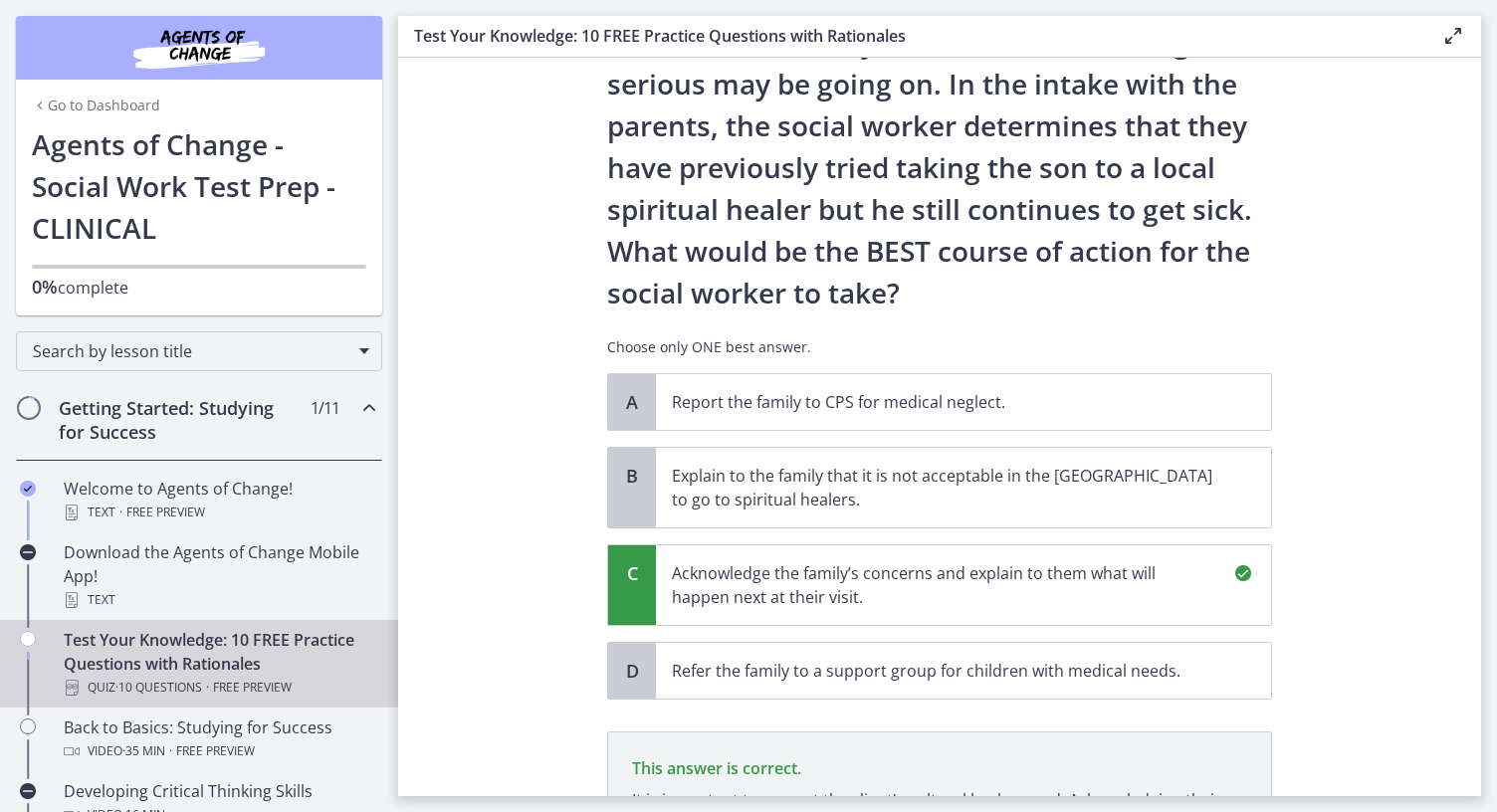 scroll, scrollTop: 543, scrollLeft: 0, axis: vertical 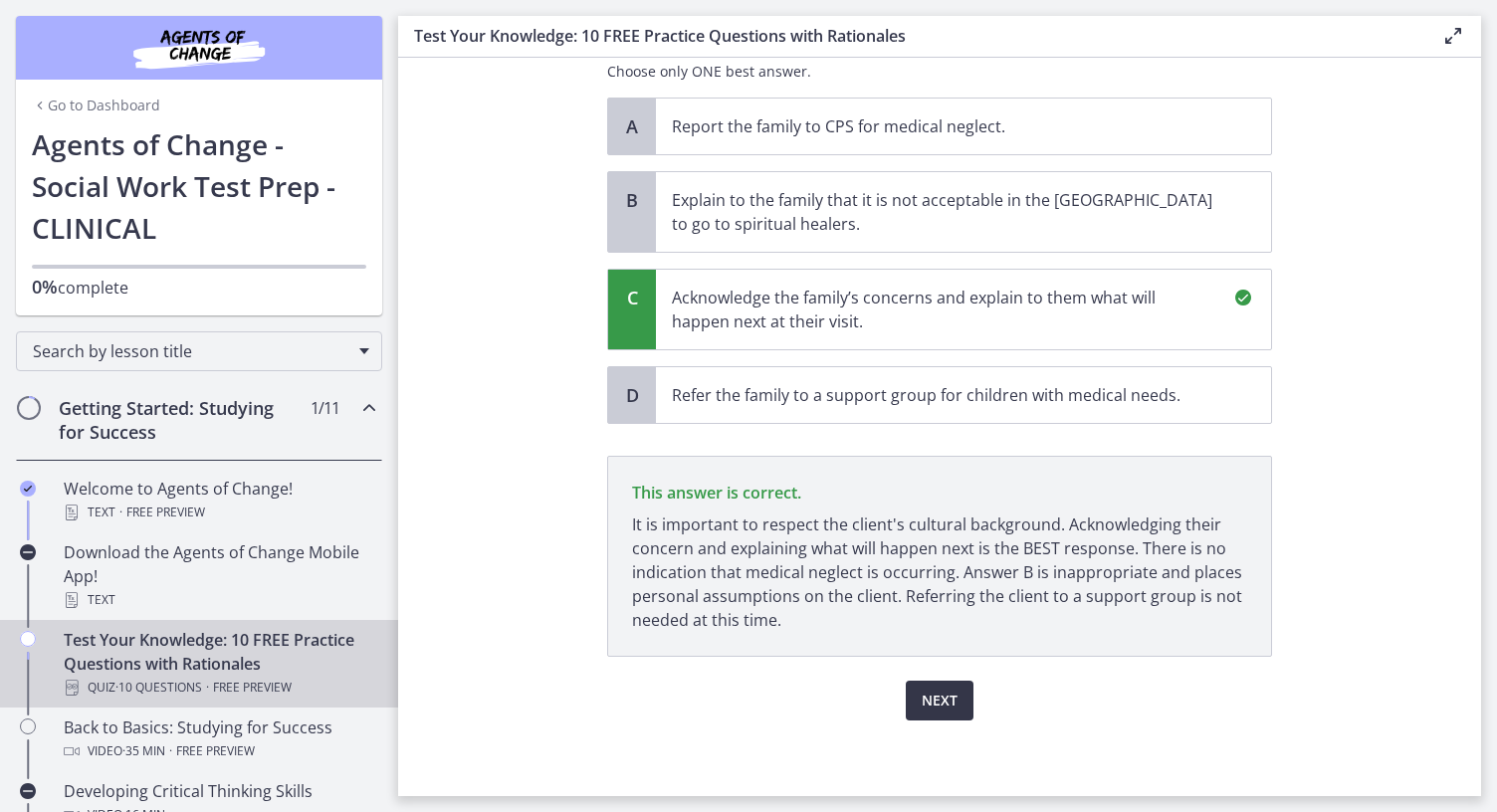 click on "Next" at bounding box center [940, 701] 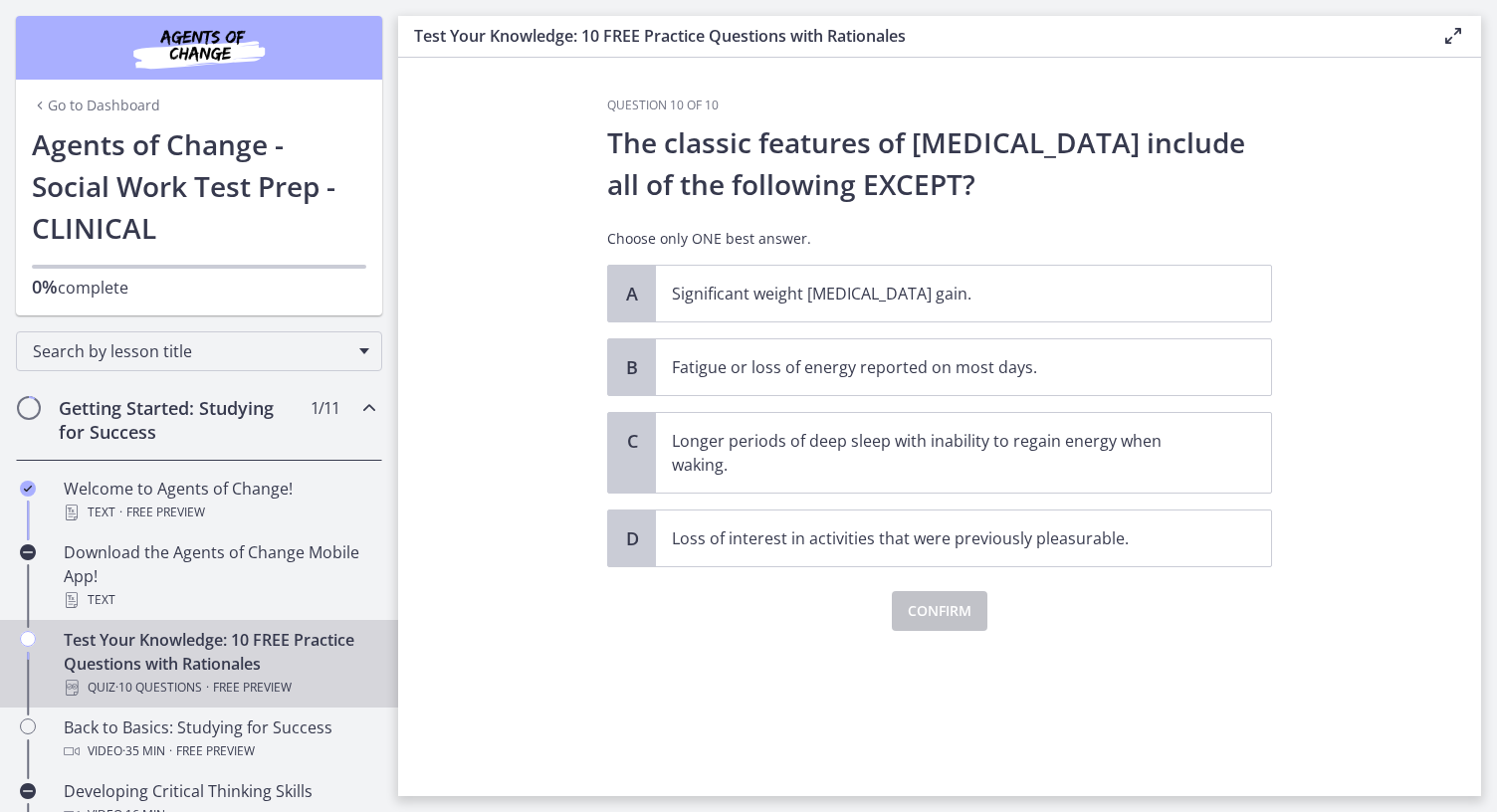 scroll, scrollTop: 0, scrollLeft: 0, axis: both 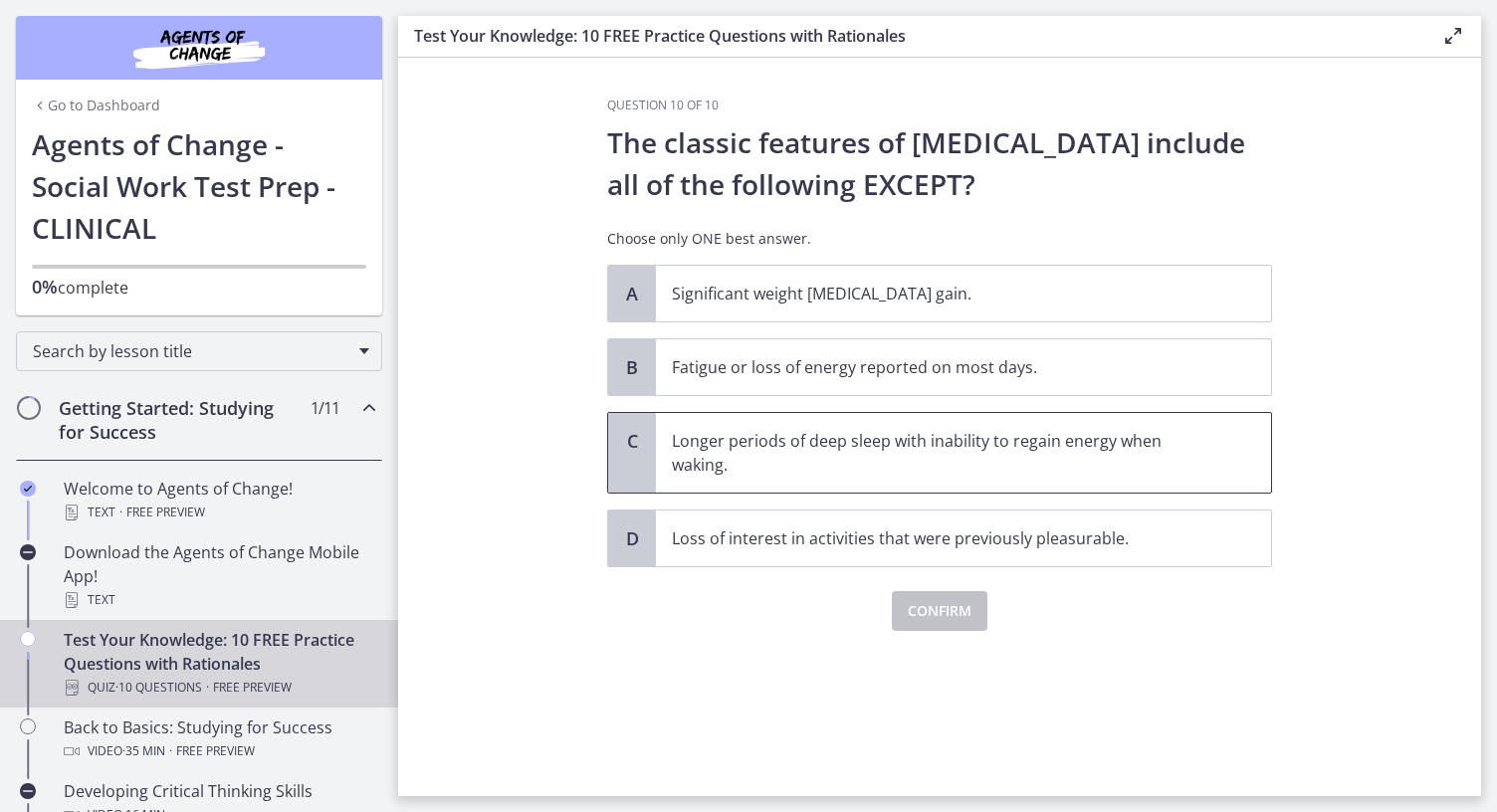 click on "Longer periods of deep sleep with inability to regain energy when waking." at bounding box center (944, 453) 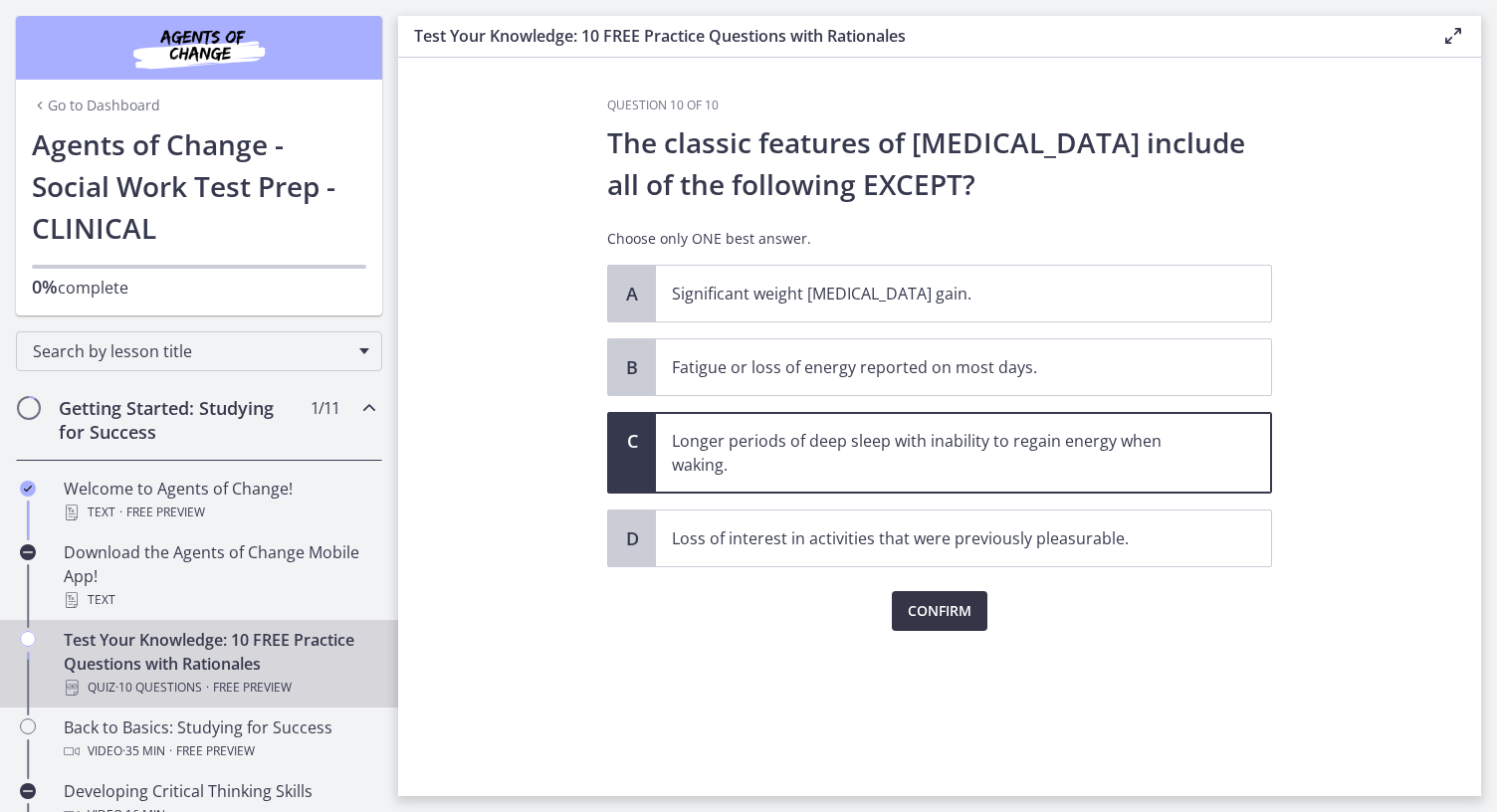 click on "Confirm" at bounding box center (940, 611) 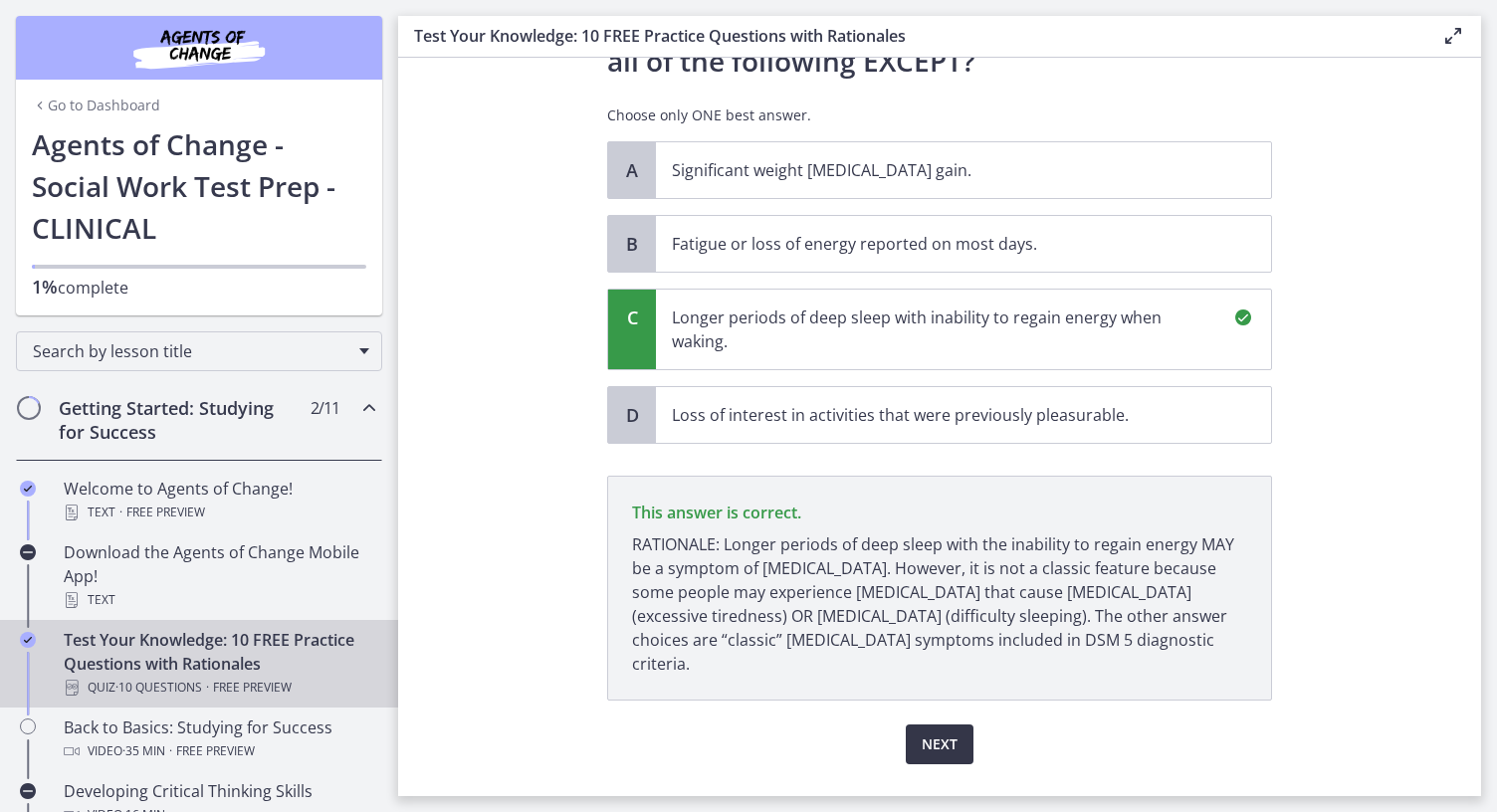 scroll, scrollTop: 143, scrollLeft: 0, axis: vertical 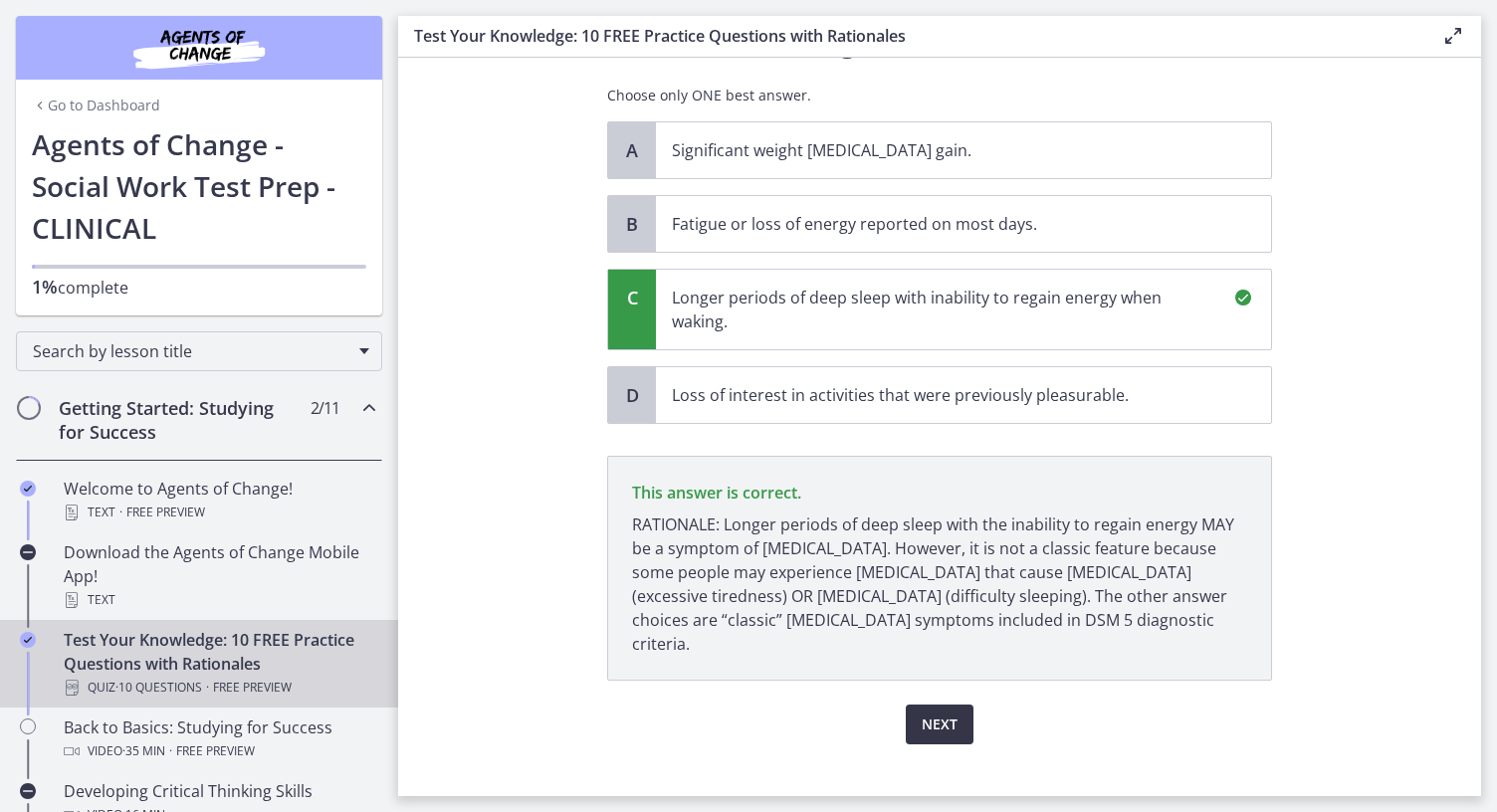 click on "Next" at bounding box center (940, 724) 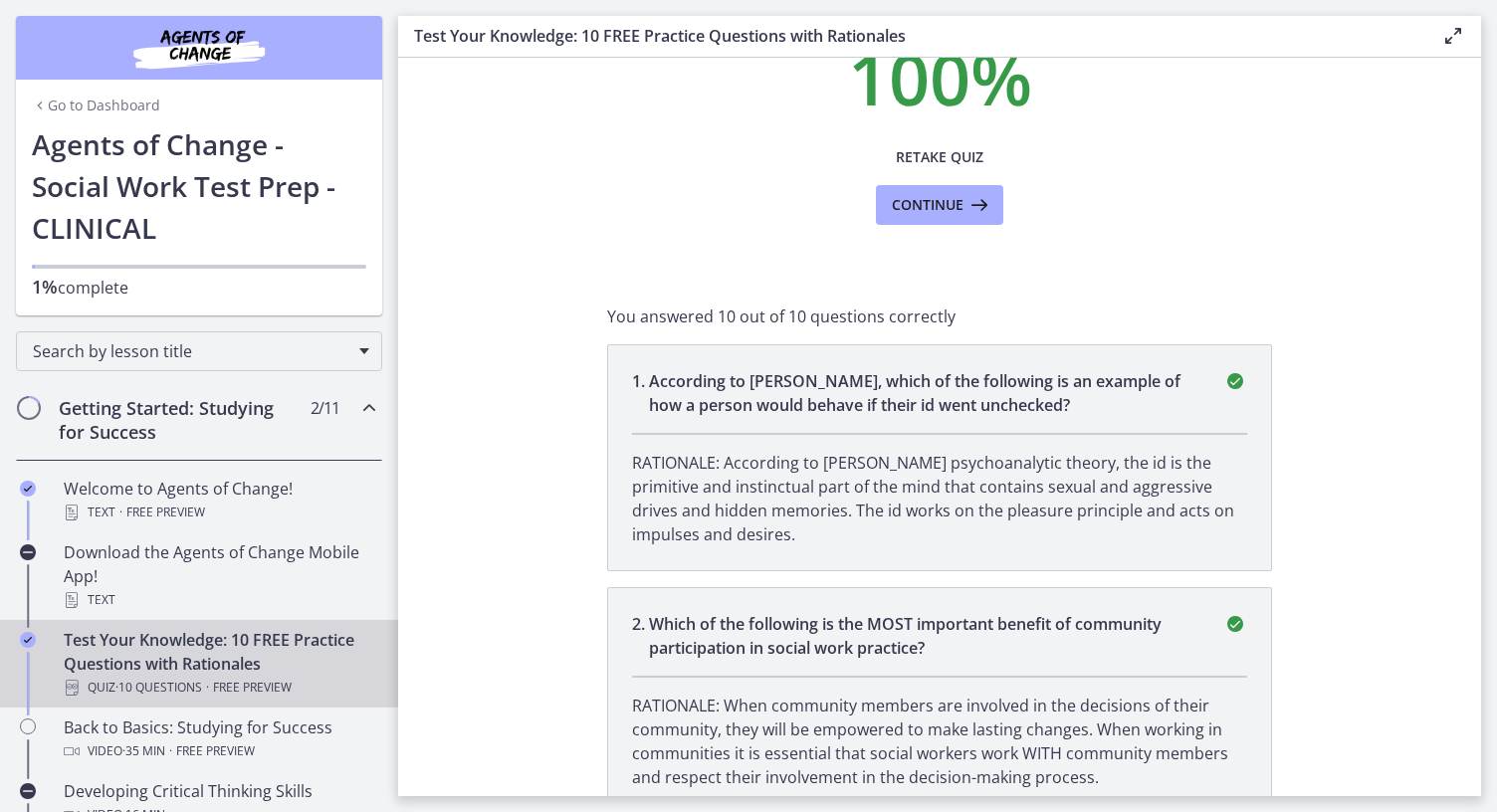 scroll, scrollTop: 0, scrollLeft: 0, axis: both 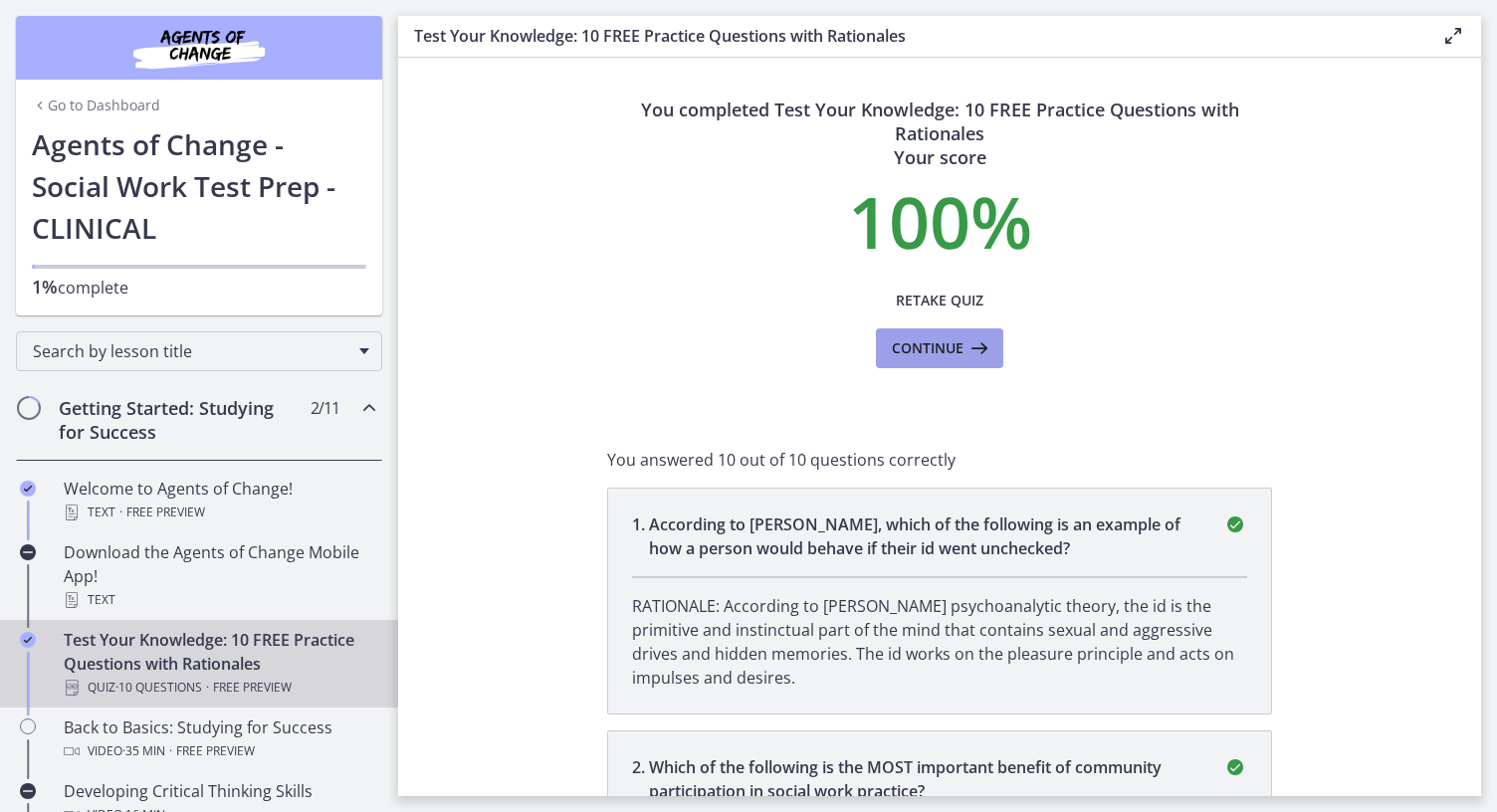 click on "Continue" at bounding box center (928, 348) 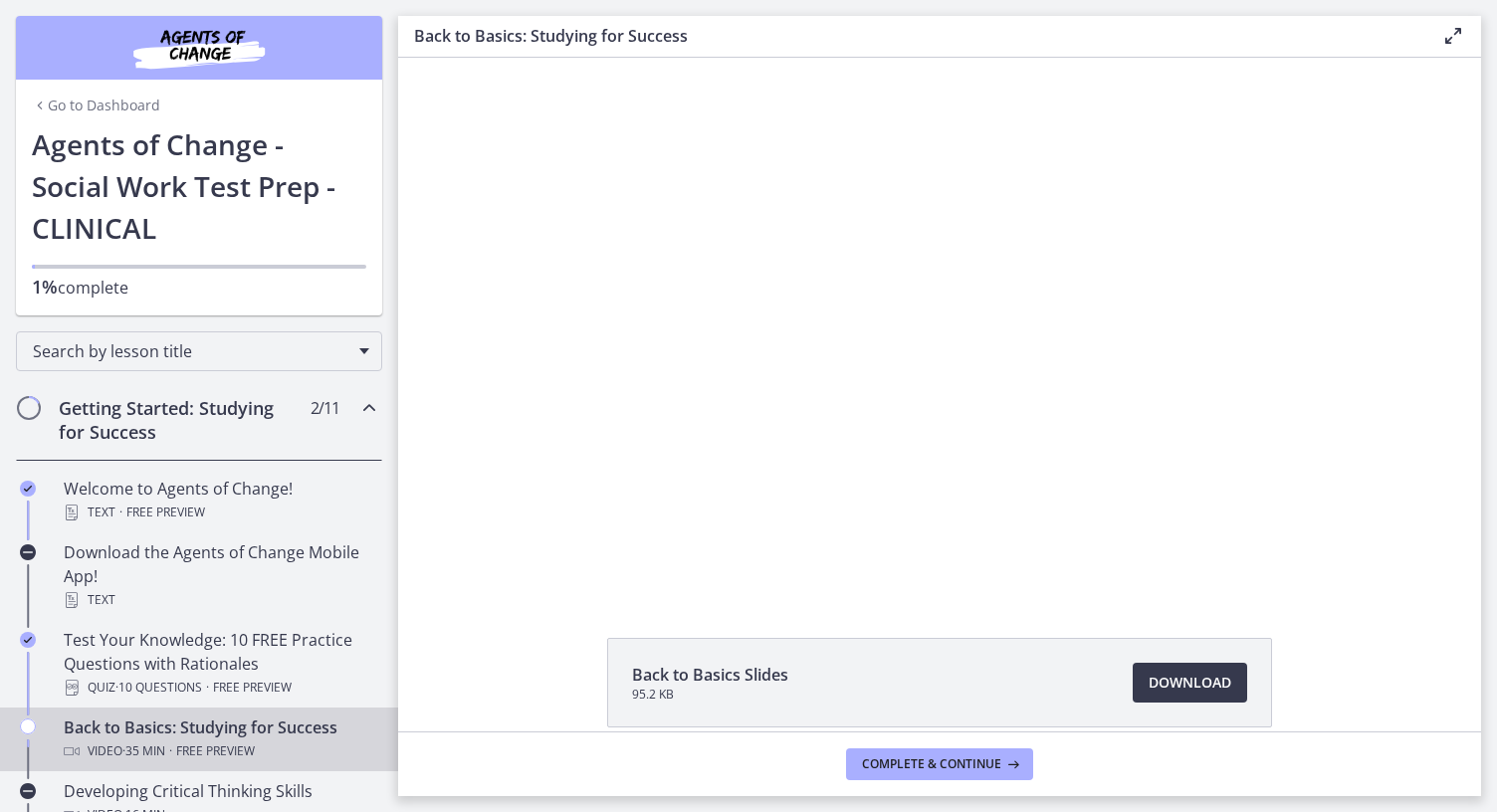 scroll, scrollTop: 0, scrollLeft: 0, axis: both 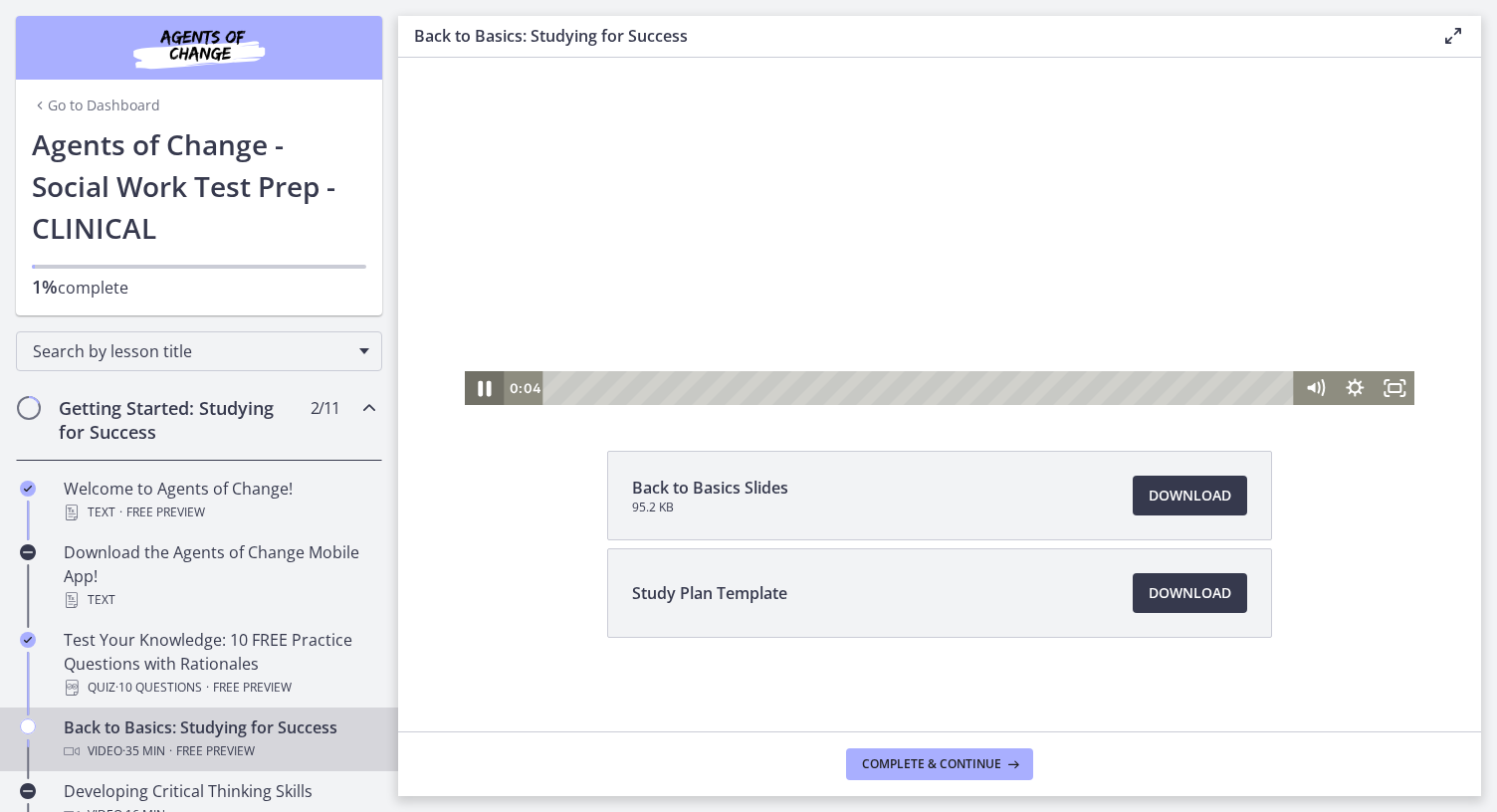 click 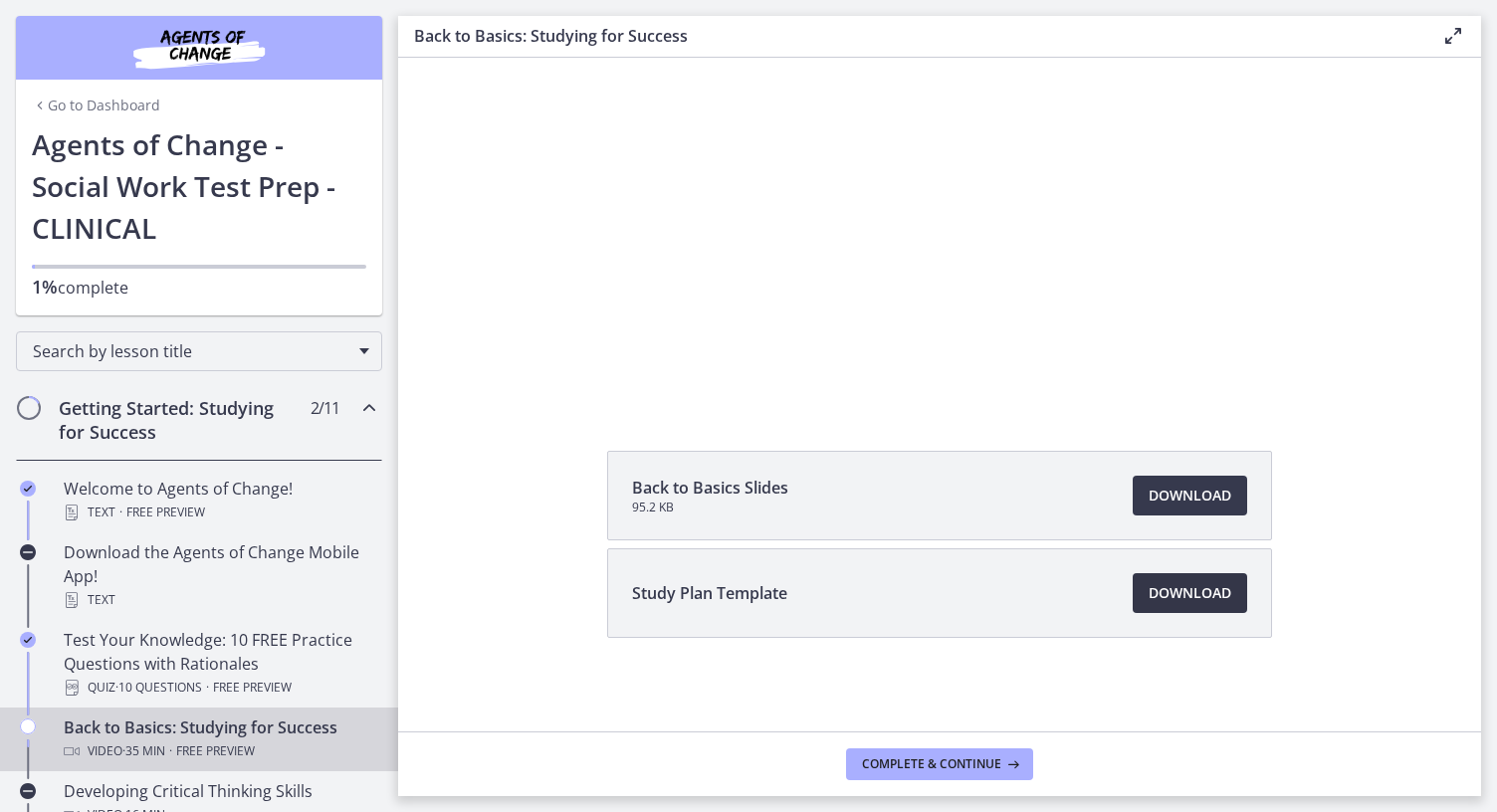 click on "Download
Opens in a new window" at bounding box center [1189, 593] 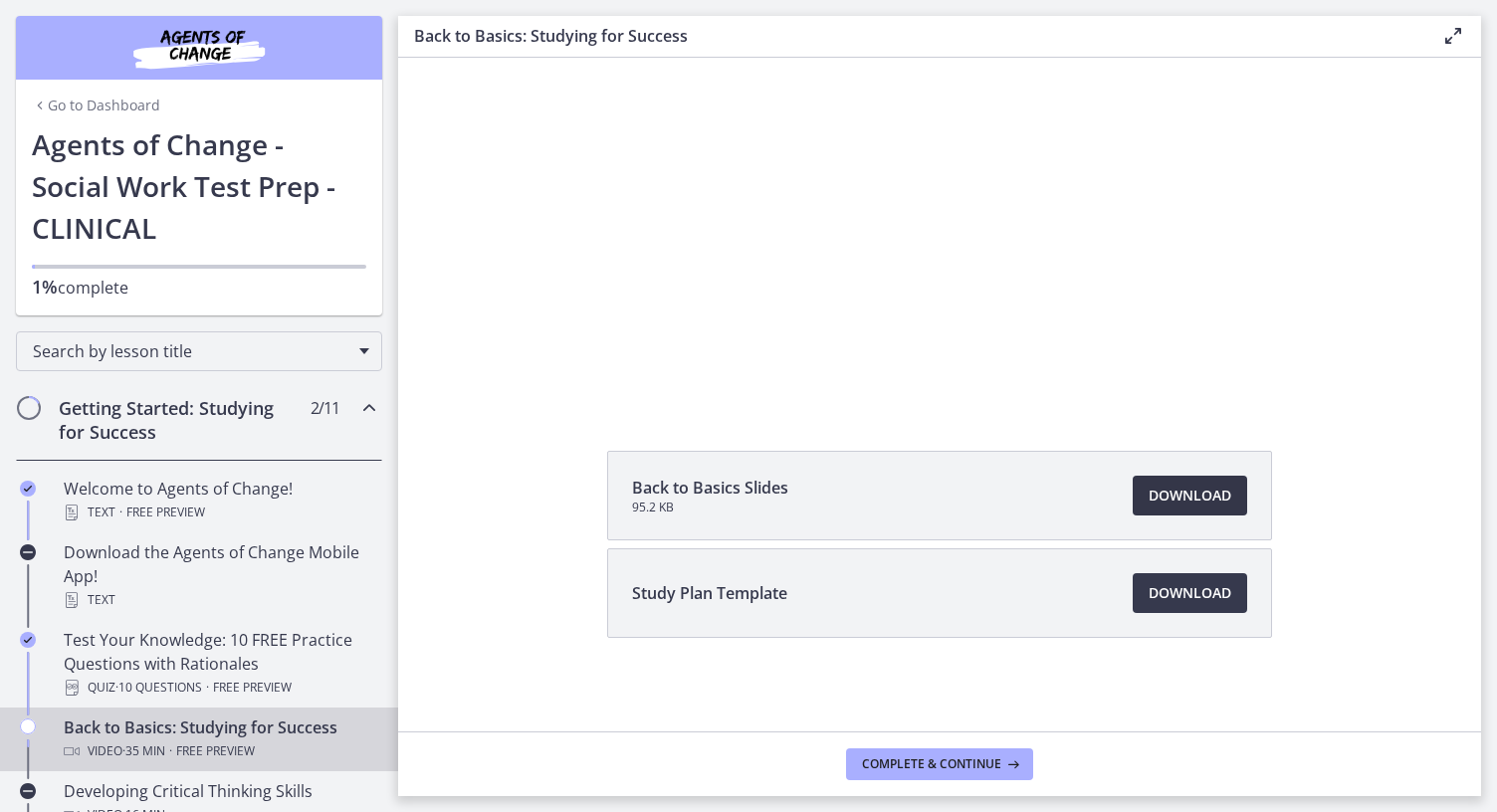 click on "Download
Opens in a new window" at bounding box center [1189, 496] 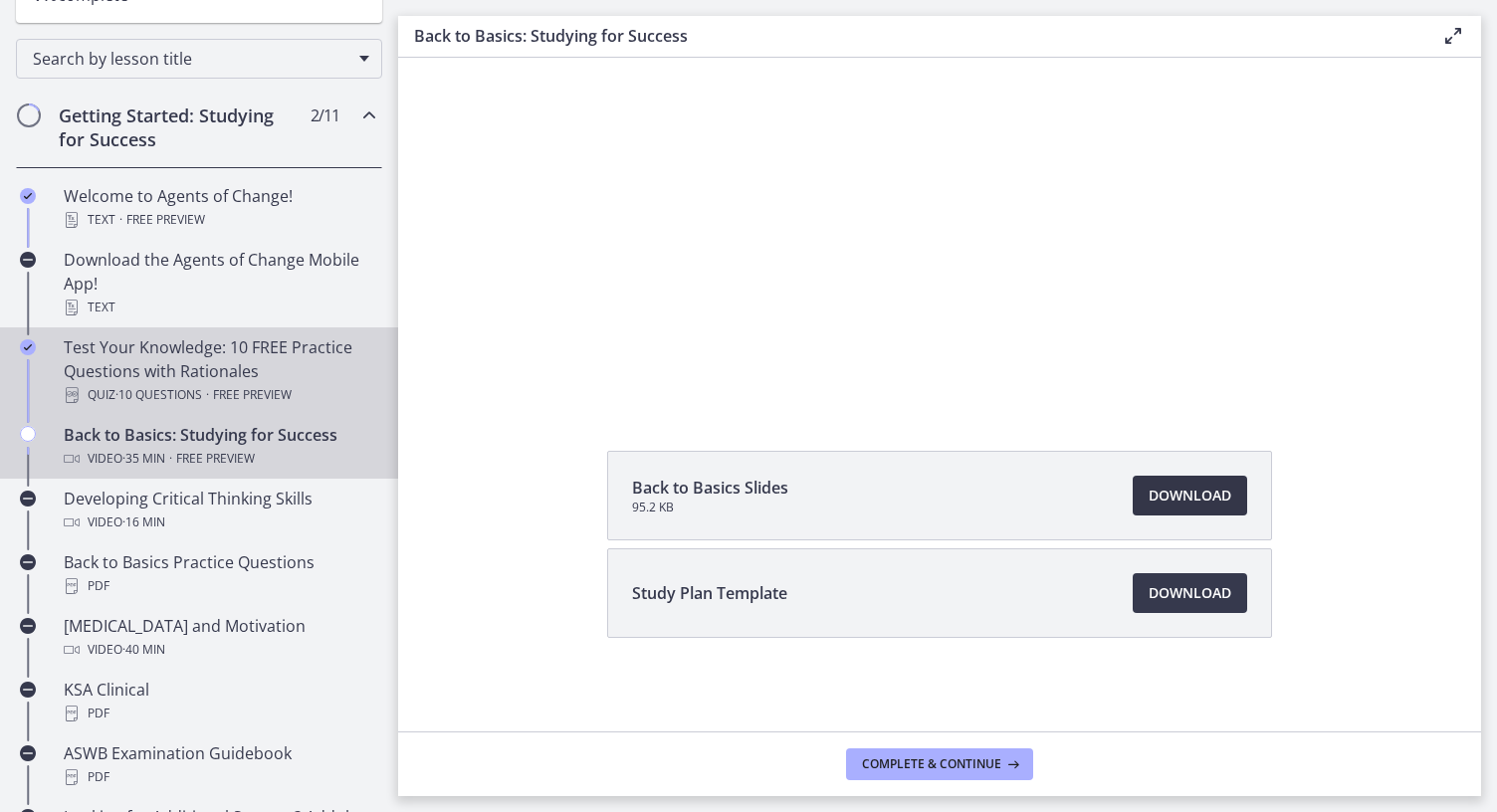 scroll, scrollTop: 663, scrollLeft: 0, axis: vertical 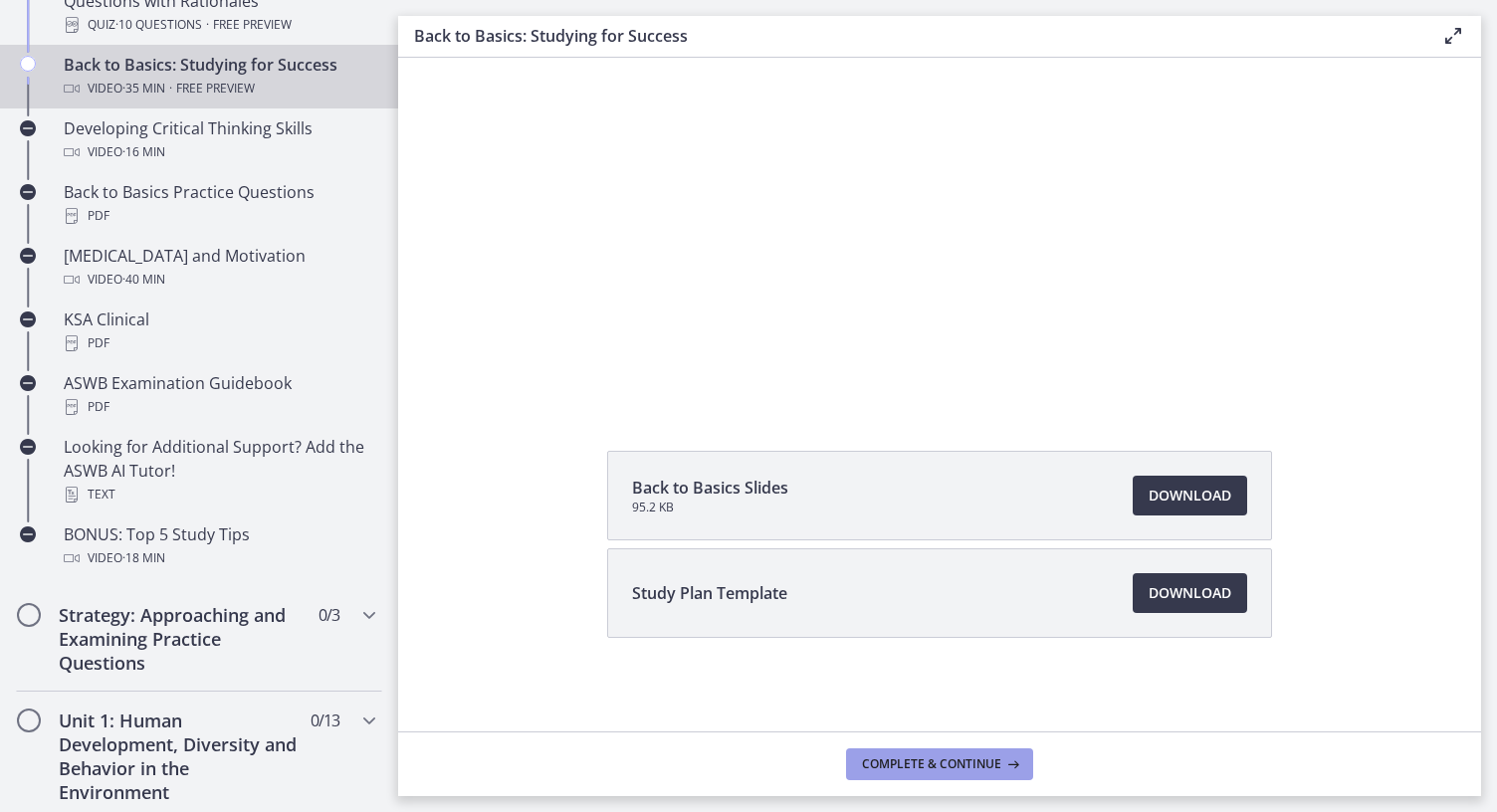click on "Complete & continue" at bounding box center (932, 764) 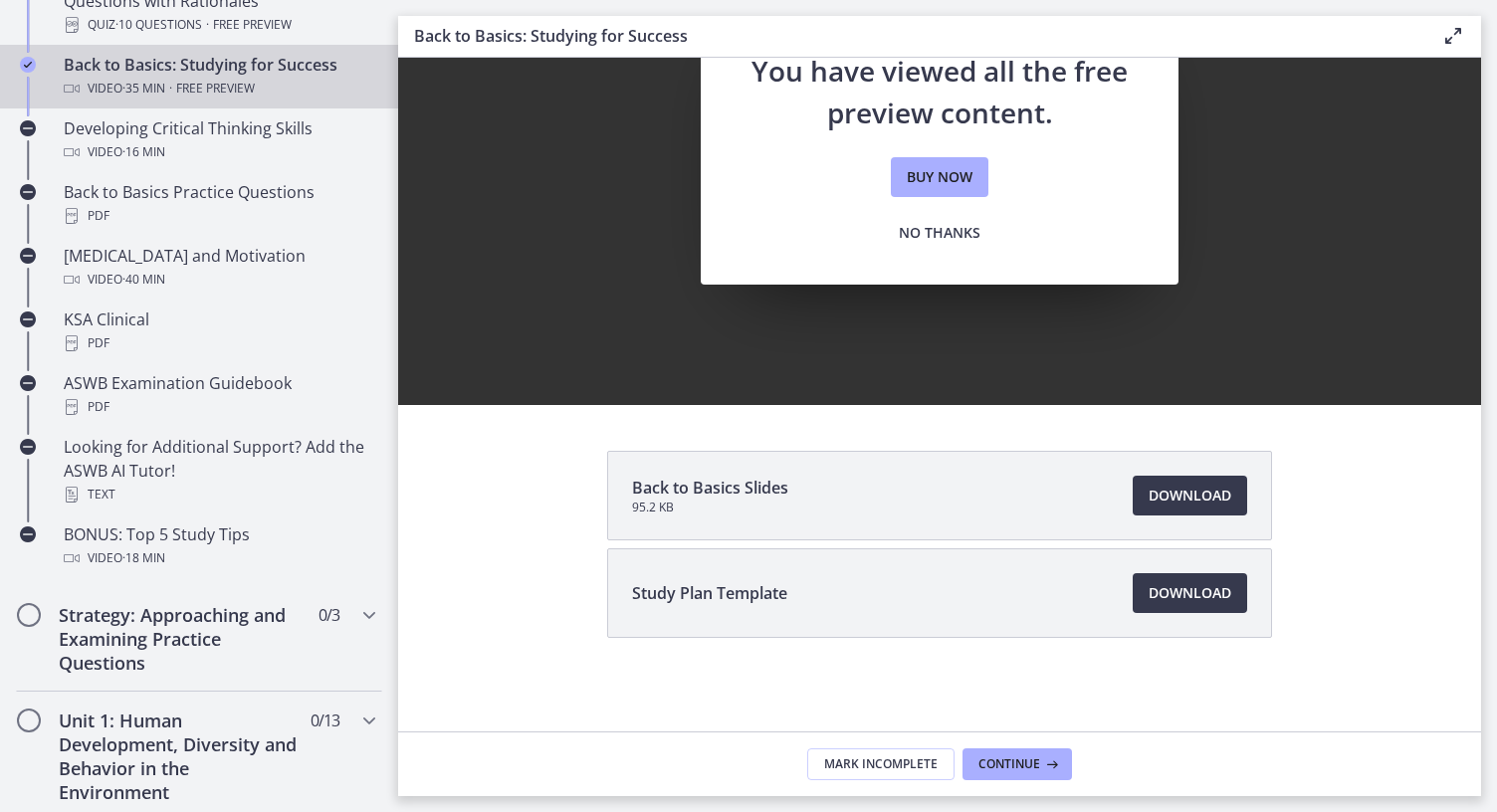 scroll, scrollTop: 0, scrollLeft: 0, axis: both 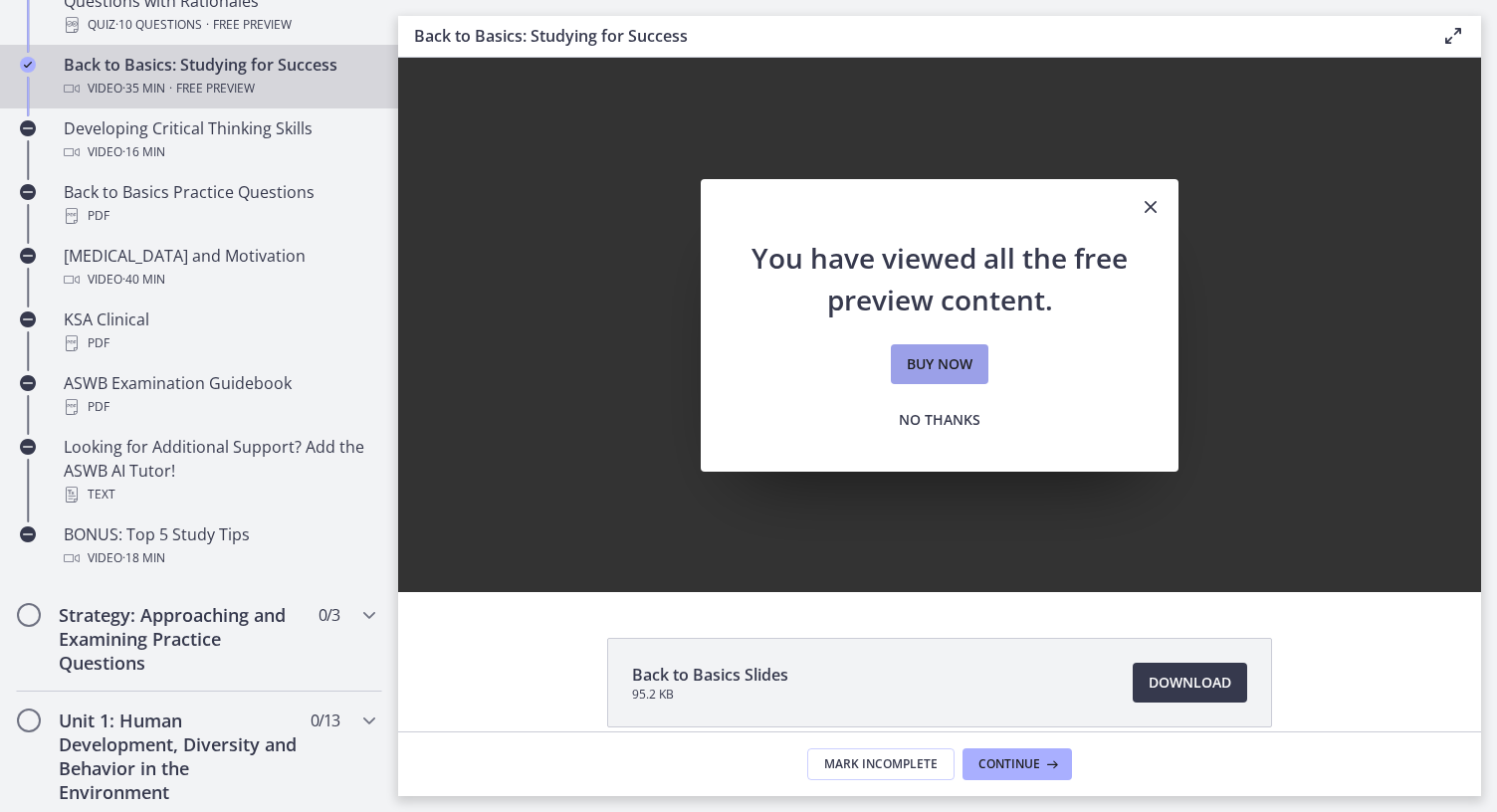 click on "Buy now" at bounding box center [940, 364] 